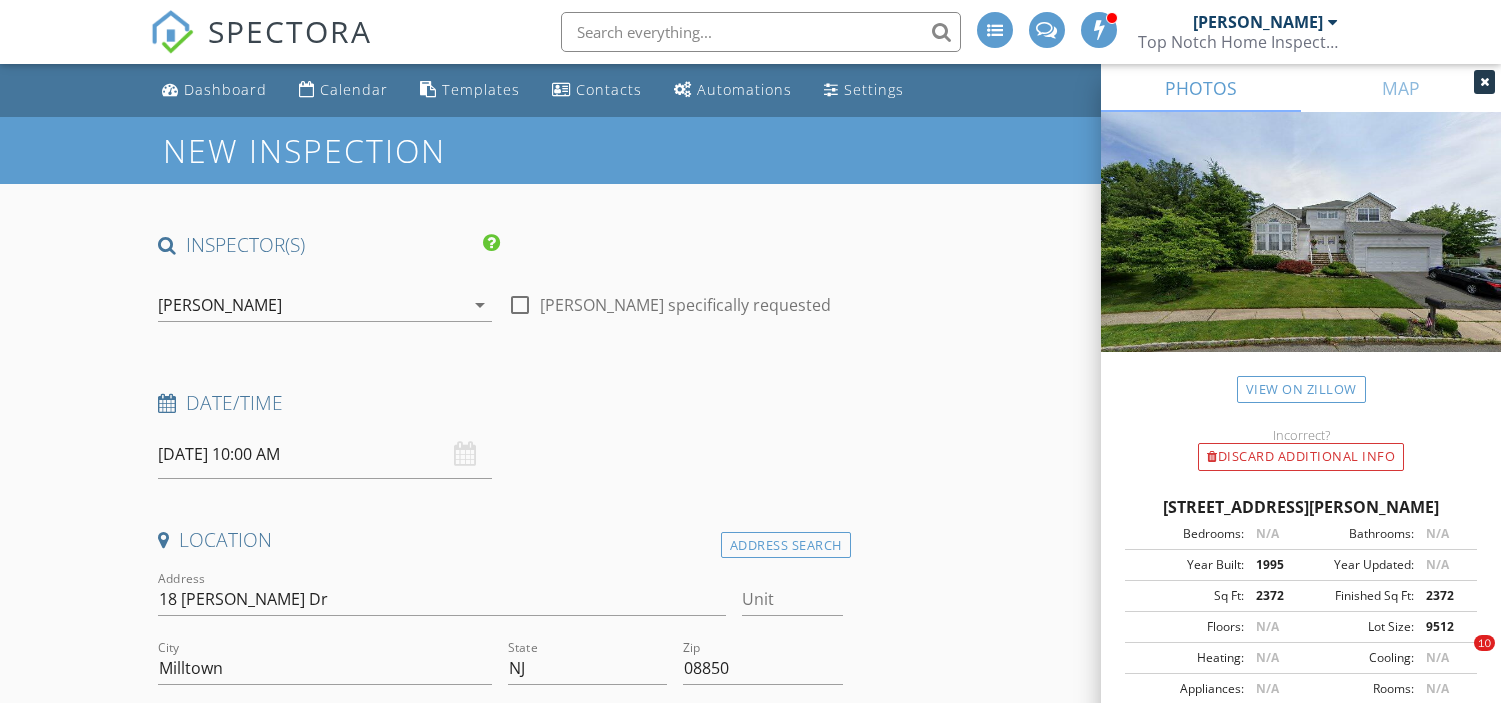 scroll, scrollTop: 1575, scrollLeft: 0, axis: vertical 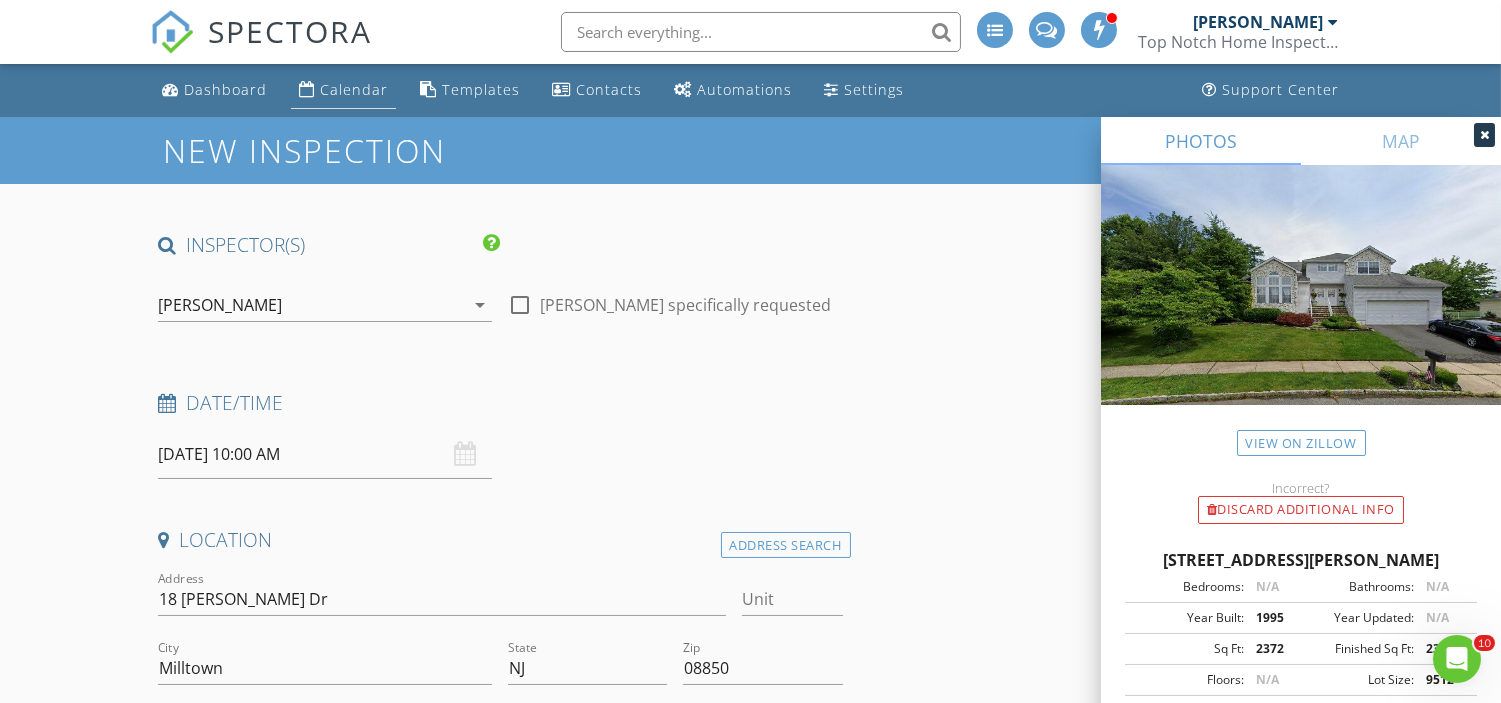click on "Calendar" at bounding box center [354, 89] 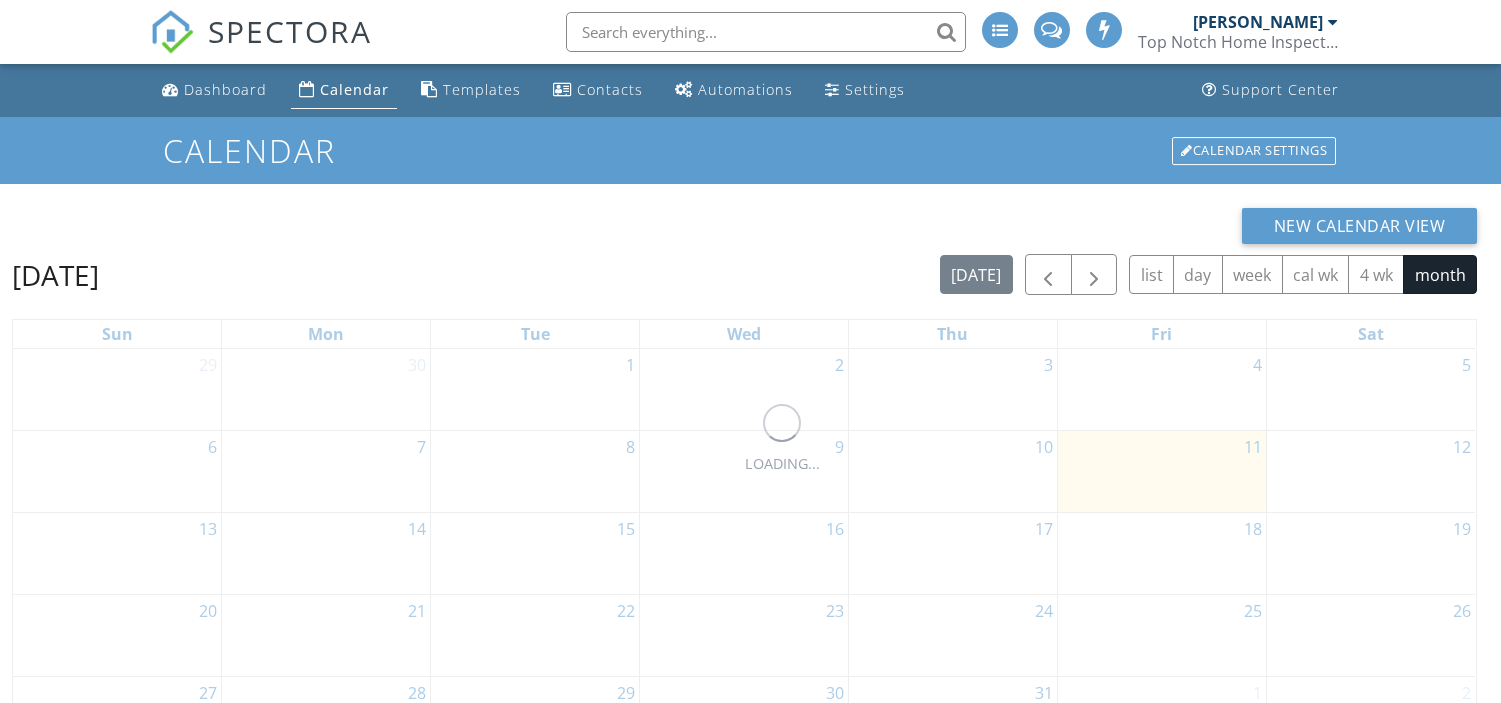 scroll, scrollTop: 0, scrollLeft: 0, axis: both 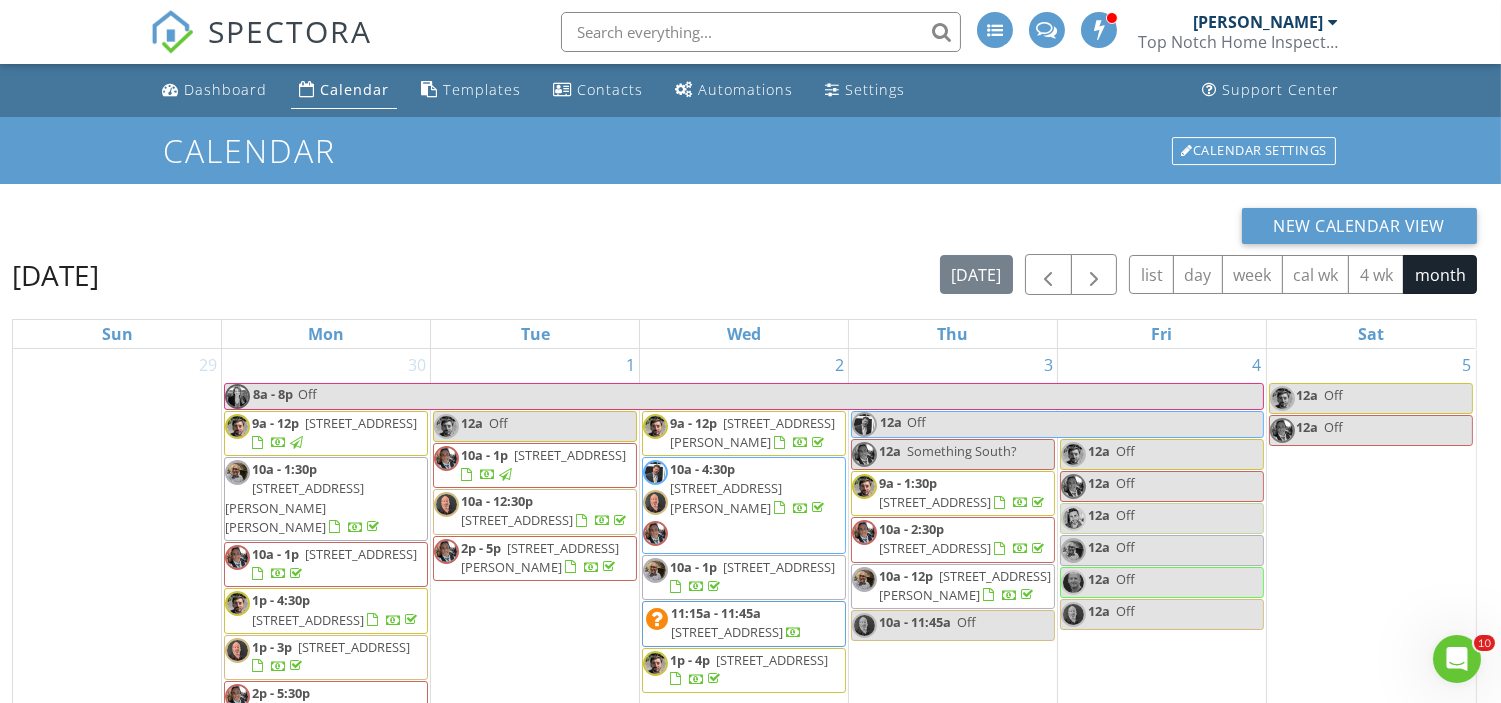 click at bounding box center (761, 32) 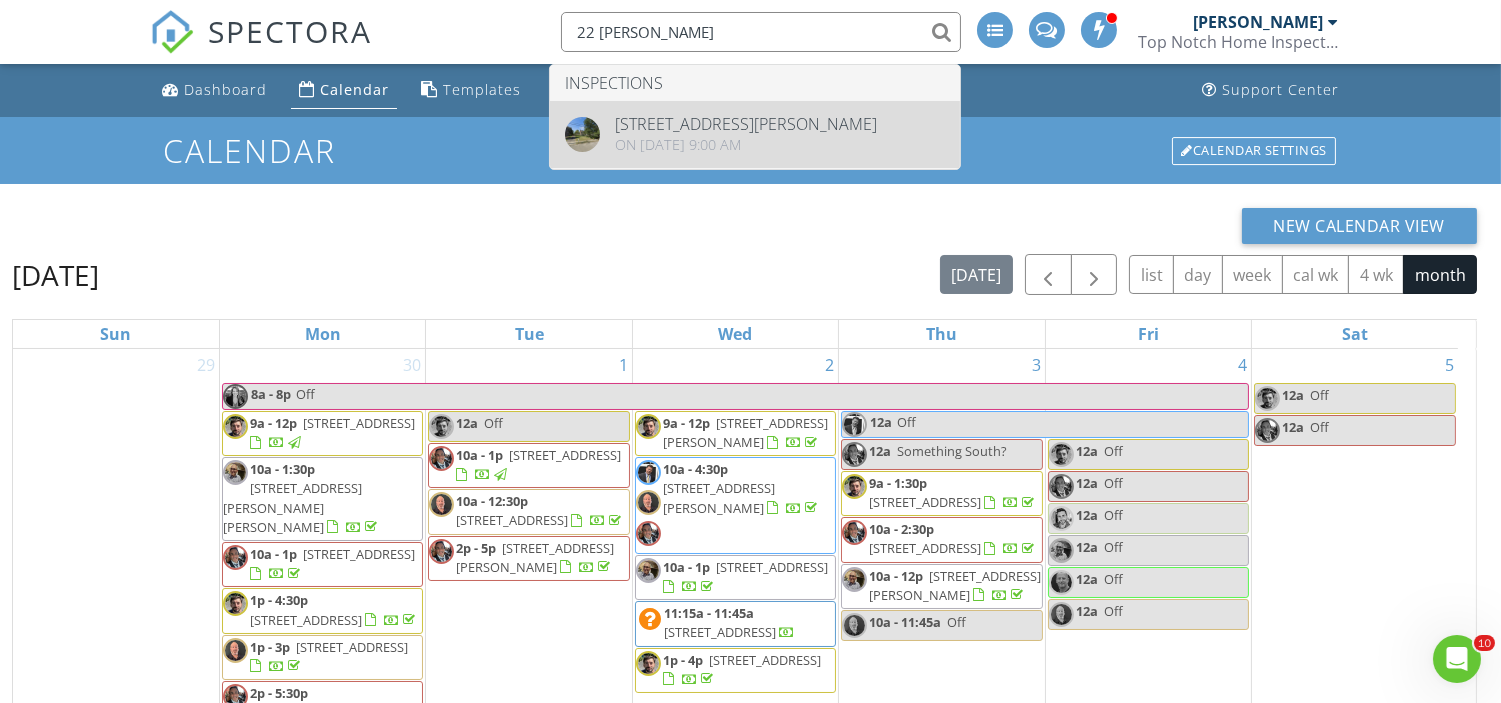 type on "22 wardell" 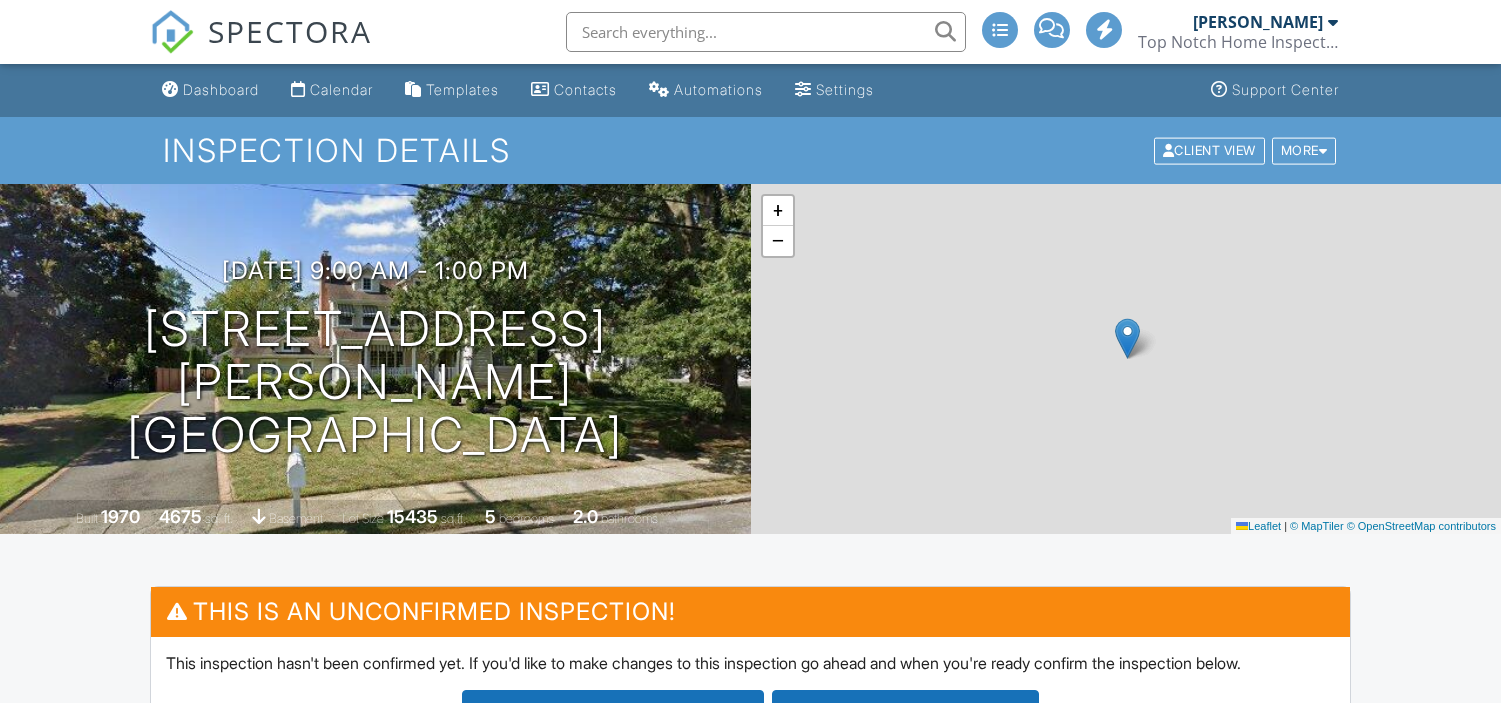 scroll, scrollTop: 0, scrollLeft: 0, axis: both 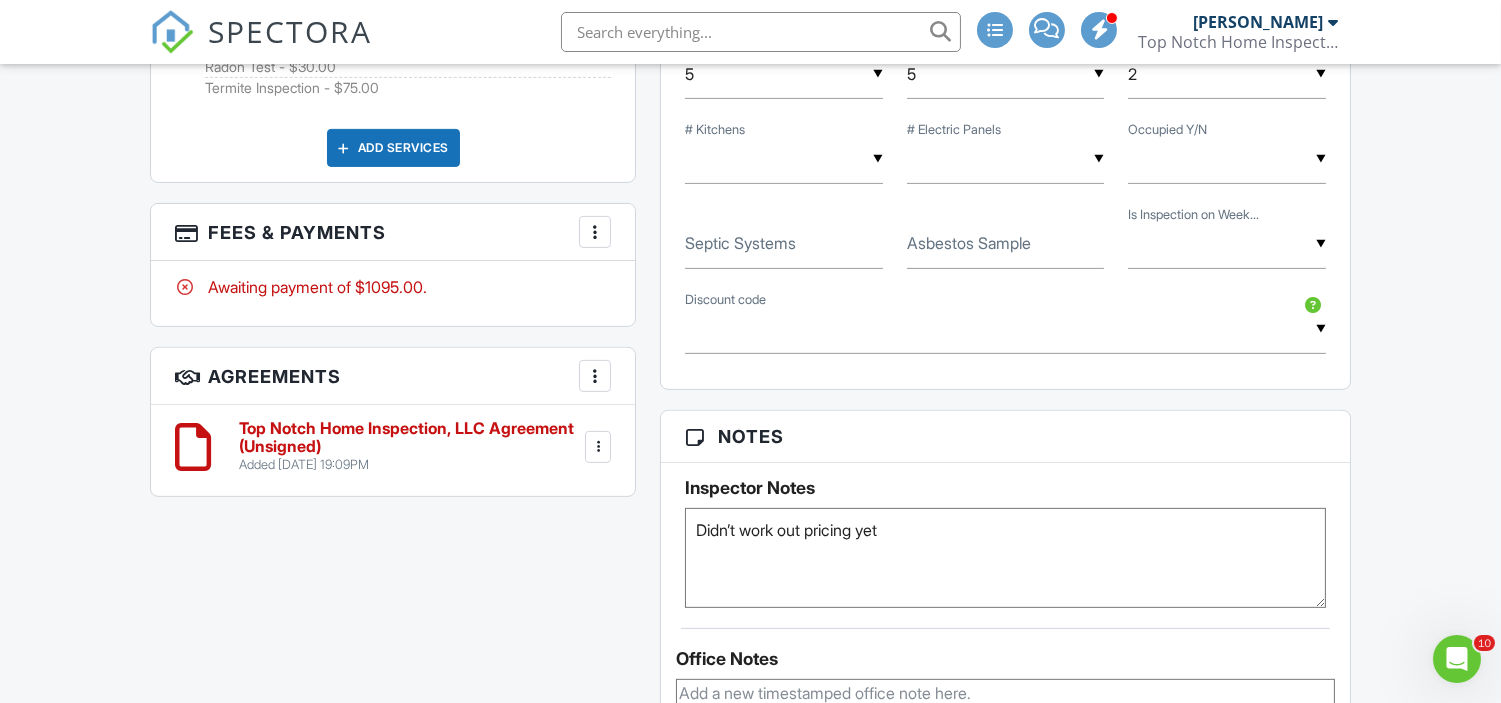 click on "Didn’t work out pricing yet" at bounding box center [1005, 558] 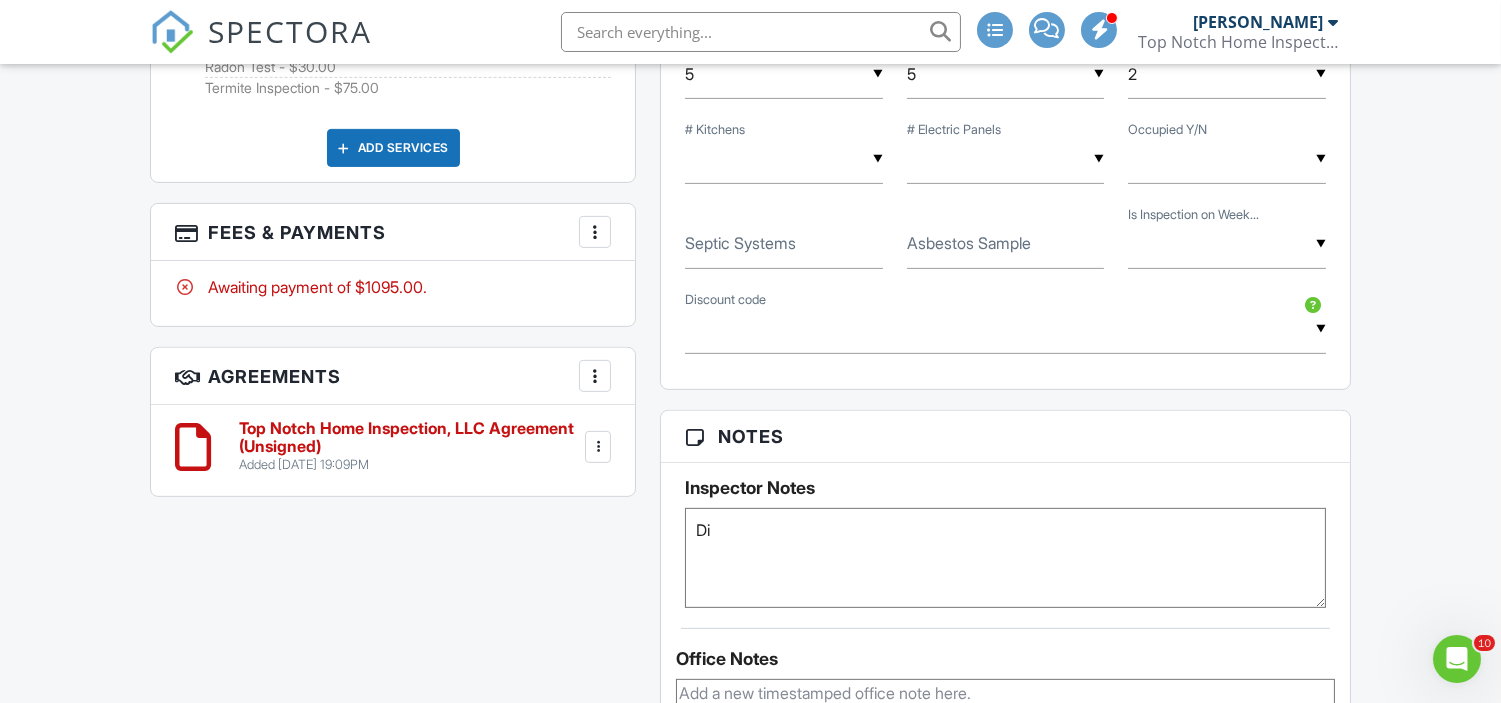 type on "D" 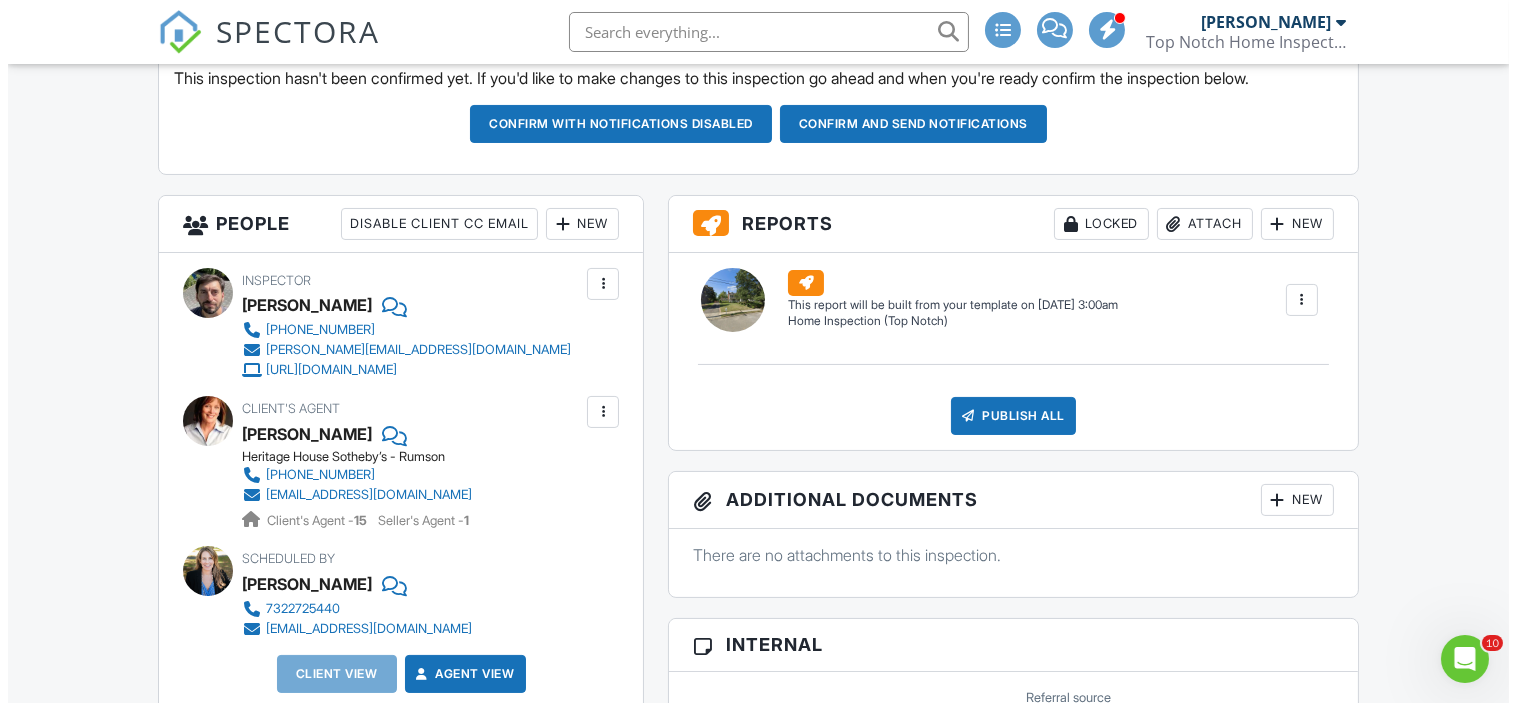 scroll, scrollTop: 581, scrollLeft: 0, axis: vertical 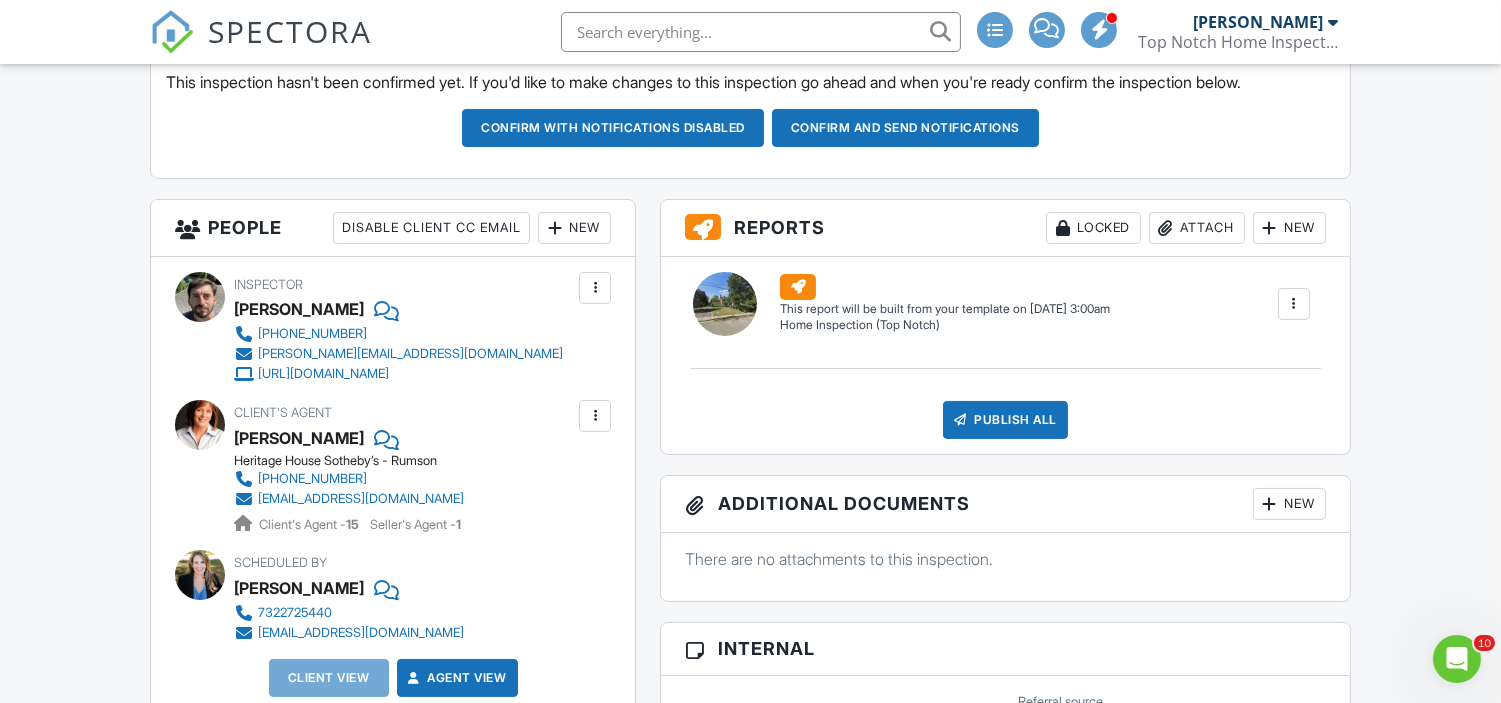 type on "Didn't give pricing to client" 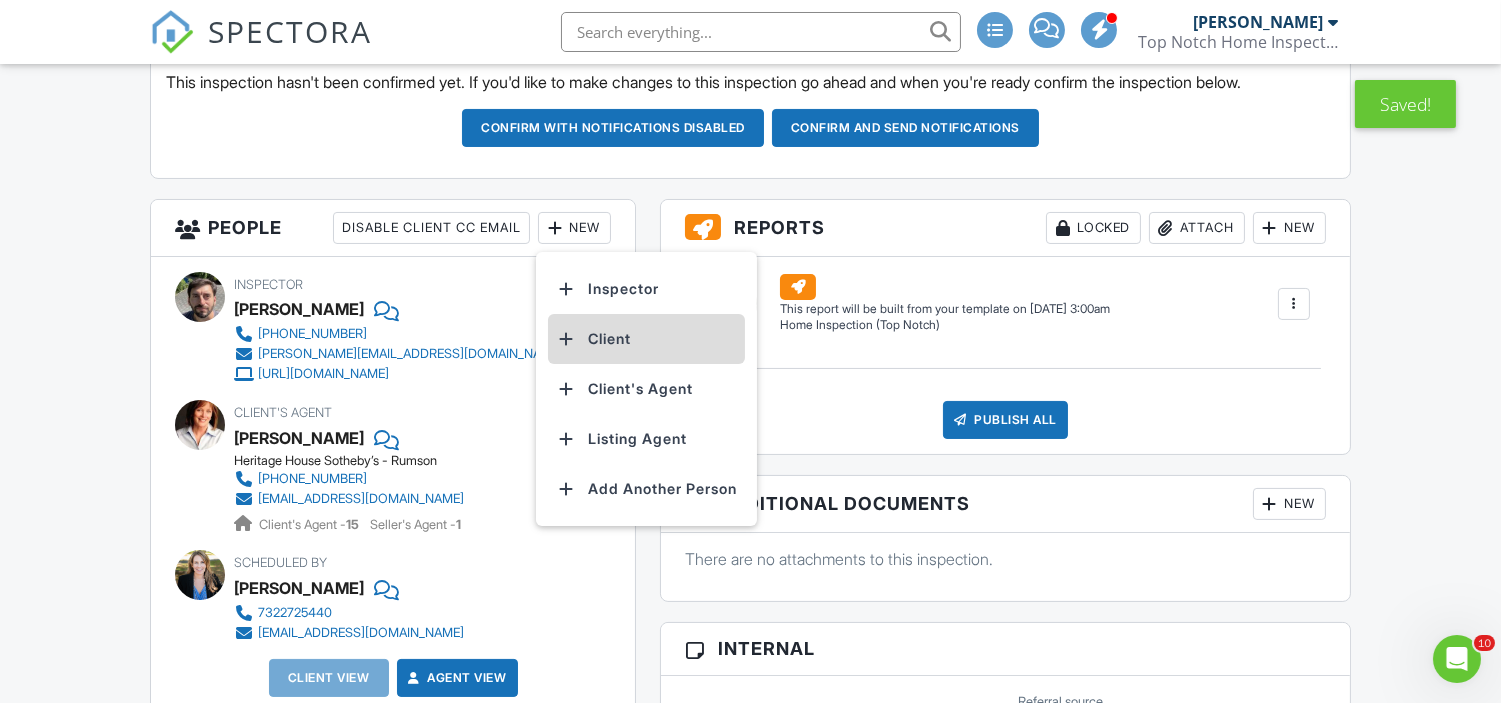 click on "Client" at bounding box center (646, 339) 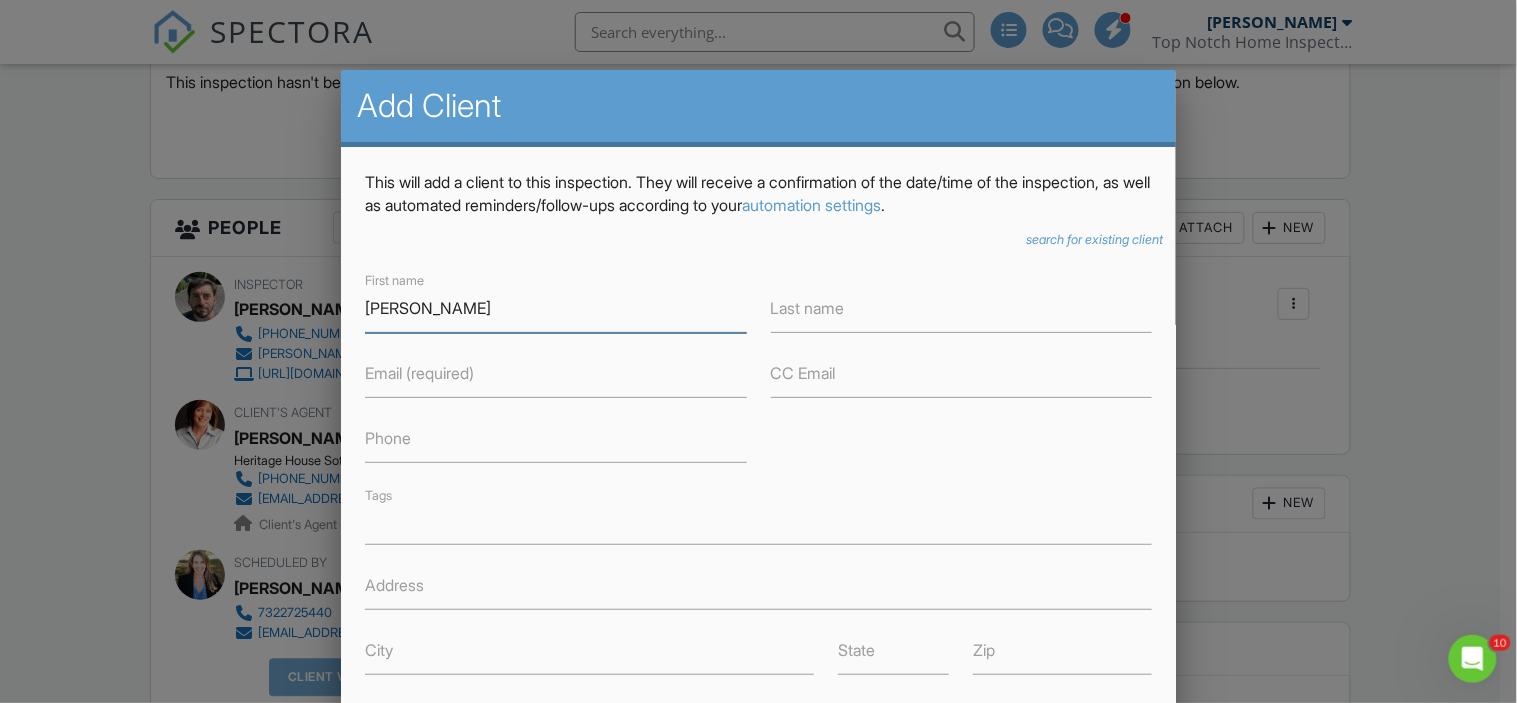 type on "[PERSON_NAME]" 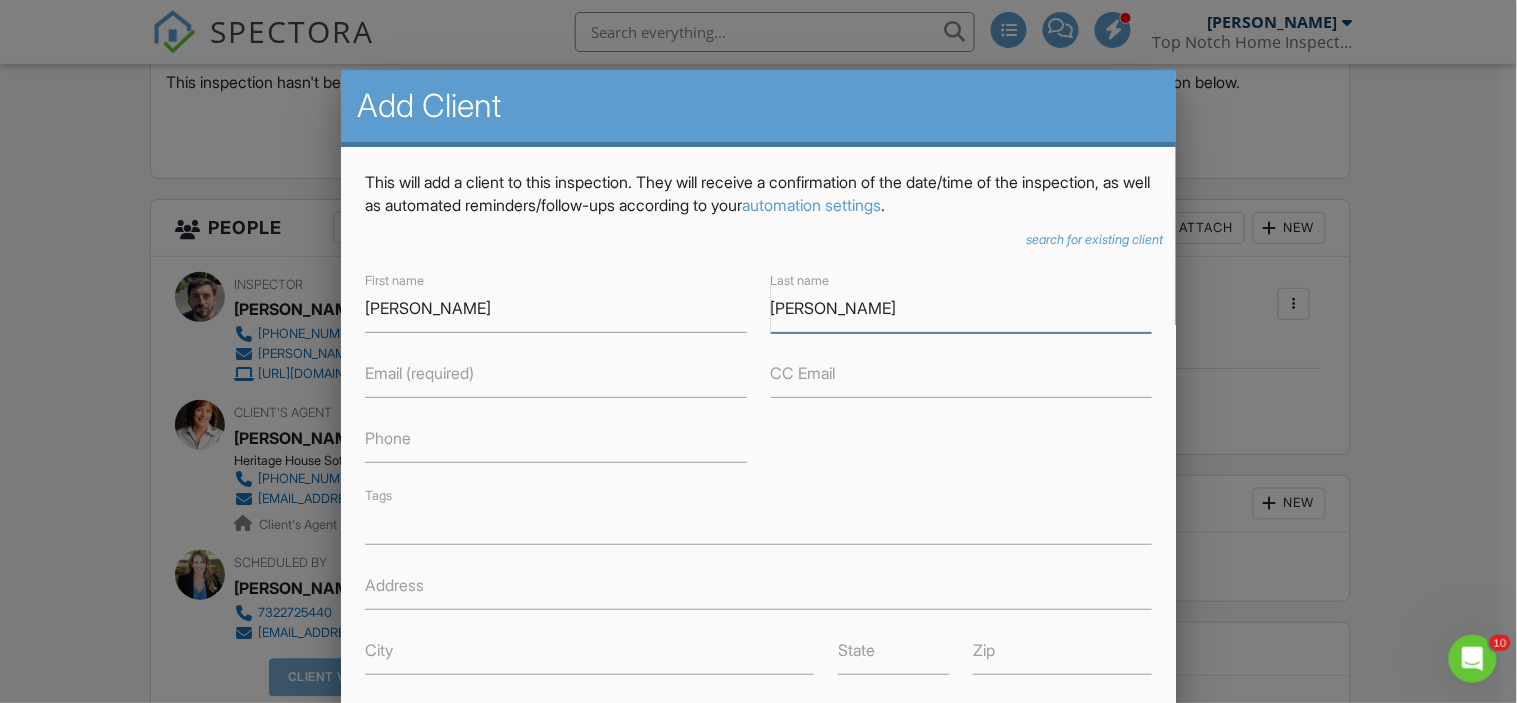scroll, scrollTop: 347, scrollLeft: 0, axis: vertical 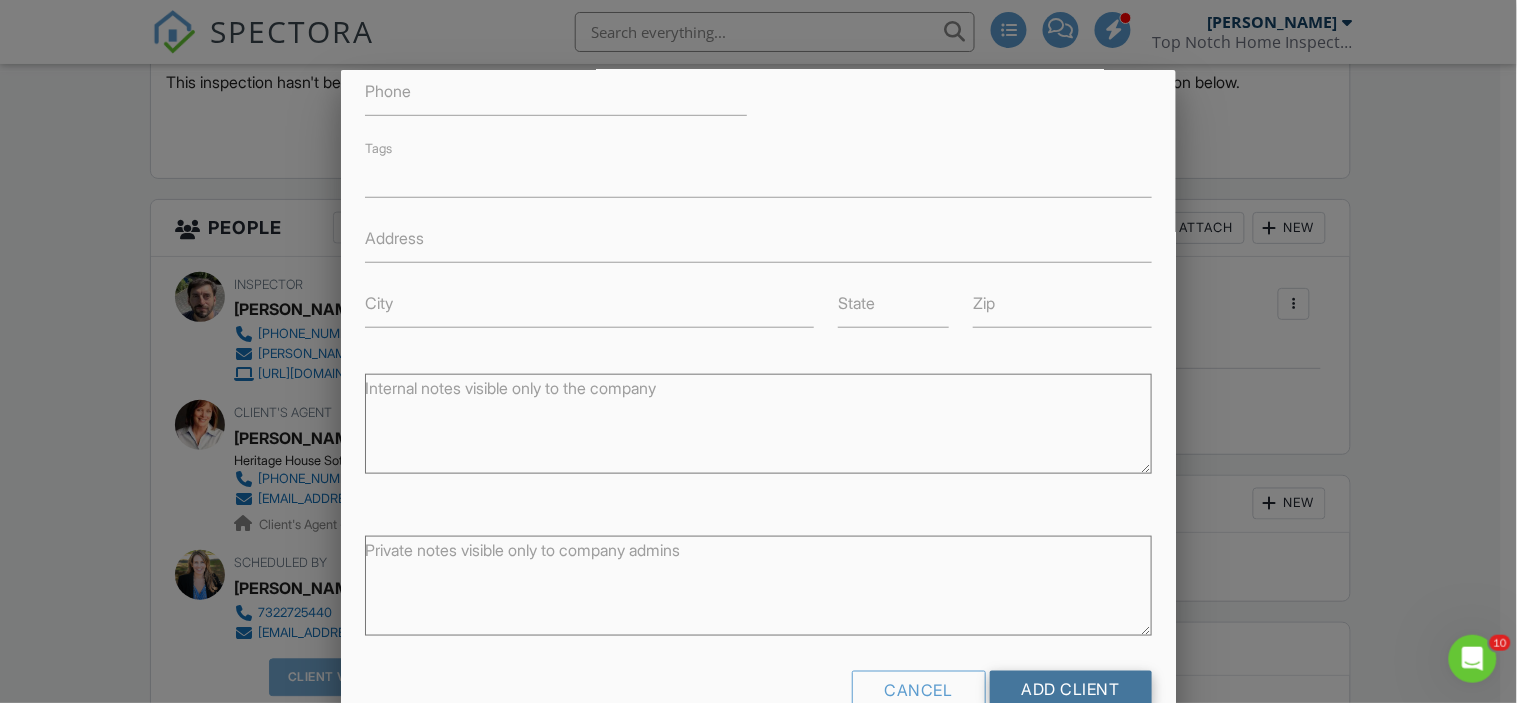 type on "Meyers" 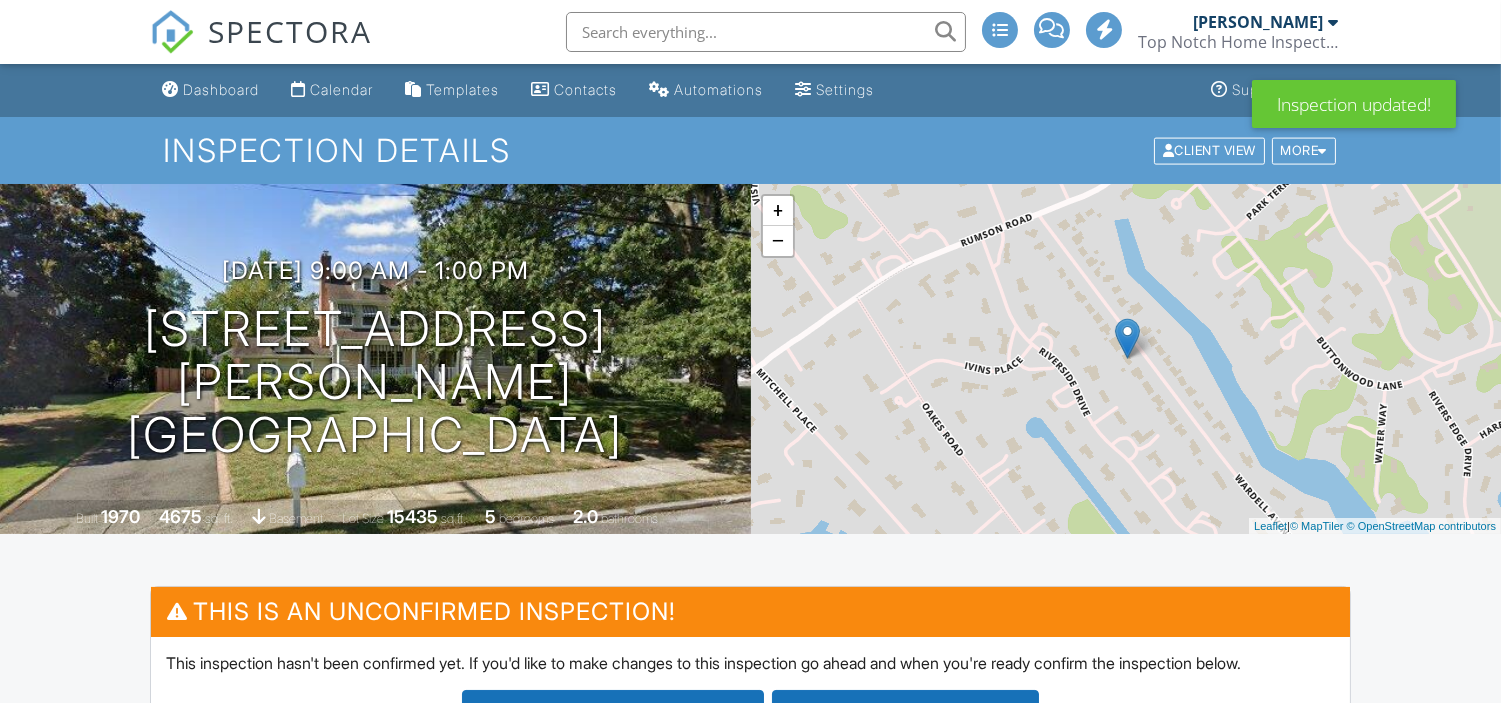 scroll, scrollTop: 548, scrollLeft: 0, axis: vertical 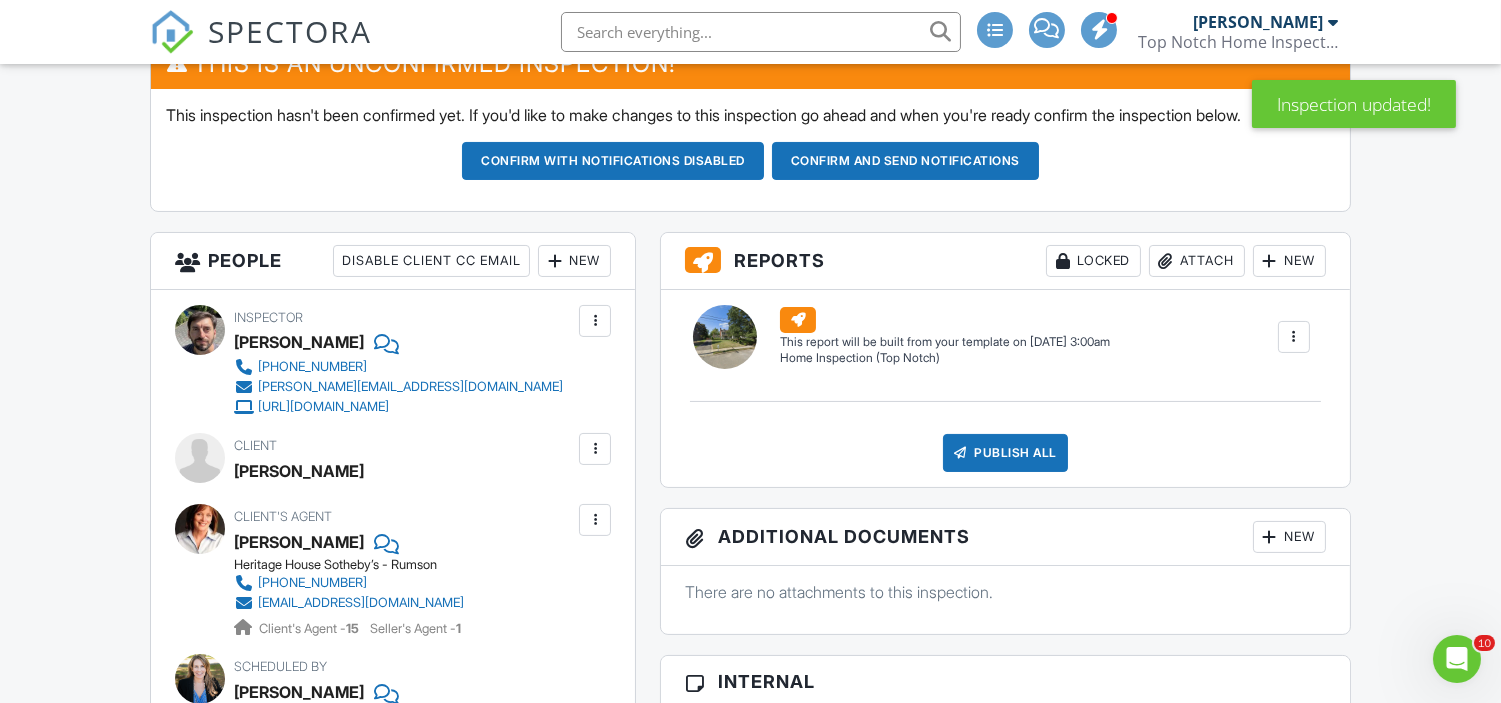 click on "New" at bounding box center (574, 261) 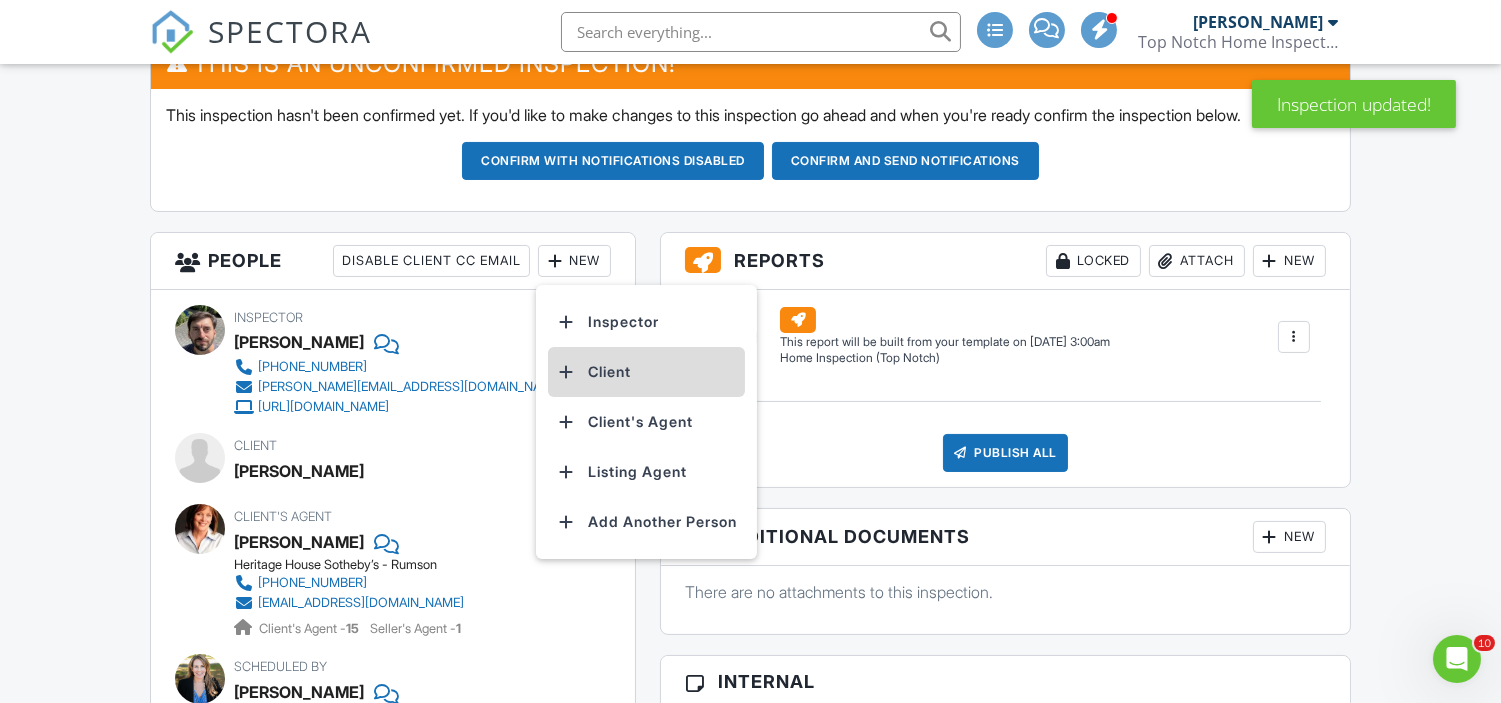 click on "Client" at bounding box center [646, 372] 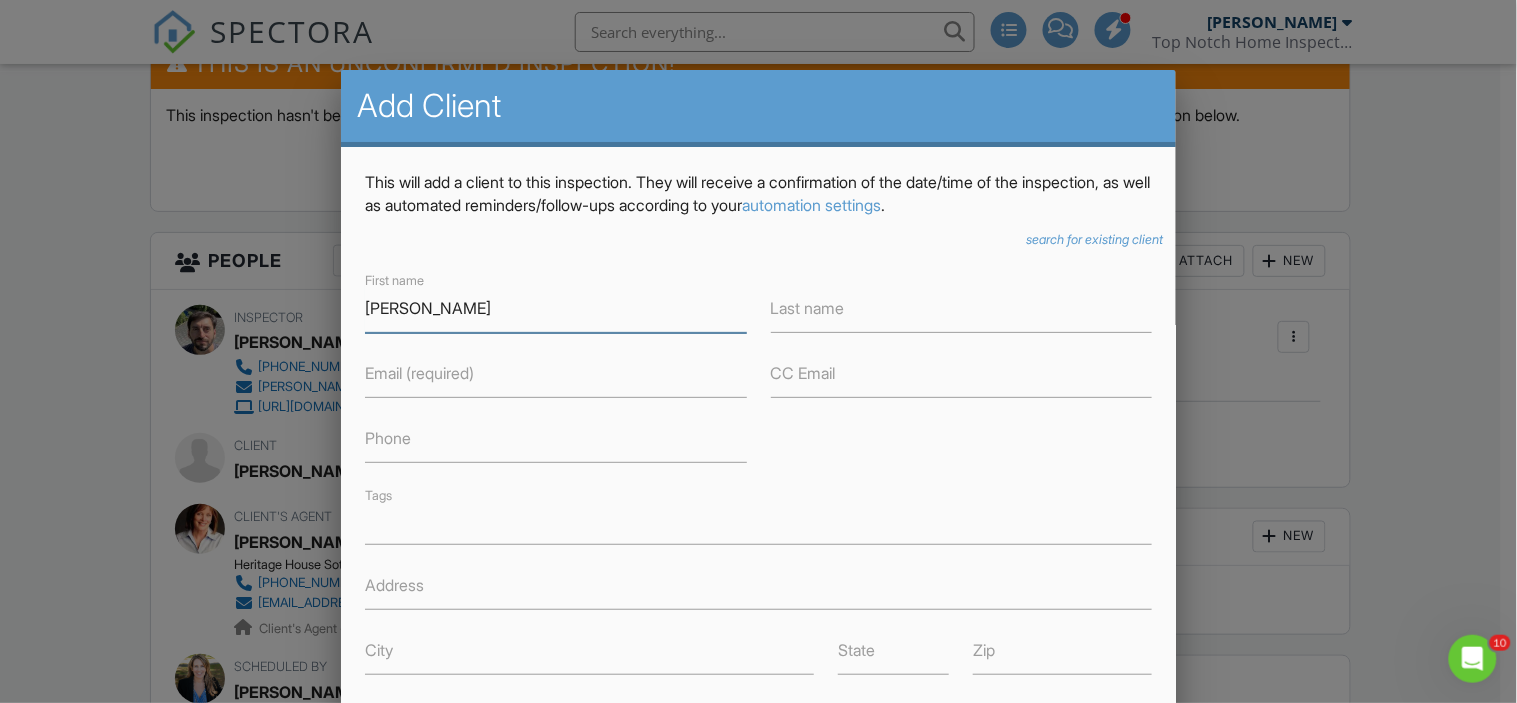 type on "[PERSON_NAME]" 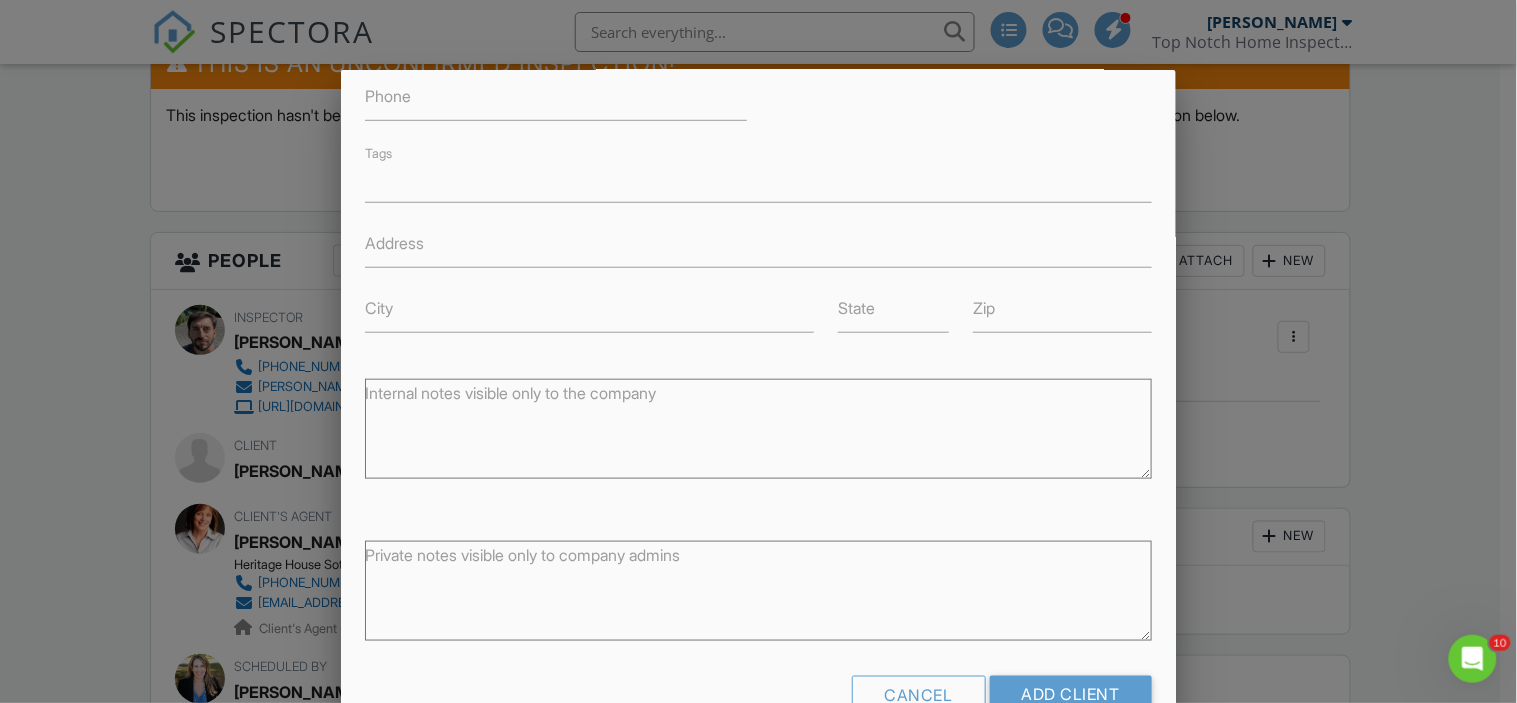 scroll, scrollTop: 347, scrollLeft: 0, axis: vertical 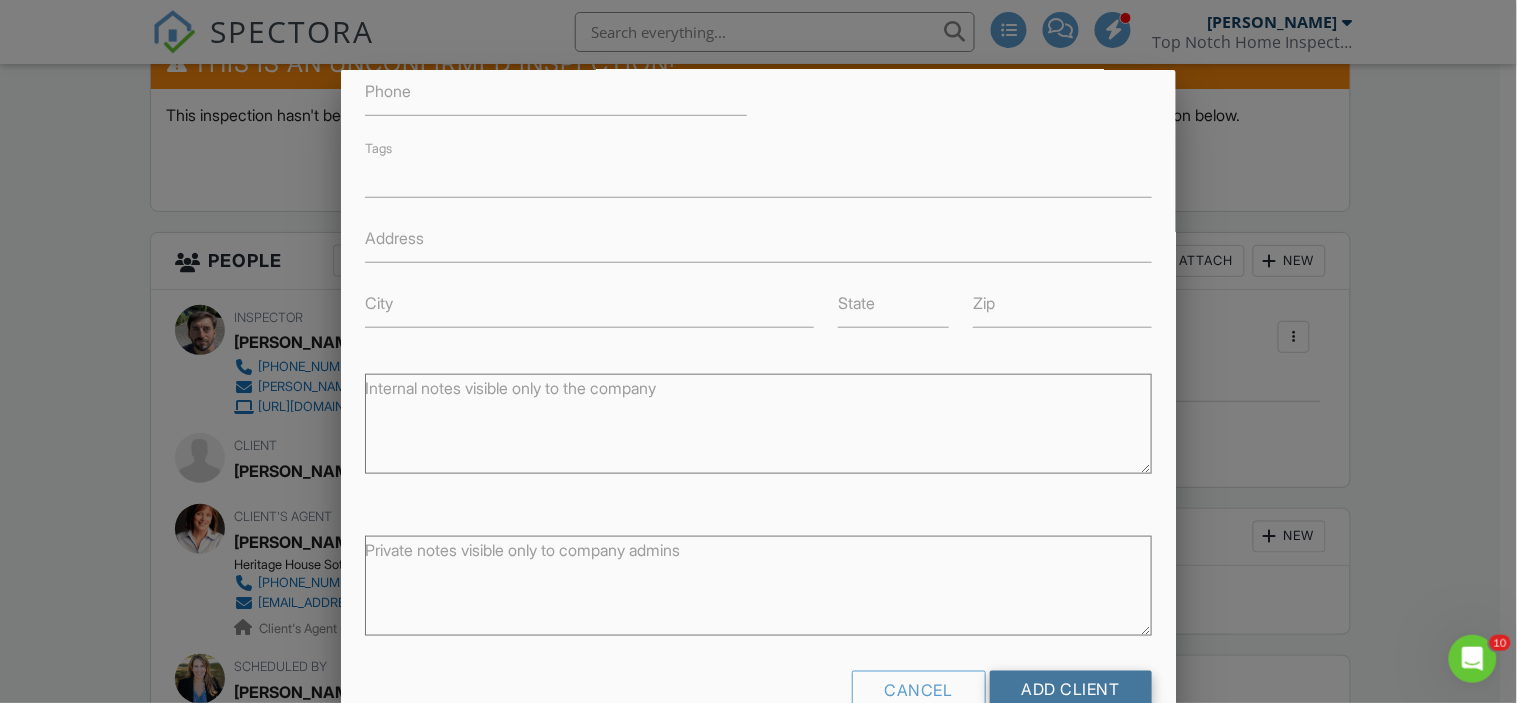 type on "[PERSON_NAME]" 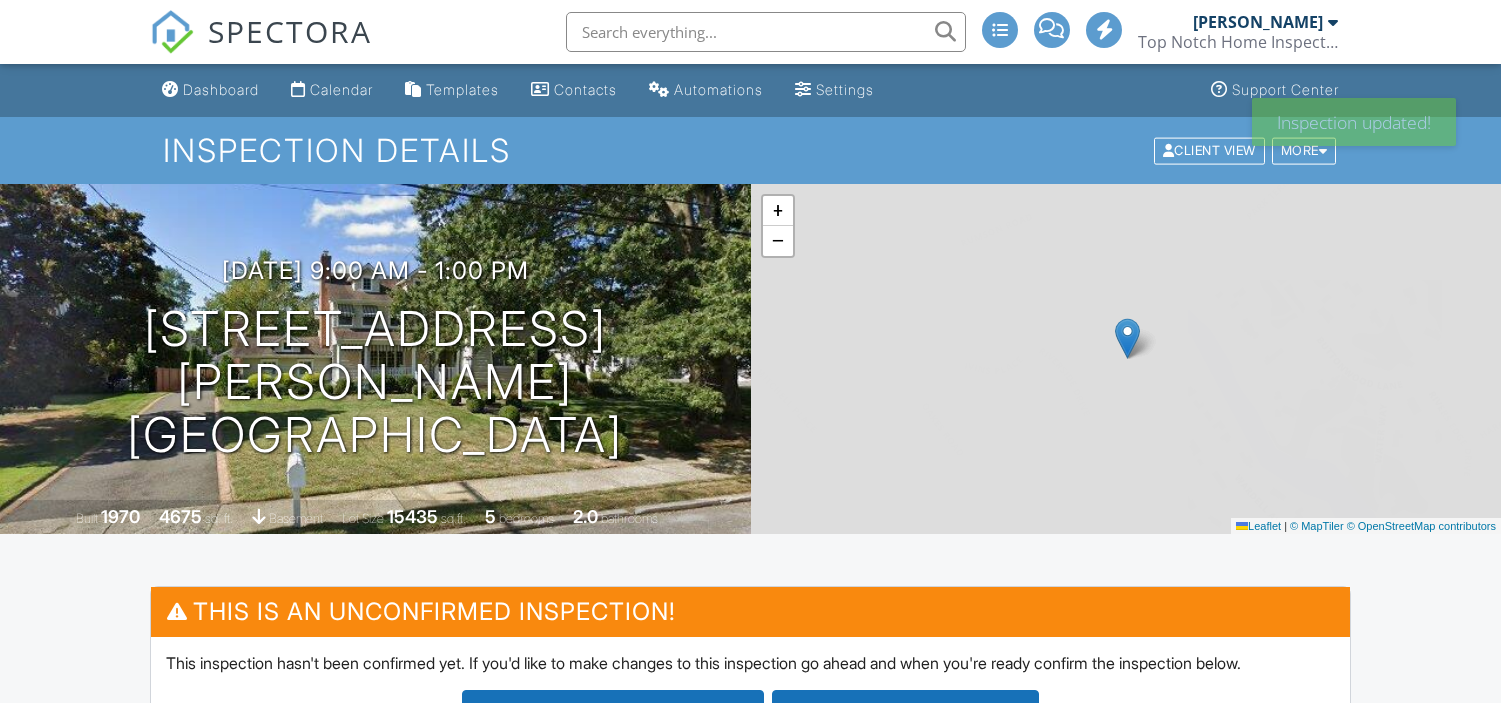 scroll, scrollTop: 0, scrollLeft: 0, axis: both 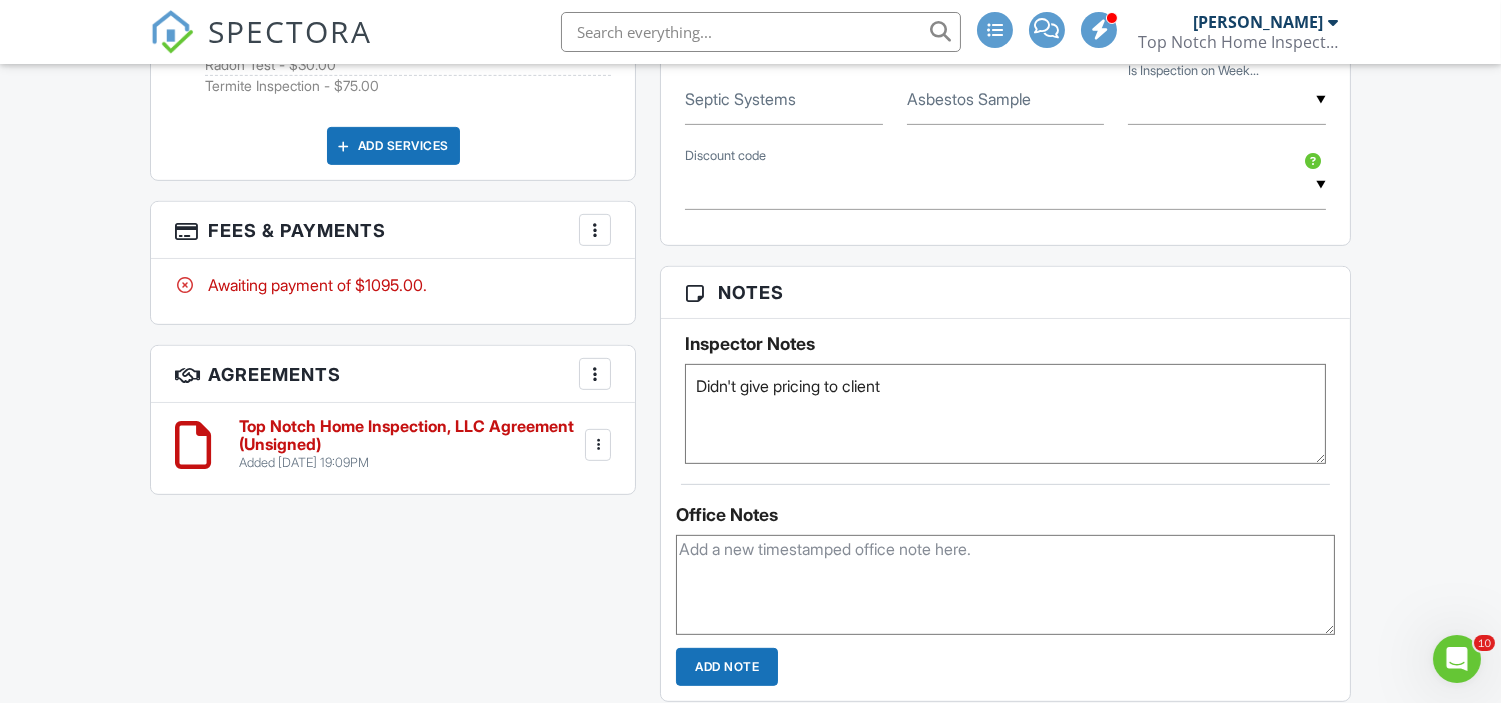 click at bounding box center (598, 445) 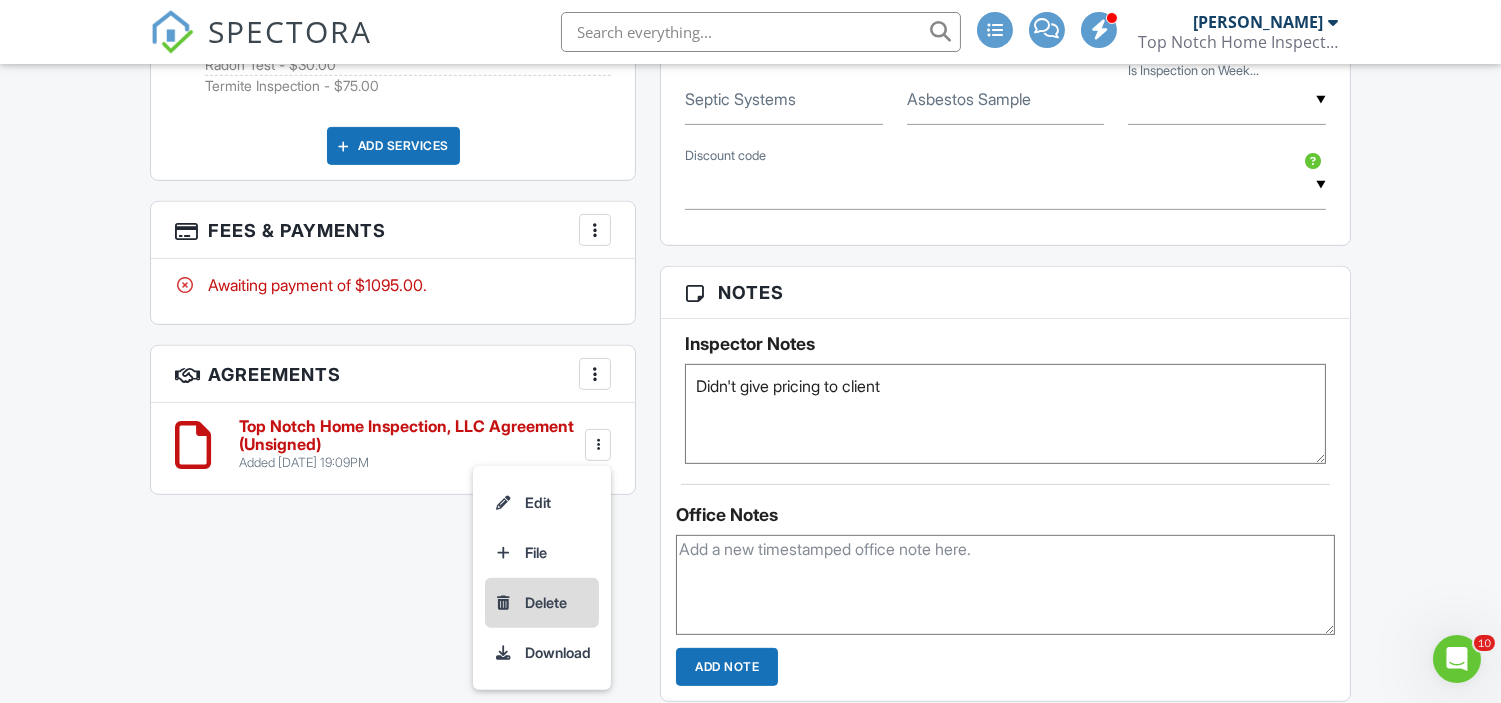 click on "Delete" at bounding box center [542, 603] 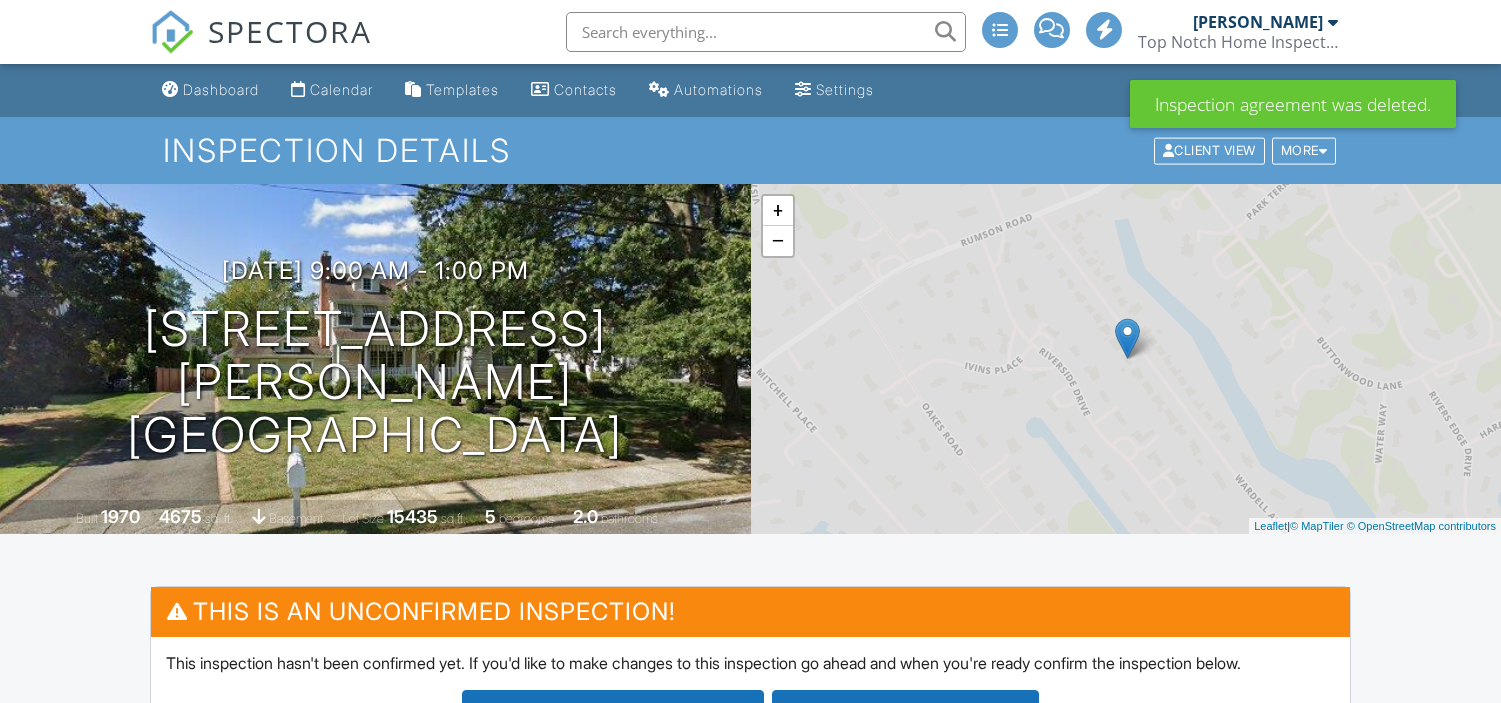 scroll, scrollTop: 0, scrollLeft: 0, axis: both 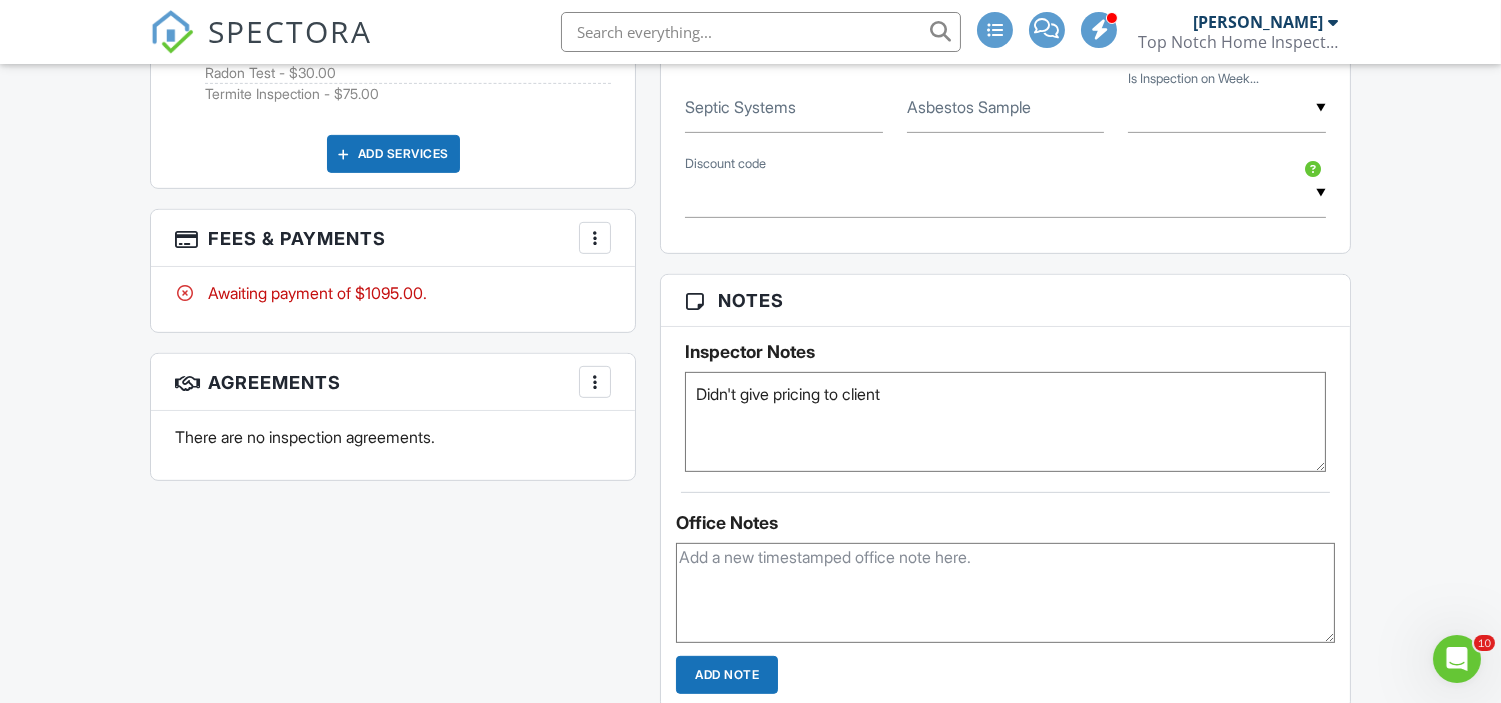 click on "Didn't give pricing to client" at bounding box center (1005, 422) 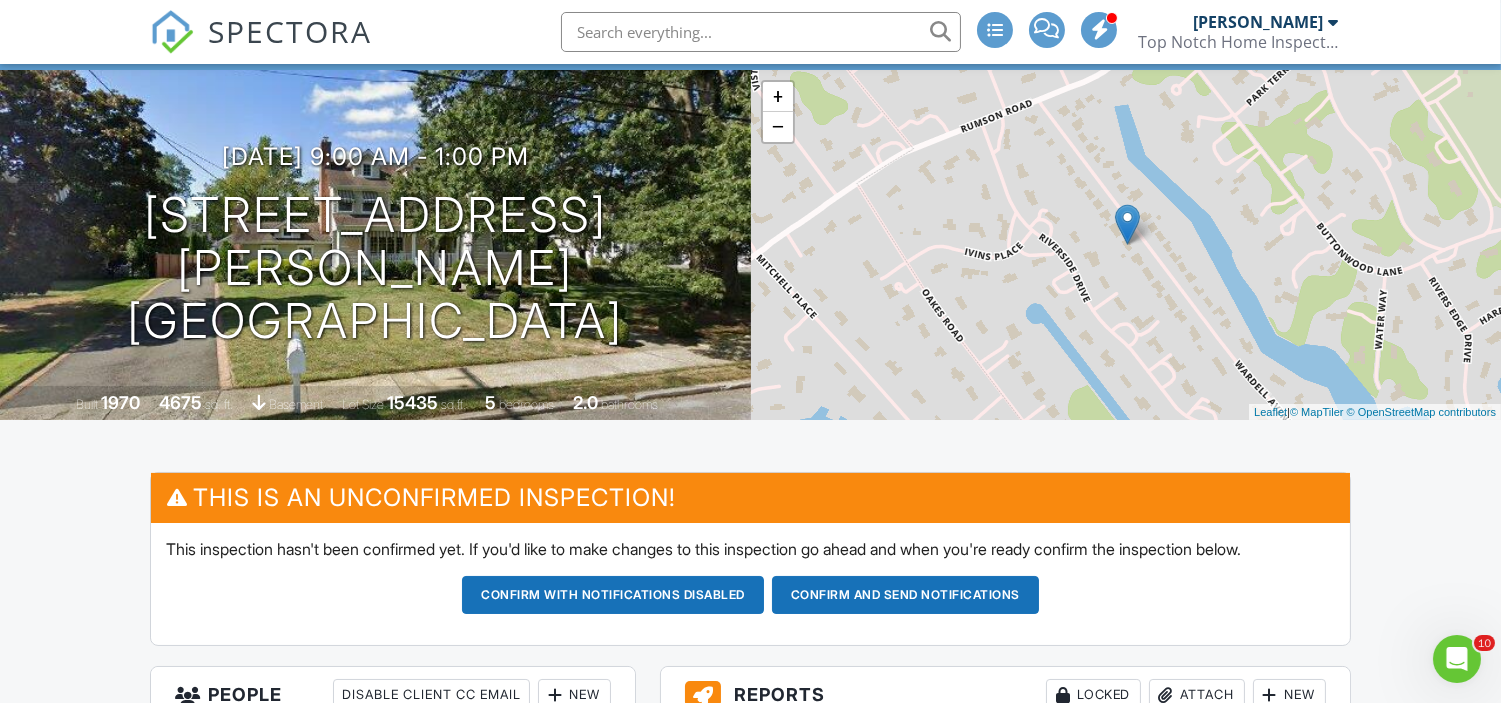 scroll, scrollTop: 112, scrollLeft: 0, axis: vertical 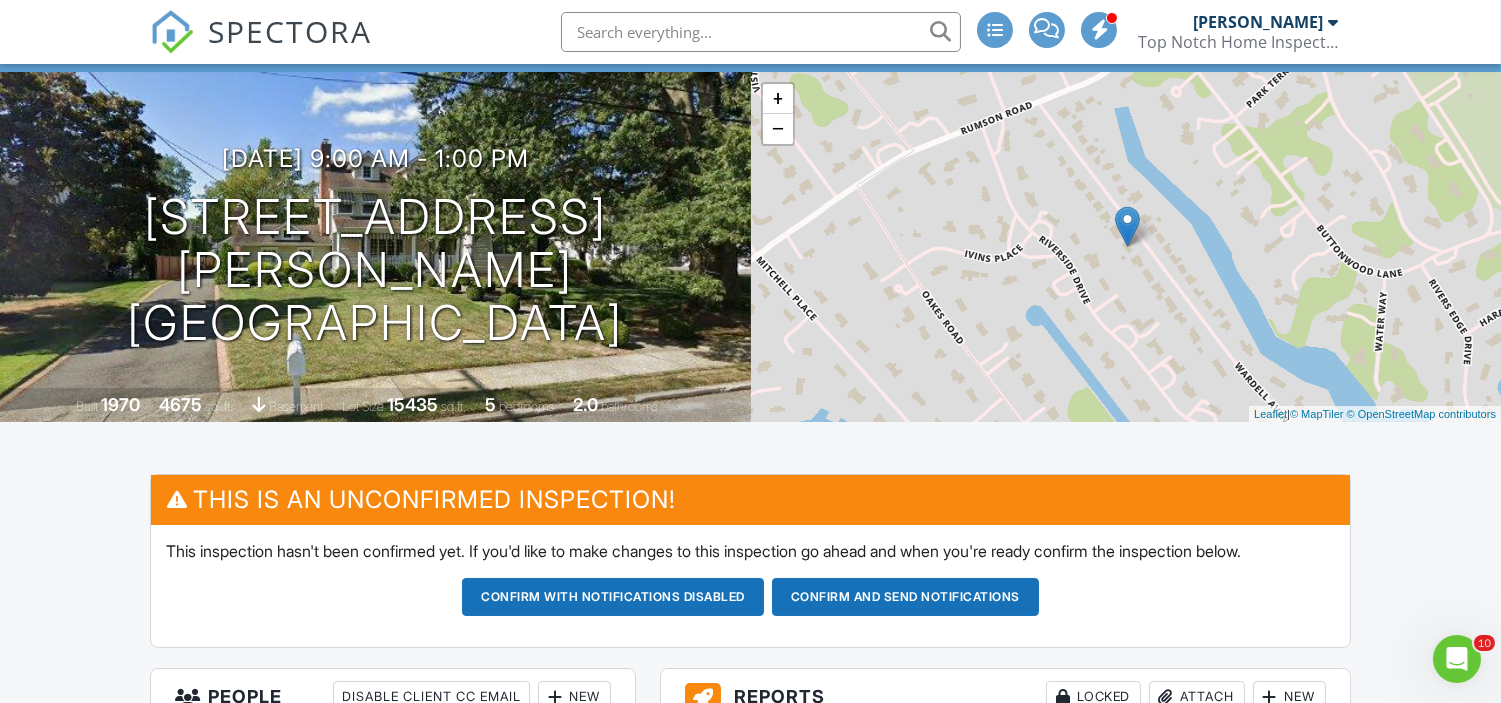type on "Didn't give pricing to client yet, [PERSON_NAME] said the clients were going to call us, She didn't give me their numbers." 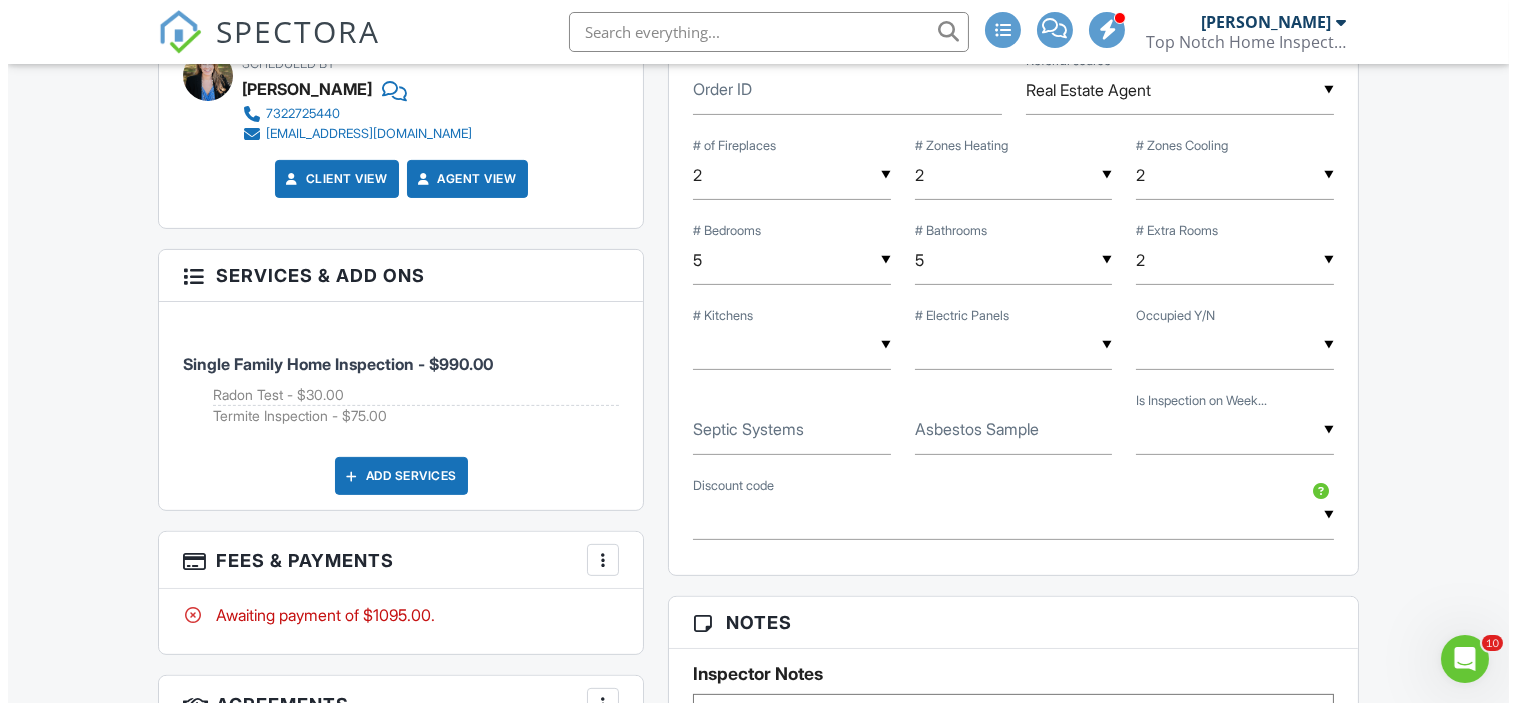 scroll, scrollTop: 1223, scrollLeft: 0, axis: vertical 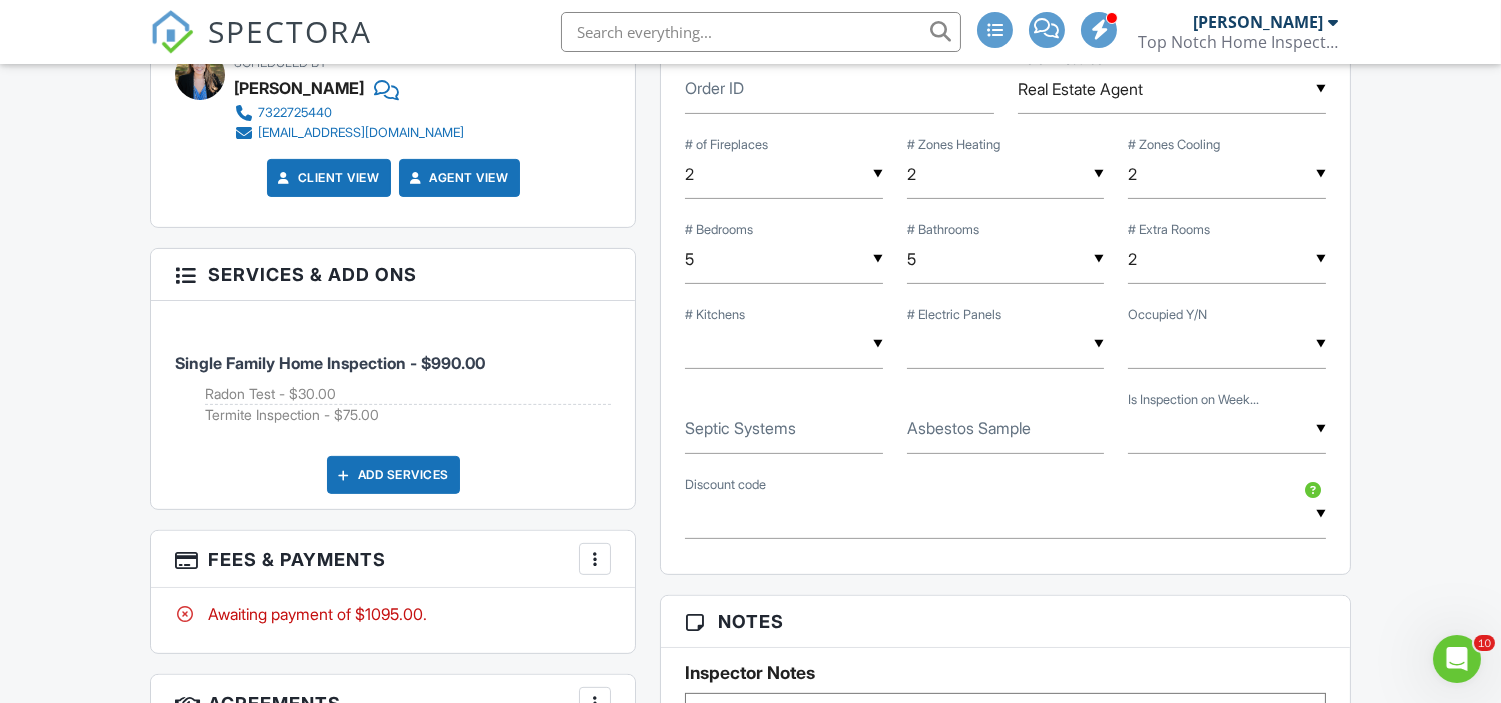 click on "Add Services" at bounding box center [393, 475] 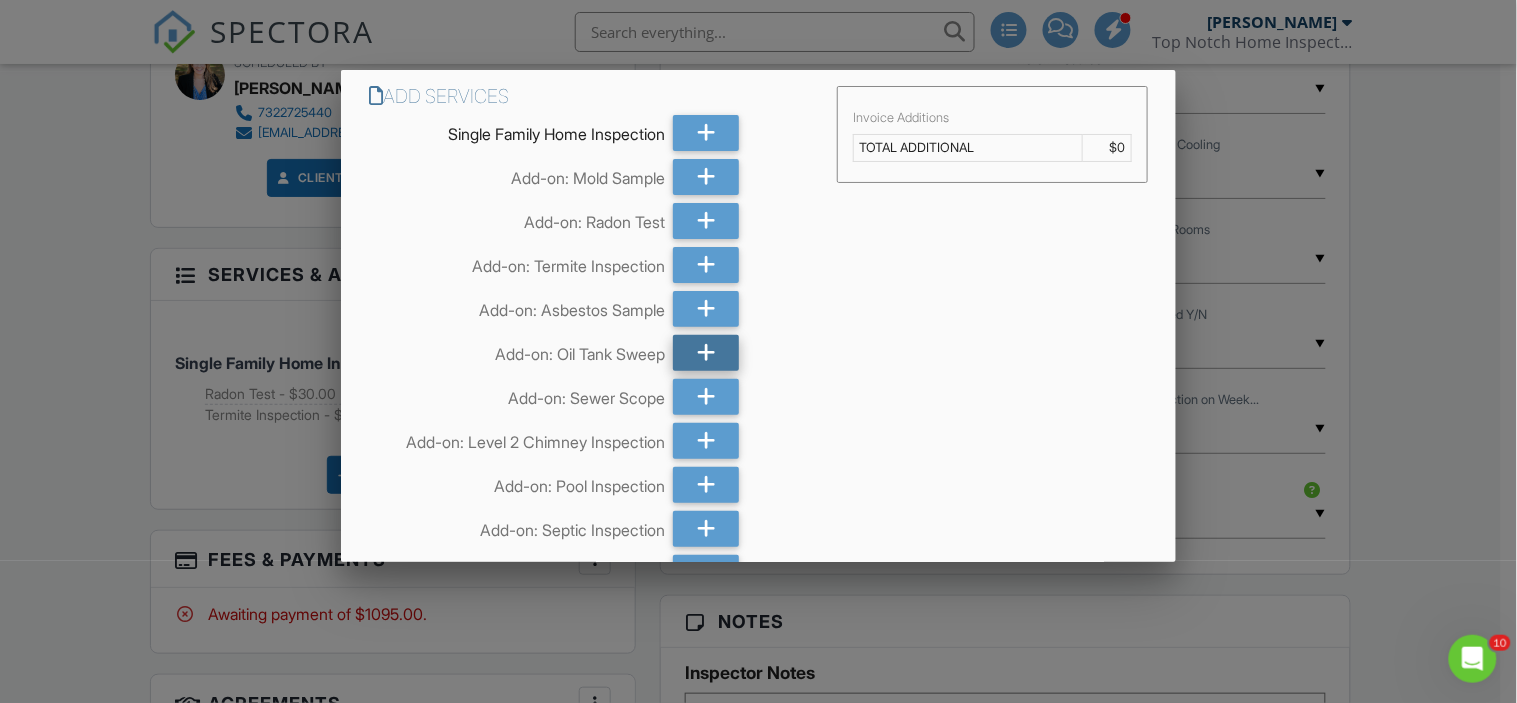 click at bounding box center [706, 353] 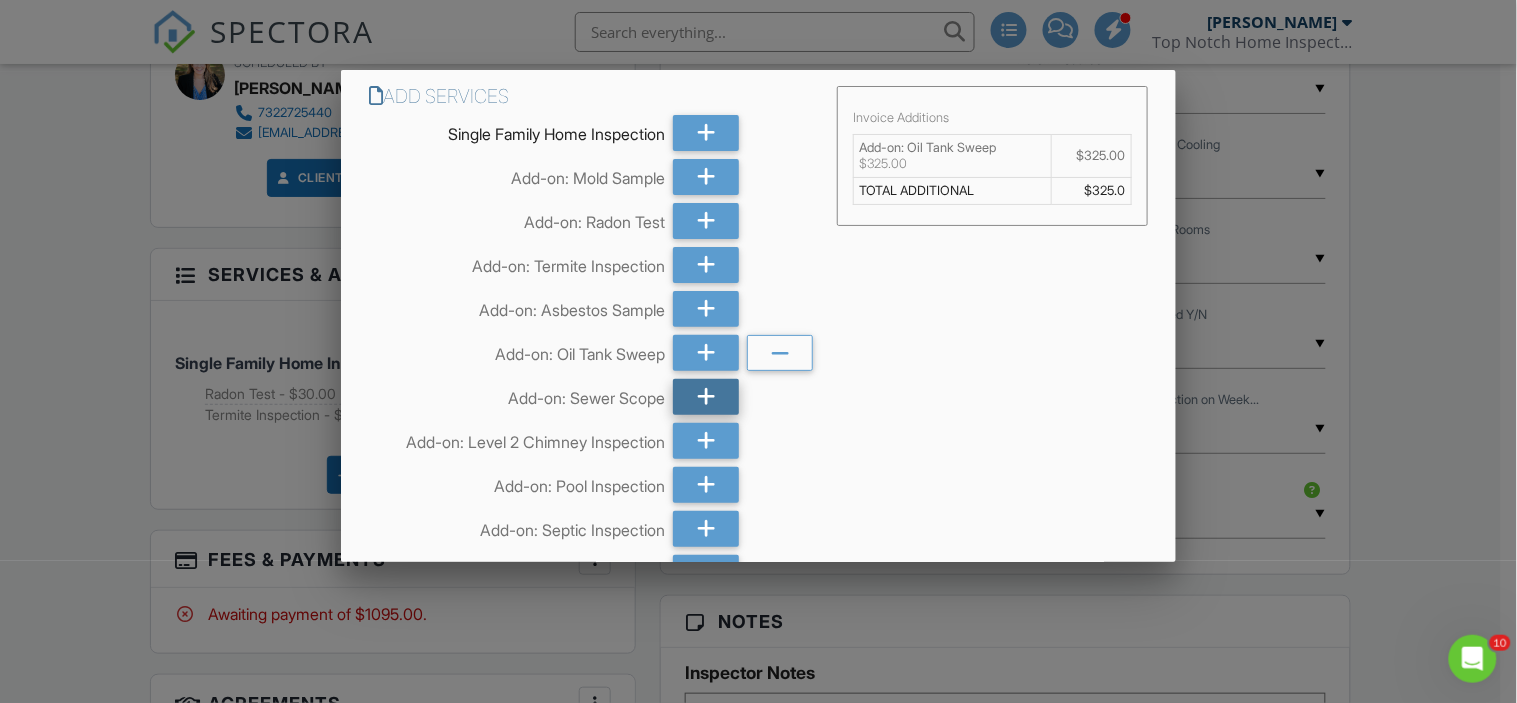click at bounding box center [706, 397] 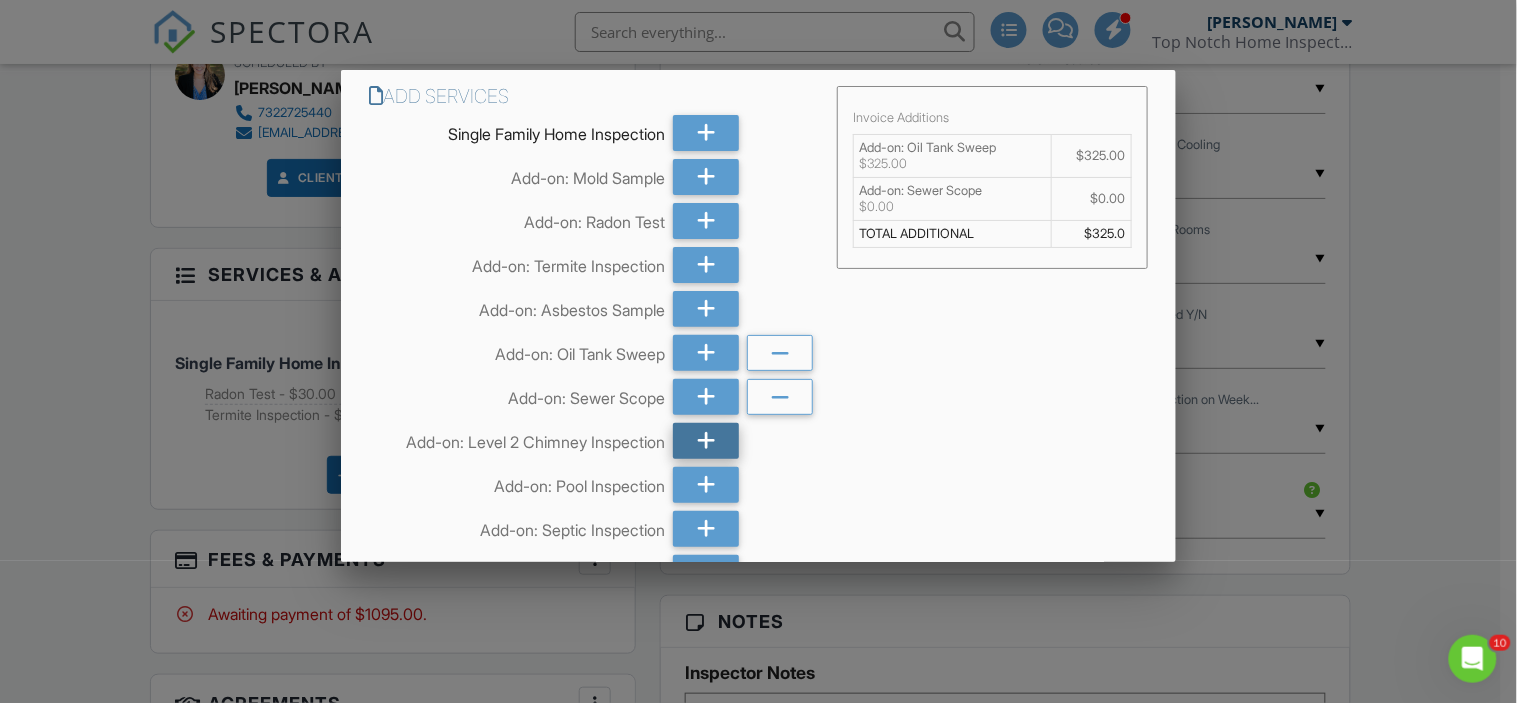 click at bounding box center (706, 441) 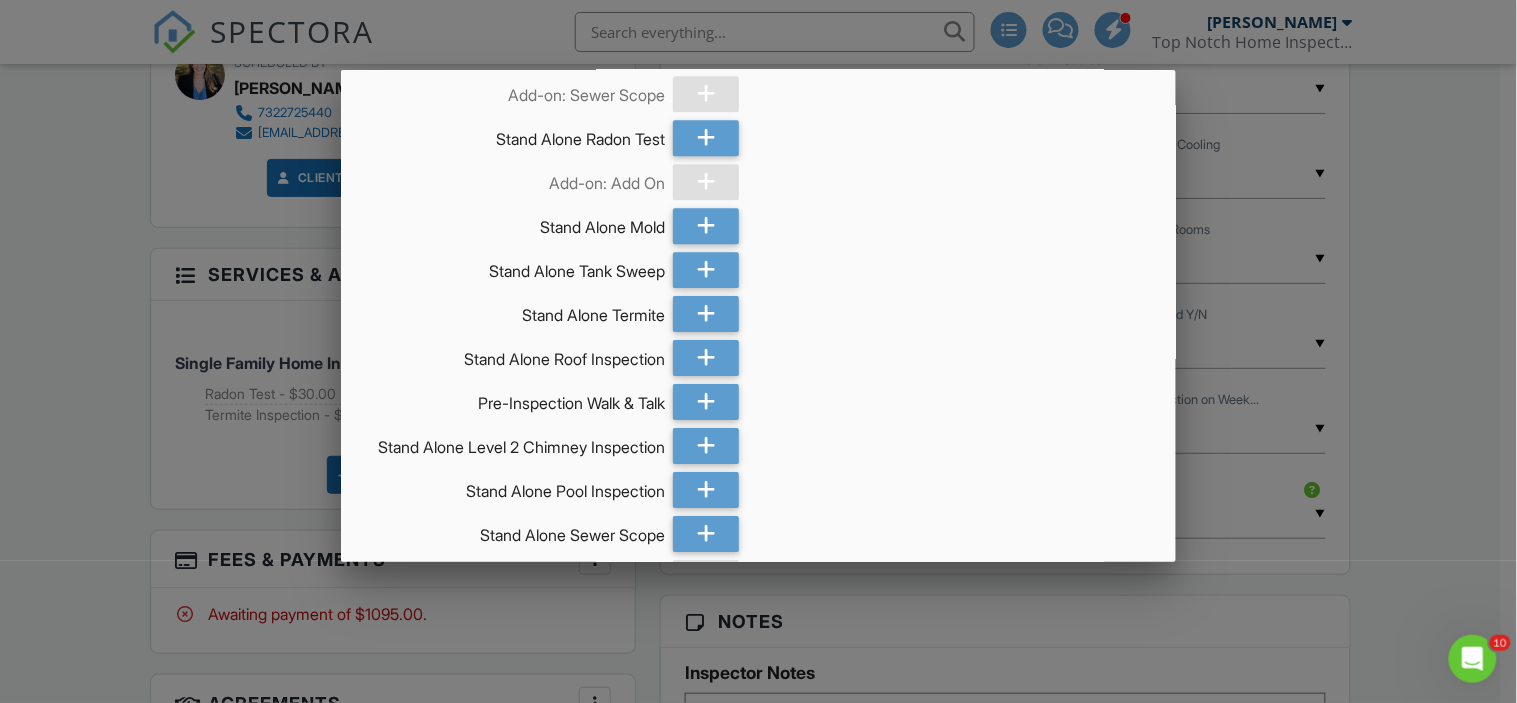 scroll, scrollTop: 1610, scrollLeft: 0, axis: vertical 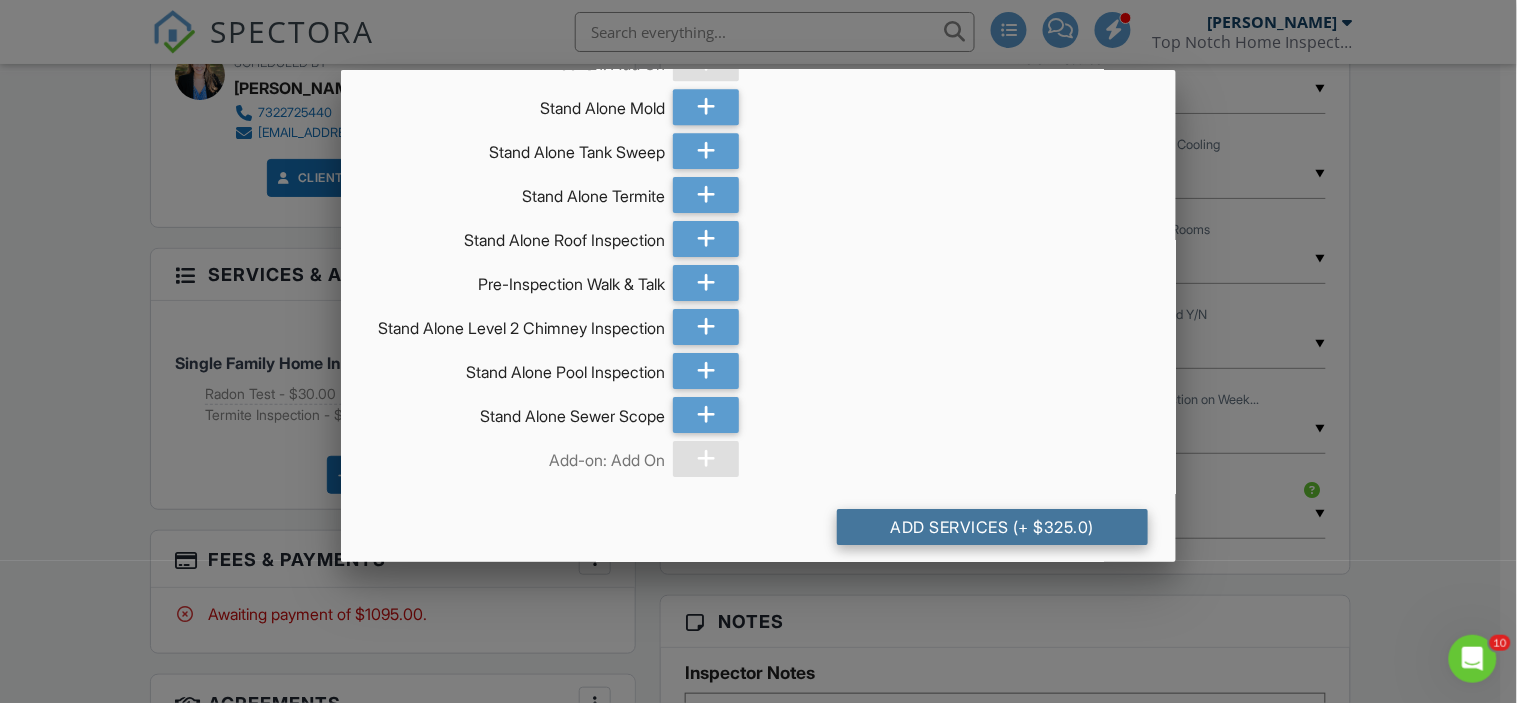 click on "Add Services
(+ $325.0)" at bounding box center [992, 527] 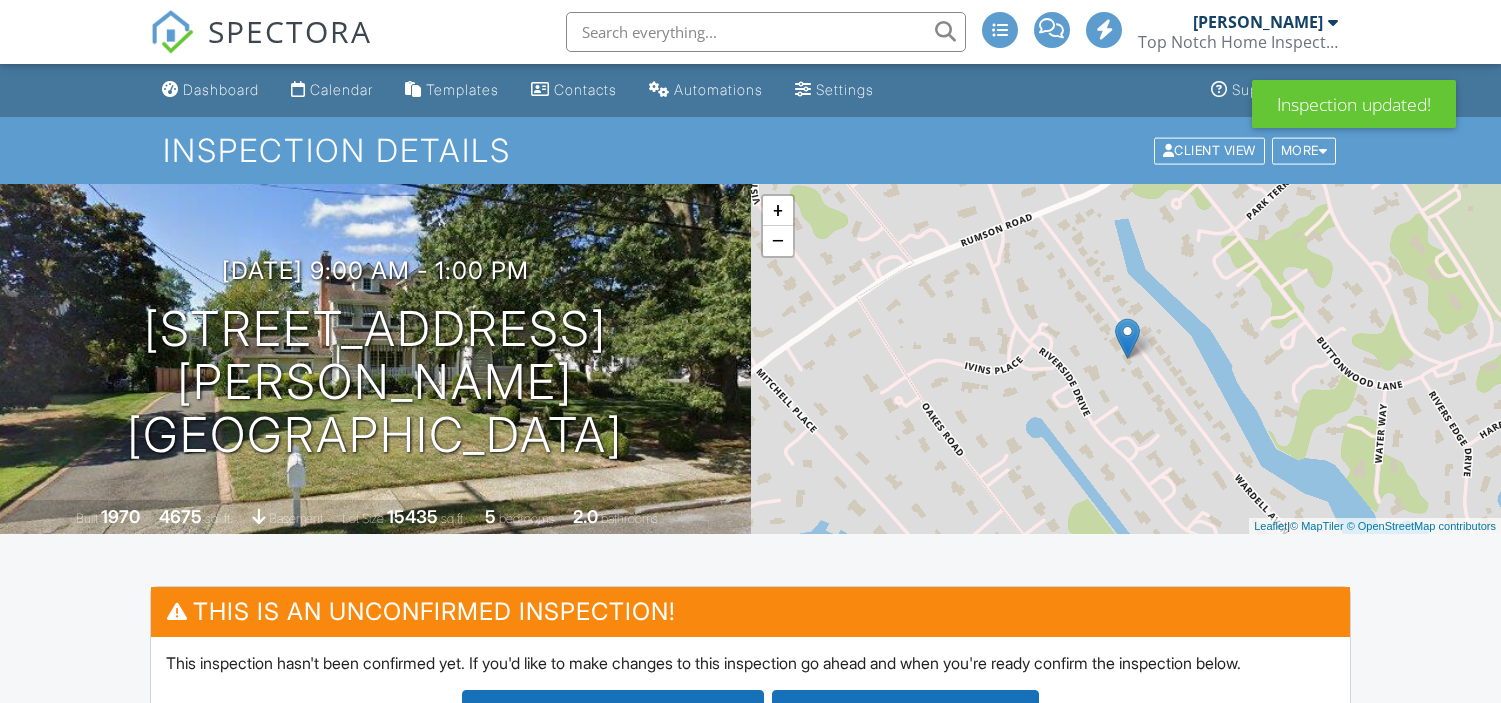 scroll, scrollTop: 0, scrollLeft: 0, axis: both 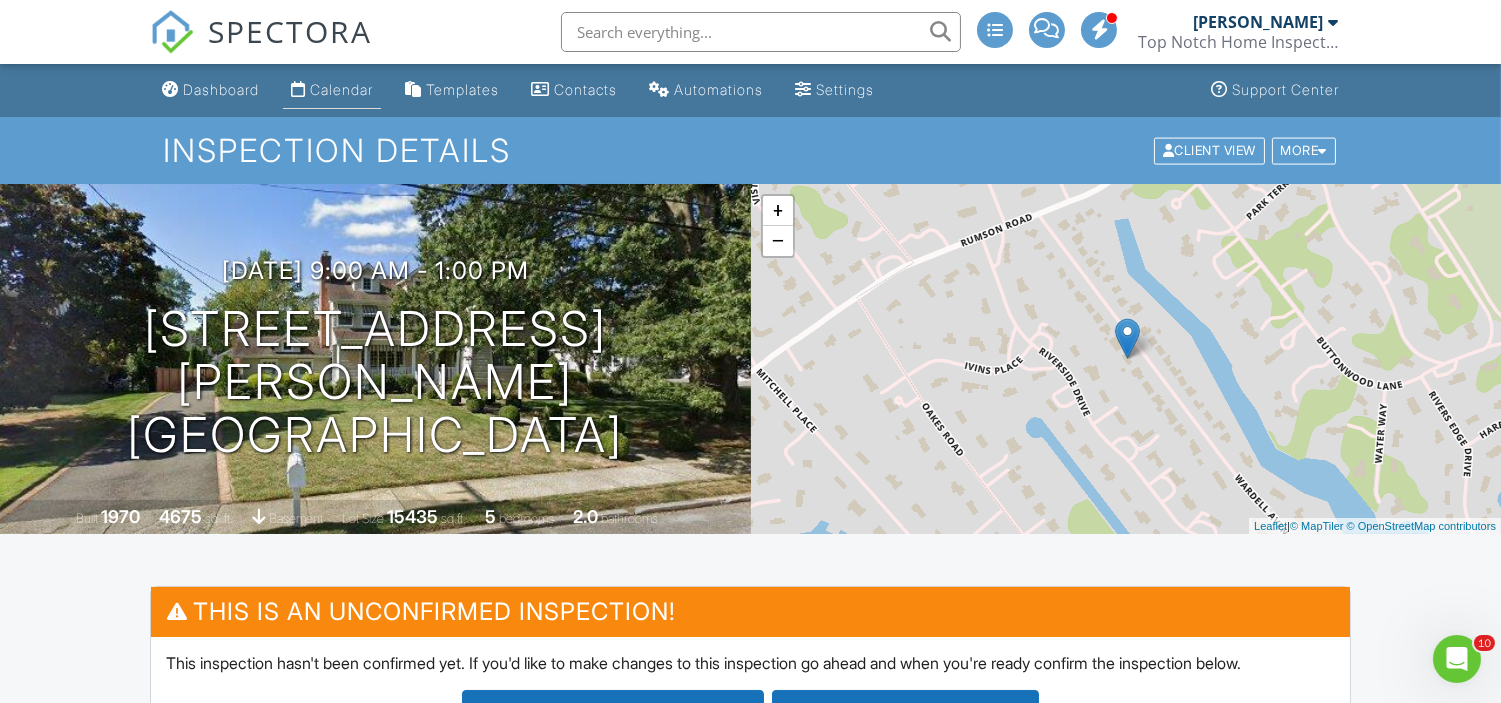 click on "Calendar" at bounding box center [341, 89] 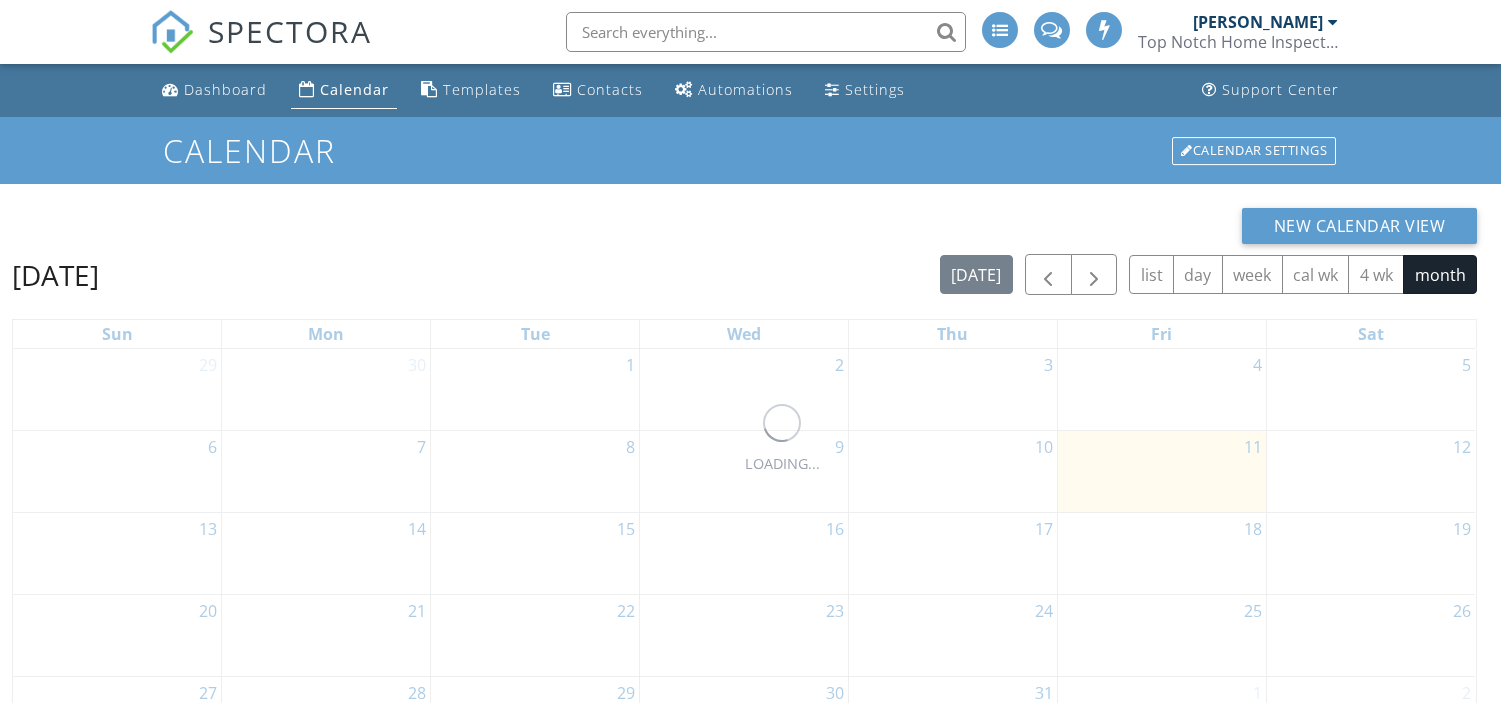scroll, scrollTop: 0, scrollLeft: 0, axis: both 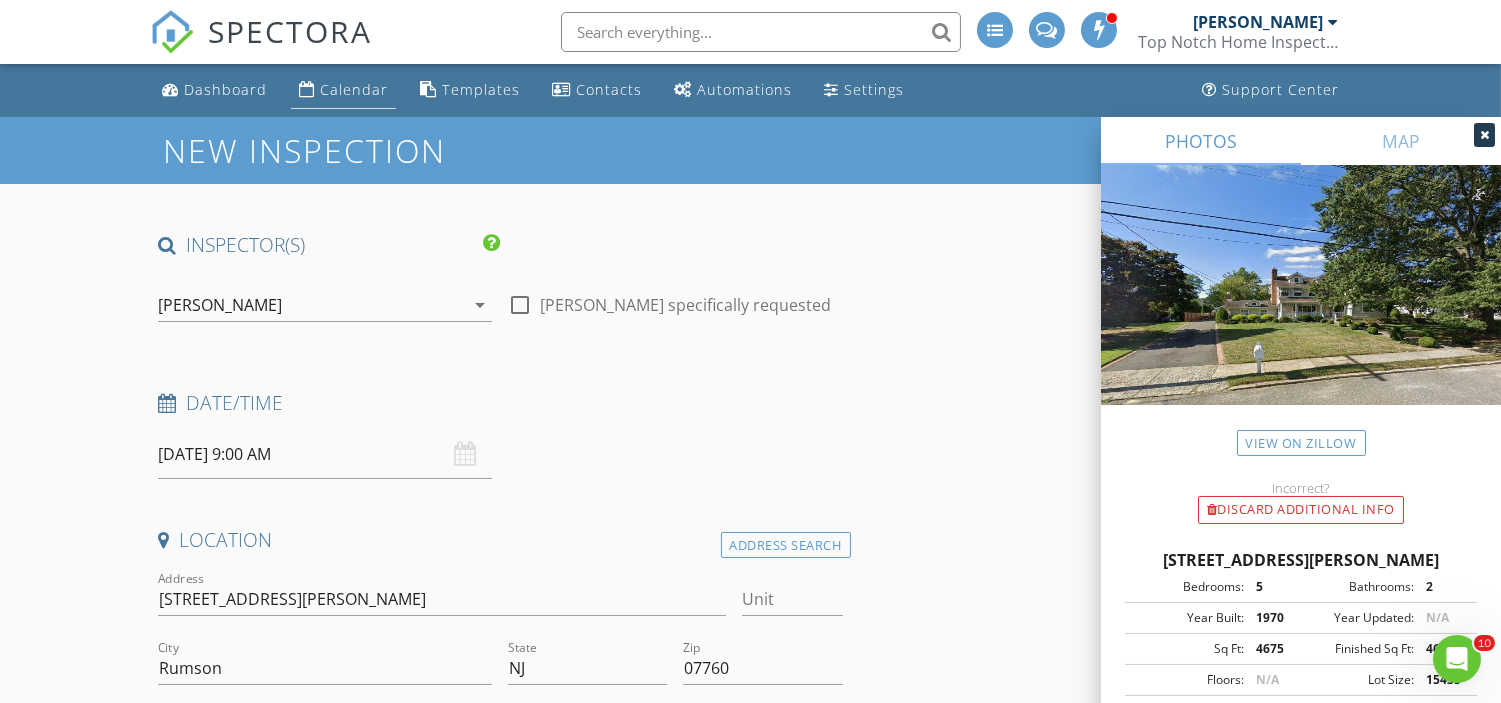 click on "Calendar" at bounding box center [354, 89] 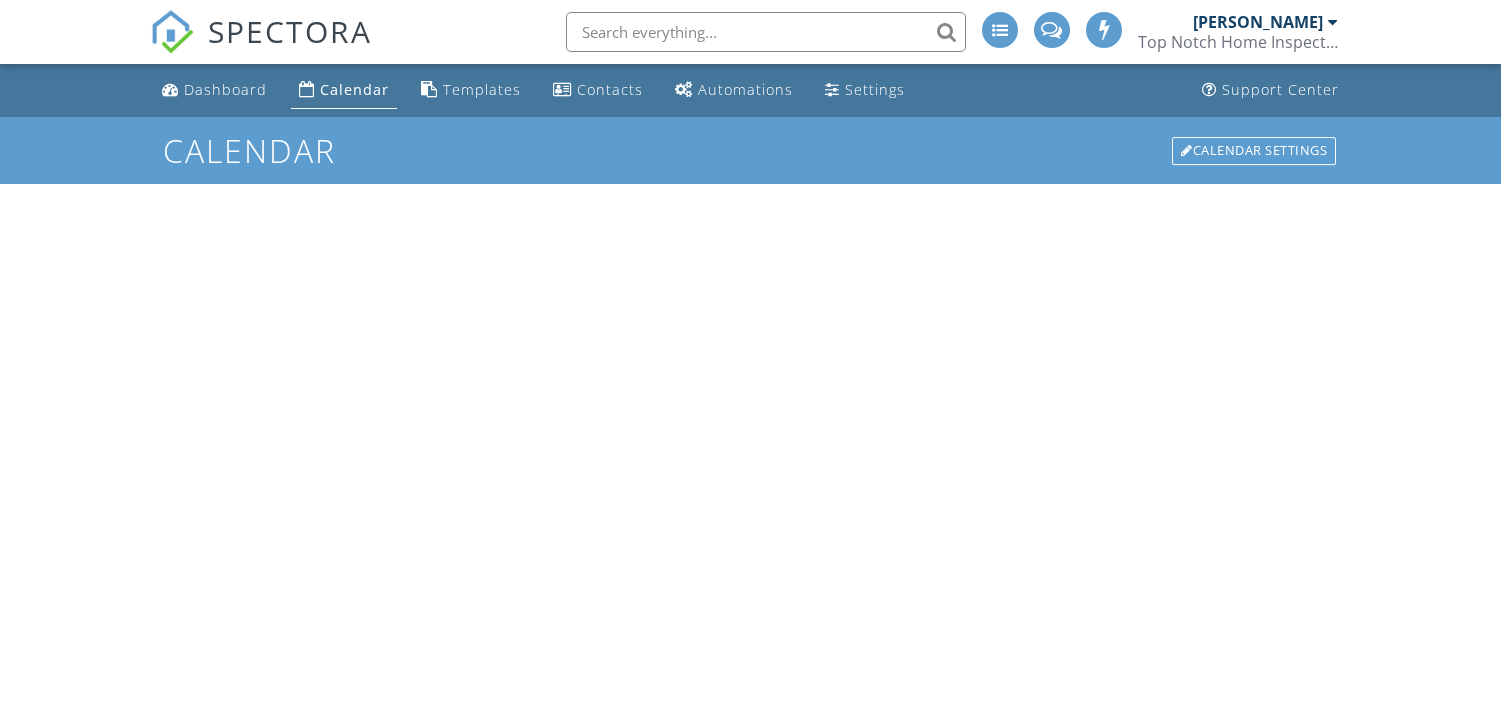 scroll, scrollTop: 0, scrollLeft: 0, axis: both 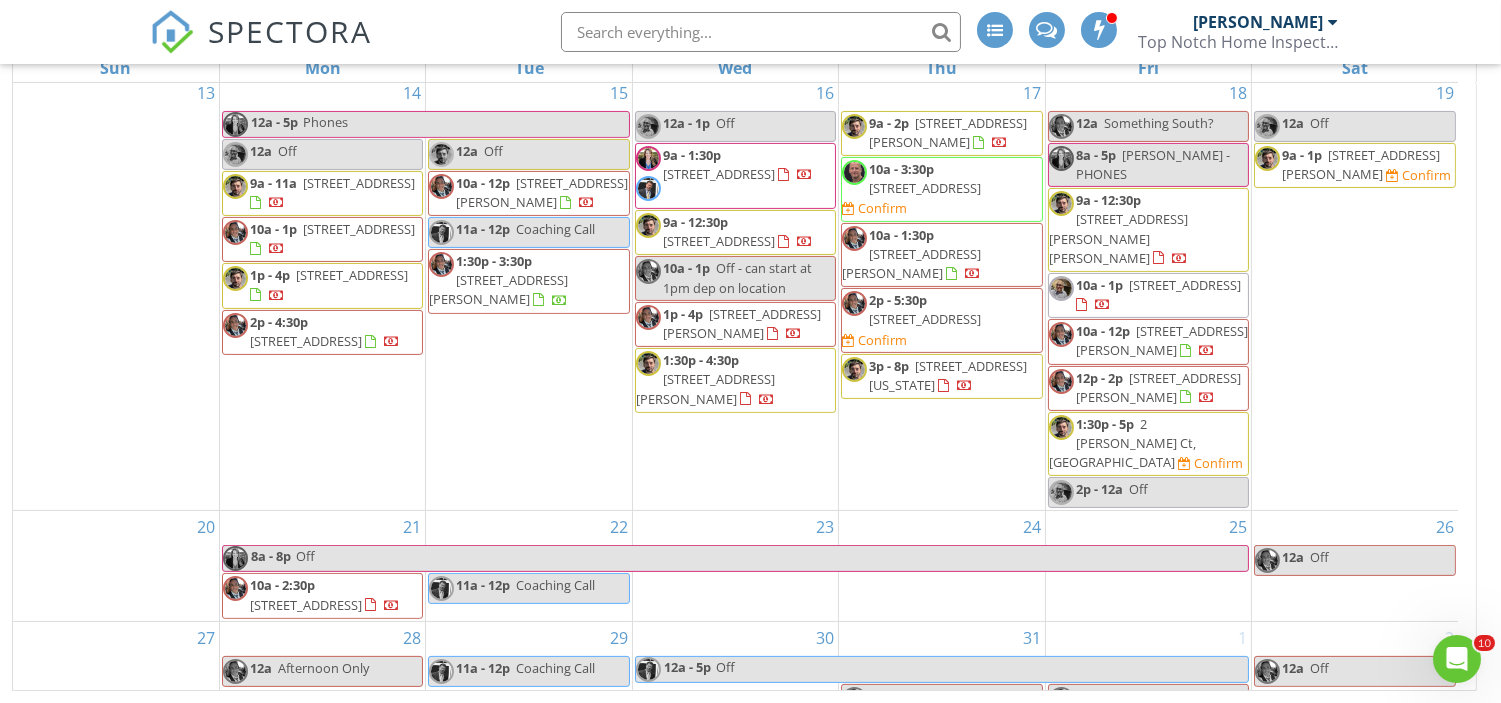 click on "[STREET_ADDRESS][PERSON_NAME]" at bounding box center (1361, 164) 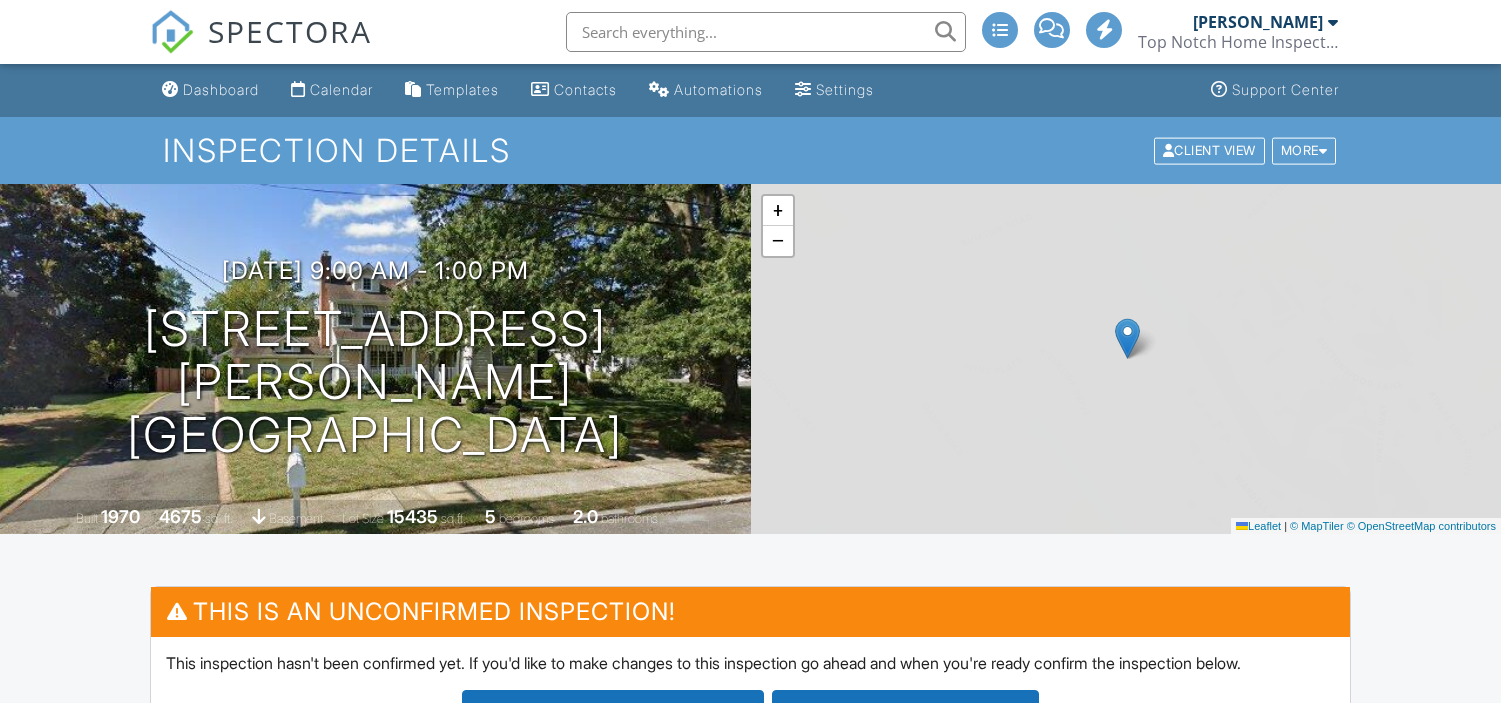 scroll, scrollTop: 0, scrollLeft: 0, axis: both 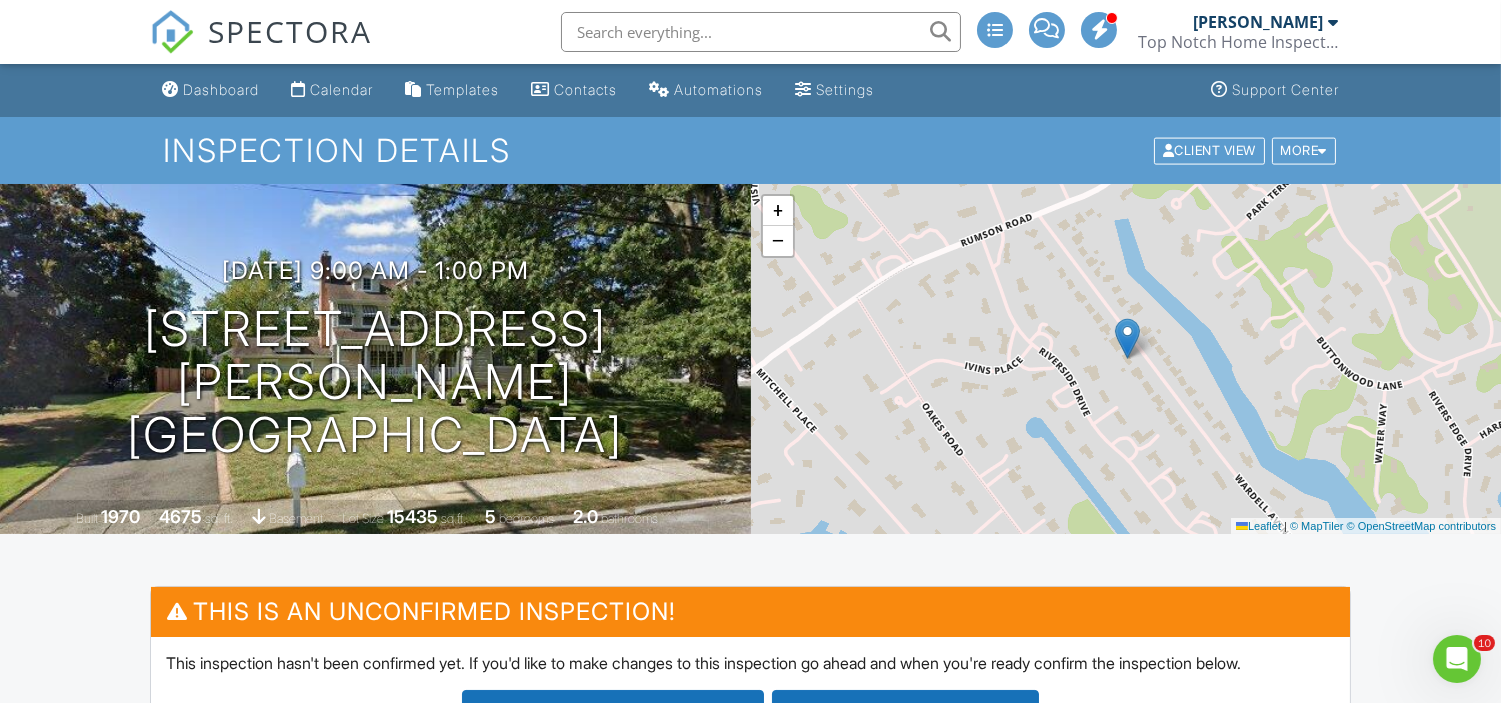 click at bounding box center (761, 32) 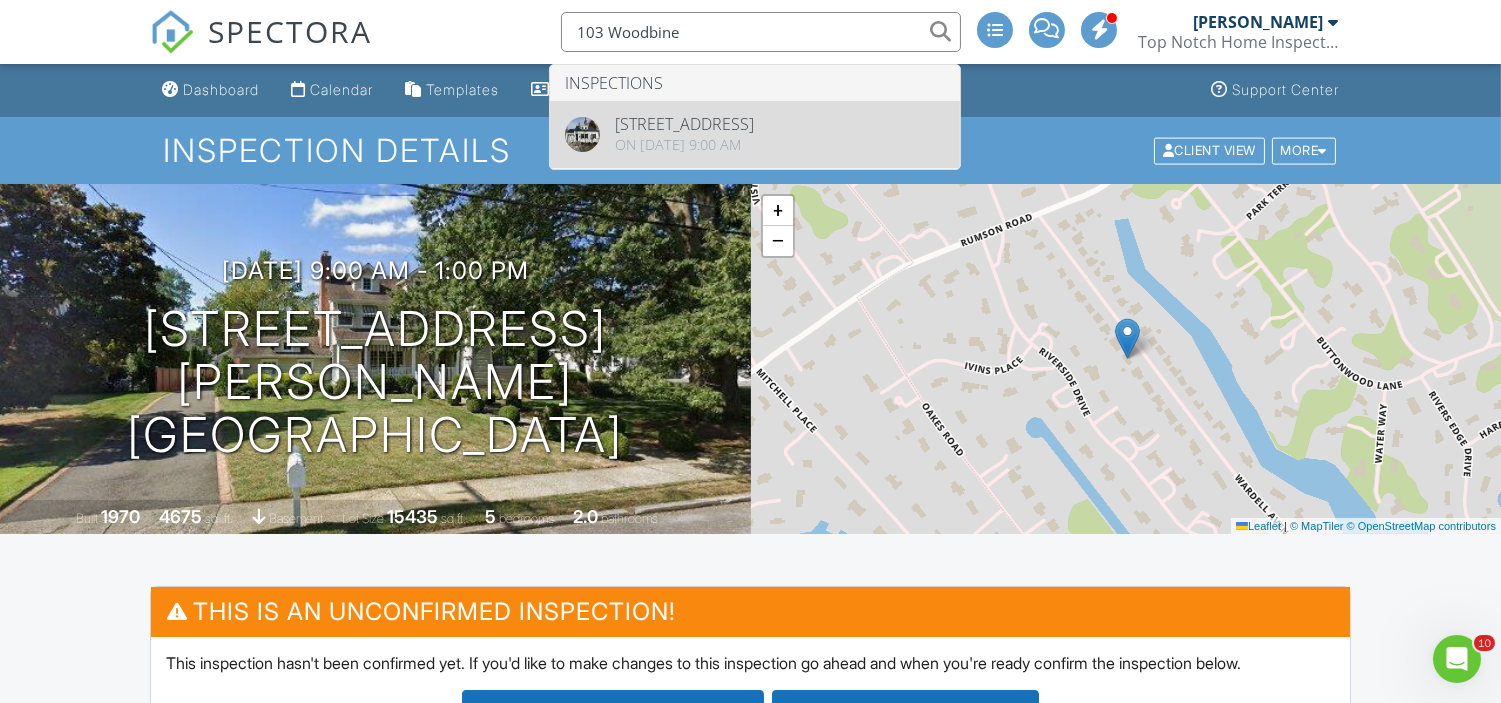type on "103 Woodbine" 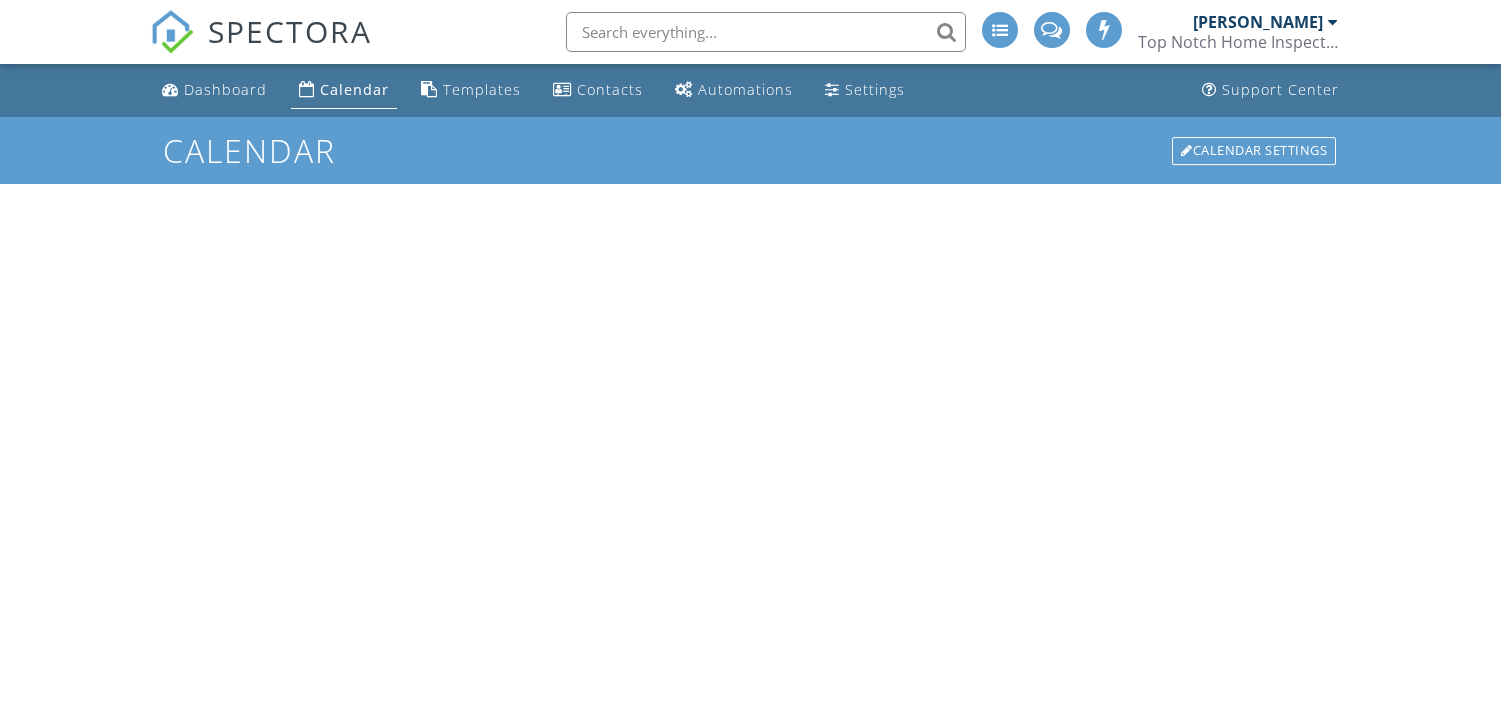 scroll, scrollTop: 0, scrollLeft: 0, axis: both 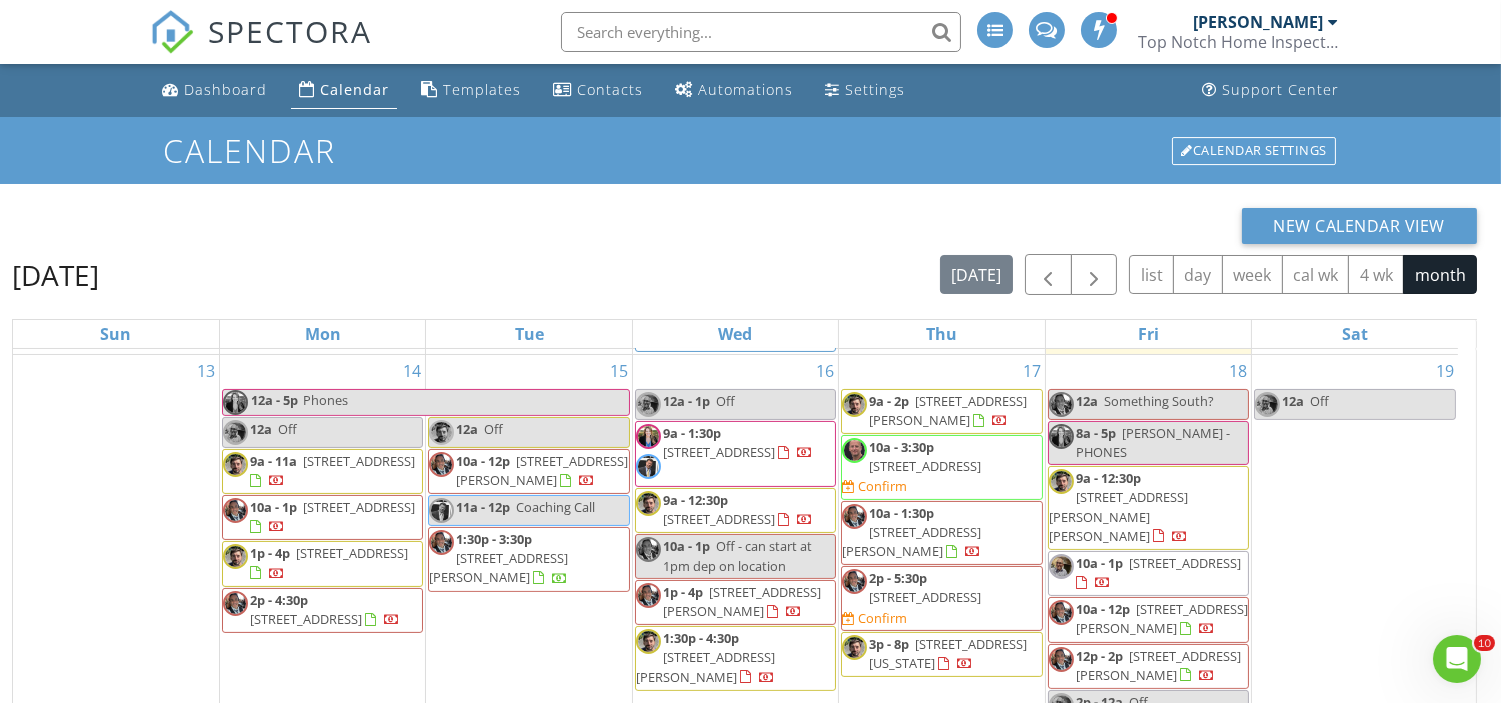 click on "Calendar" at bounding box center [354, 89] 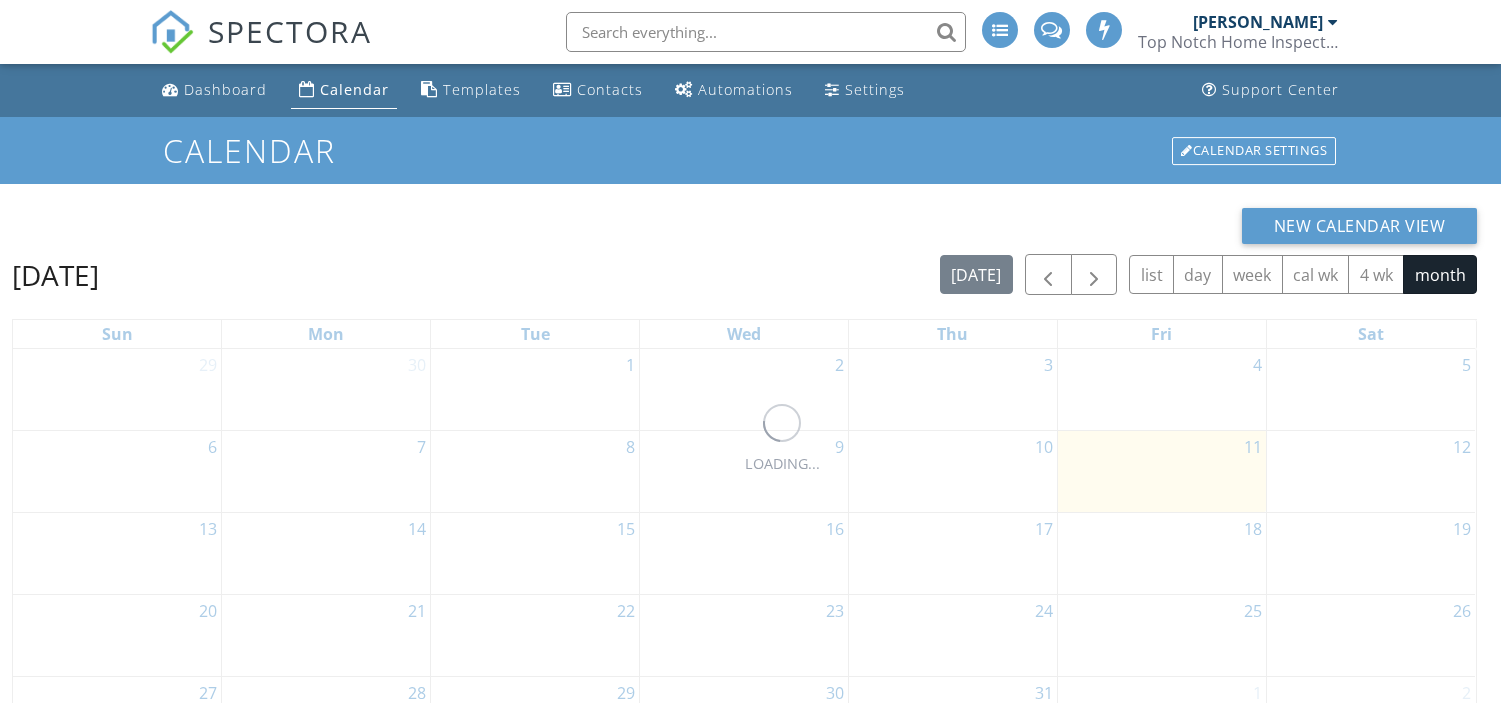 scroll, scrollTop: 0, scrollLeft: 0, axis: both 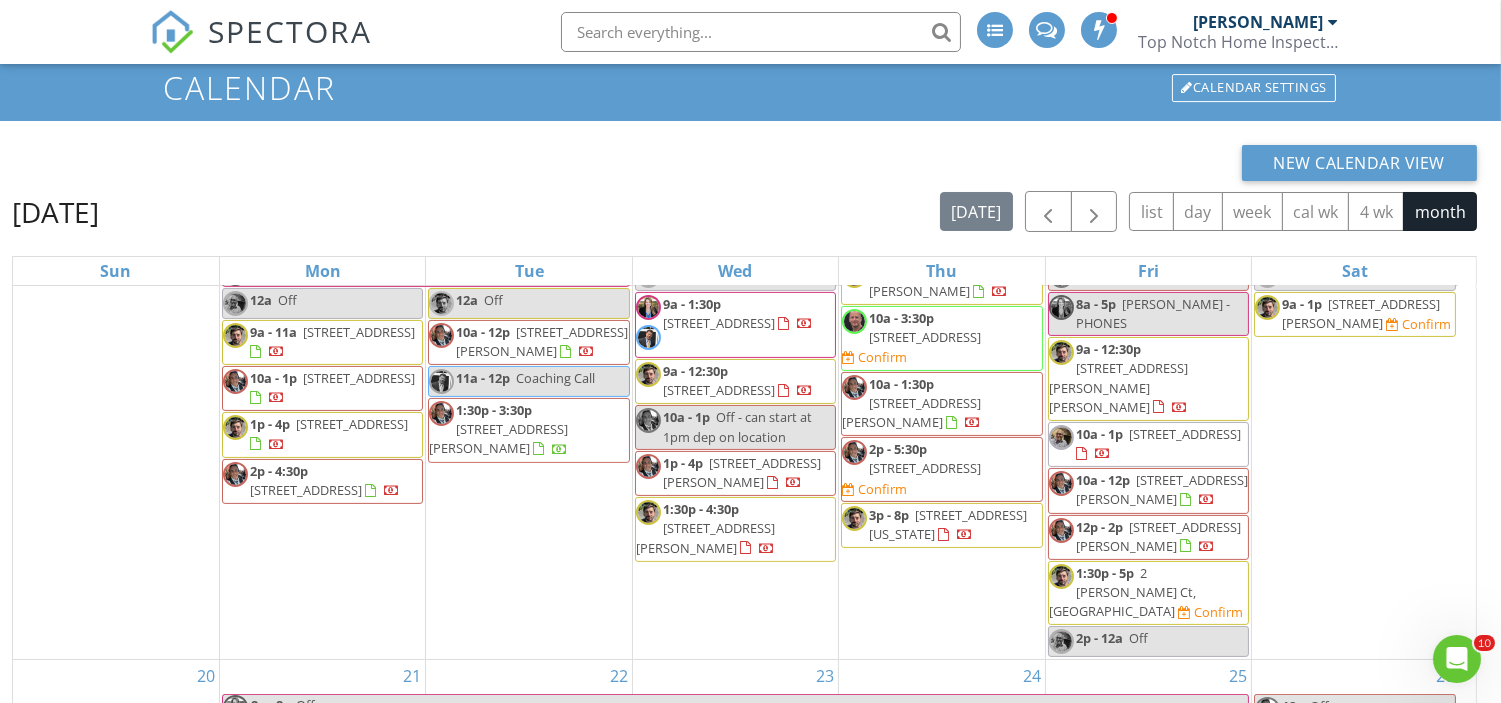 click on "2 McLellan Ct, East Brunswick 08816" at bounding box center [1122, 592] 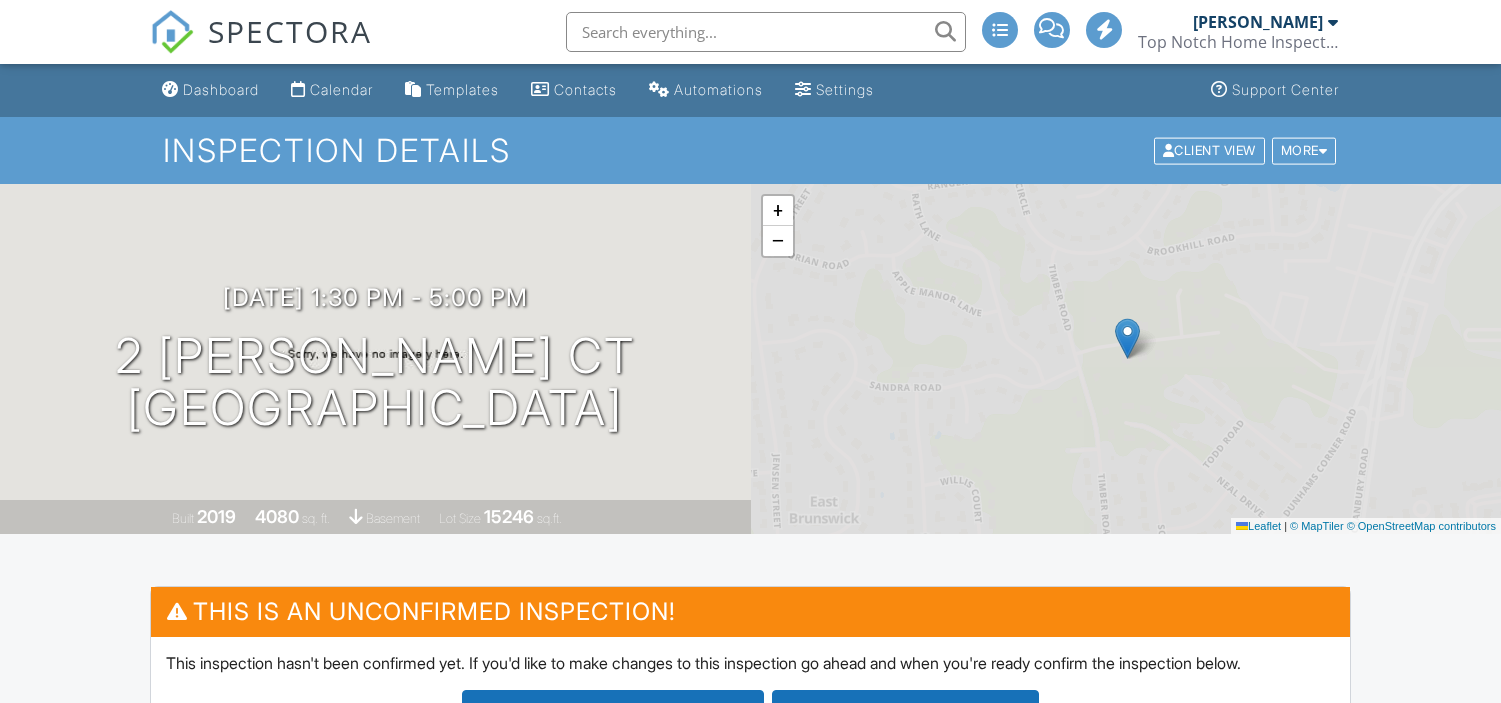 scroll, scrollTop: 0, scrollLeft: 0, axis: both 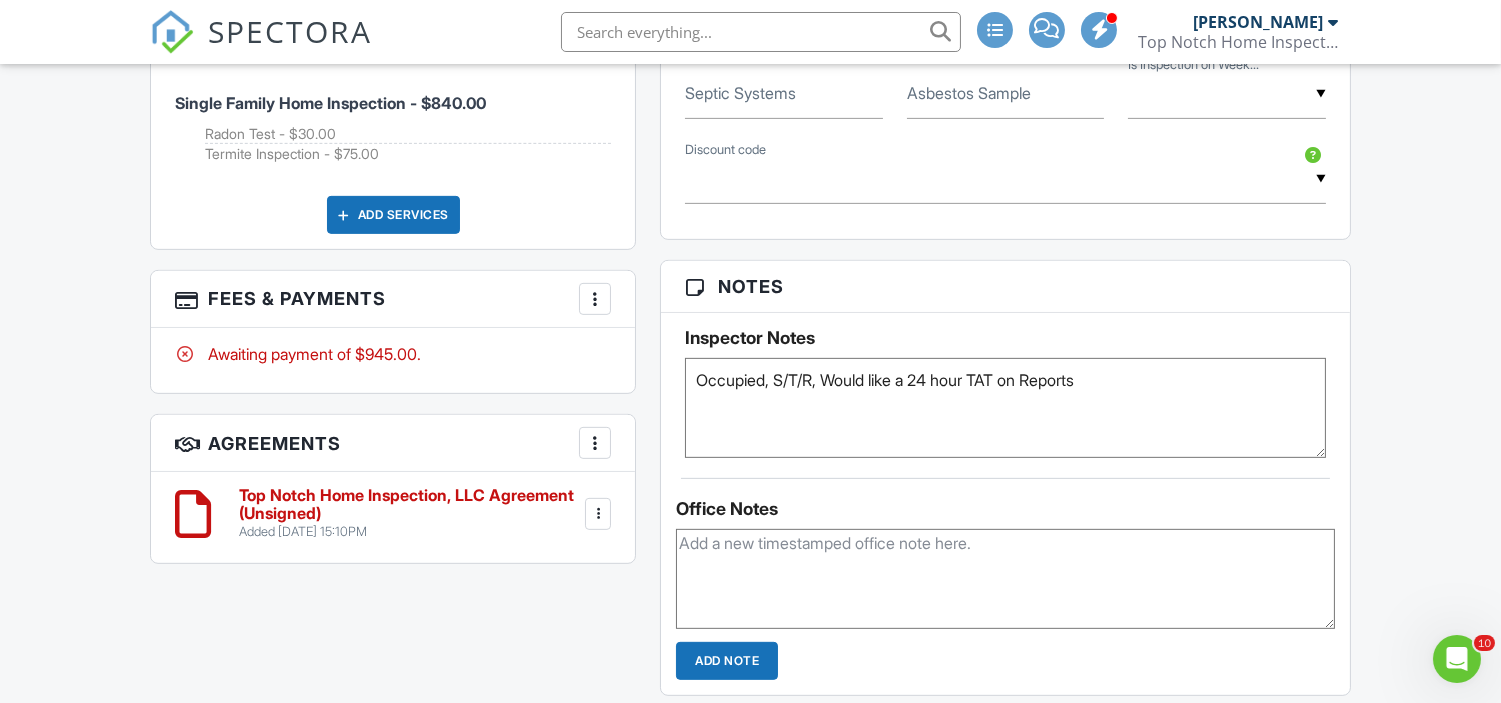 click at bounding box center [598, 514] 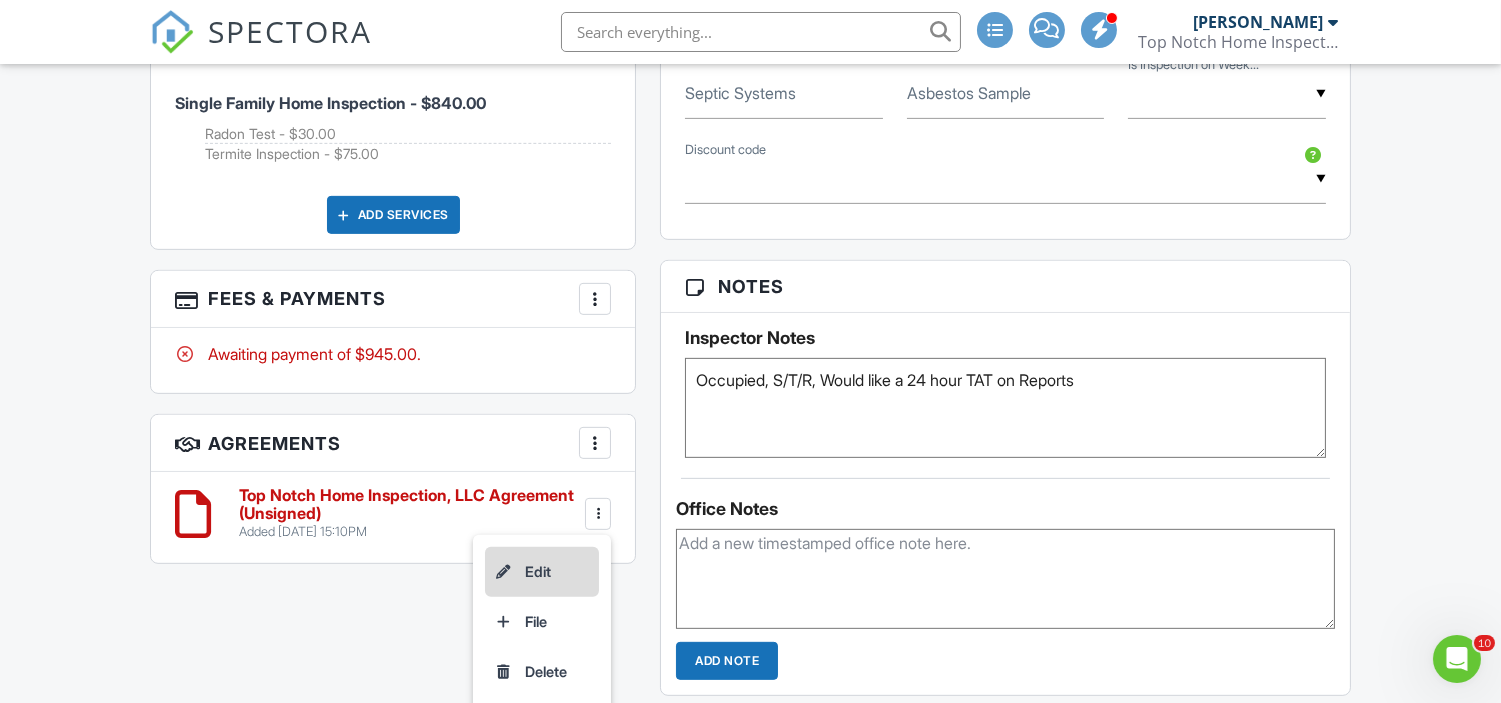 click on "Edit" at bounding box center [542, 572] 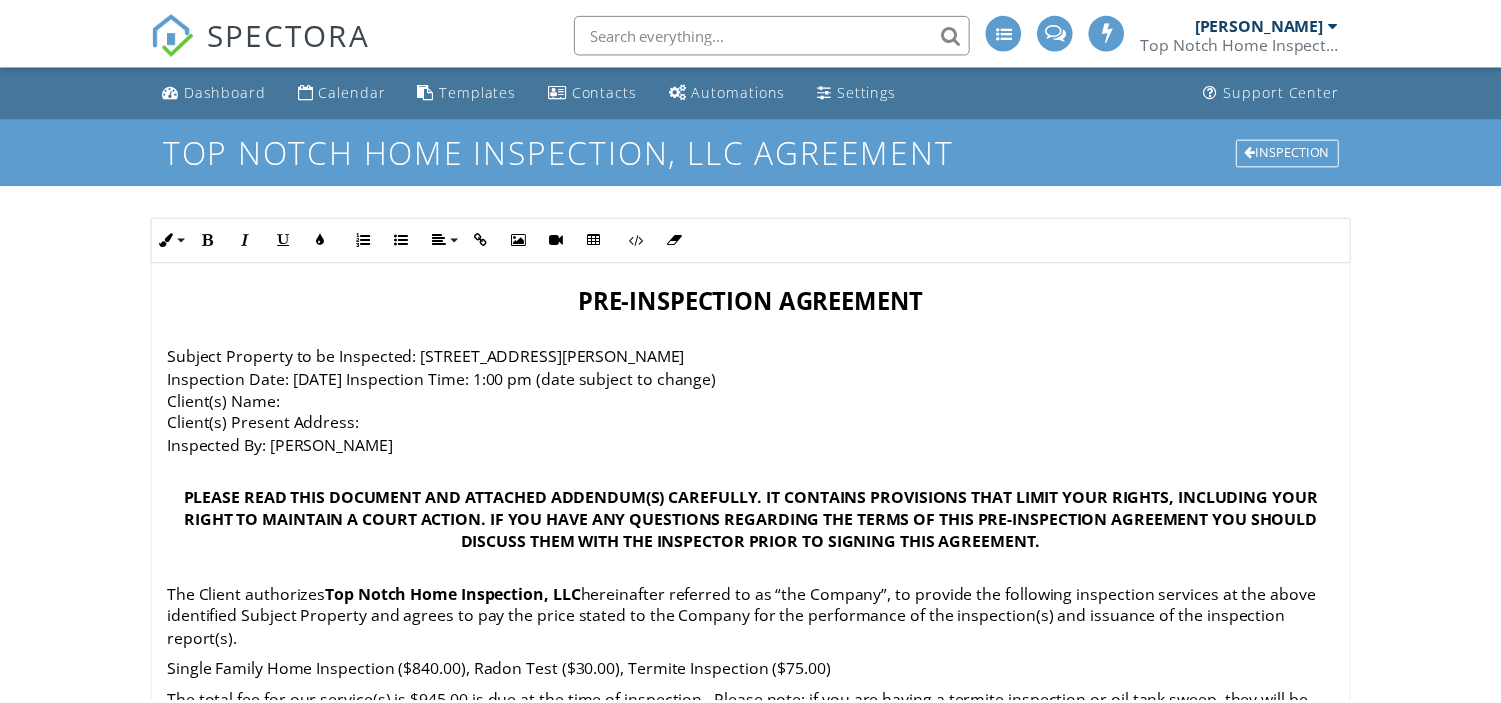 scroll, scrollTop: 0, scrollLeft: 0, axis: both 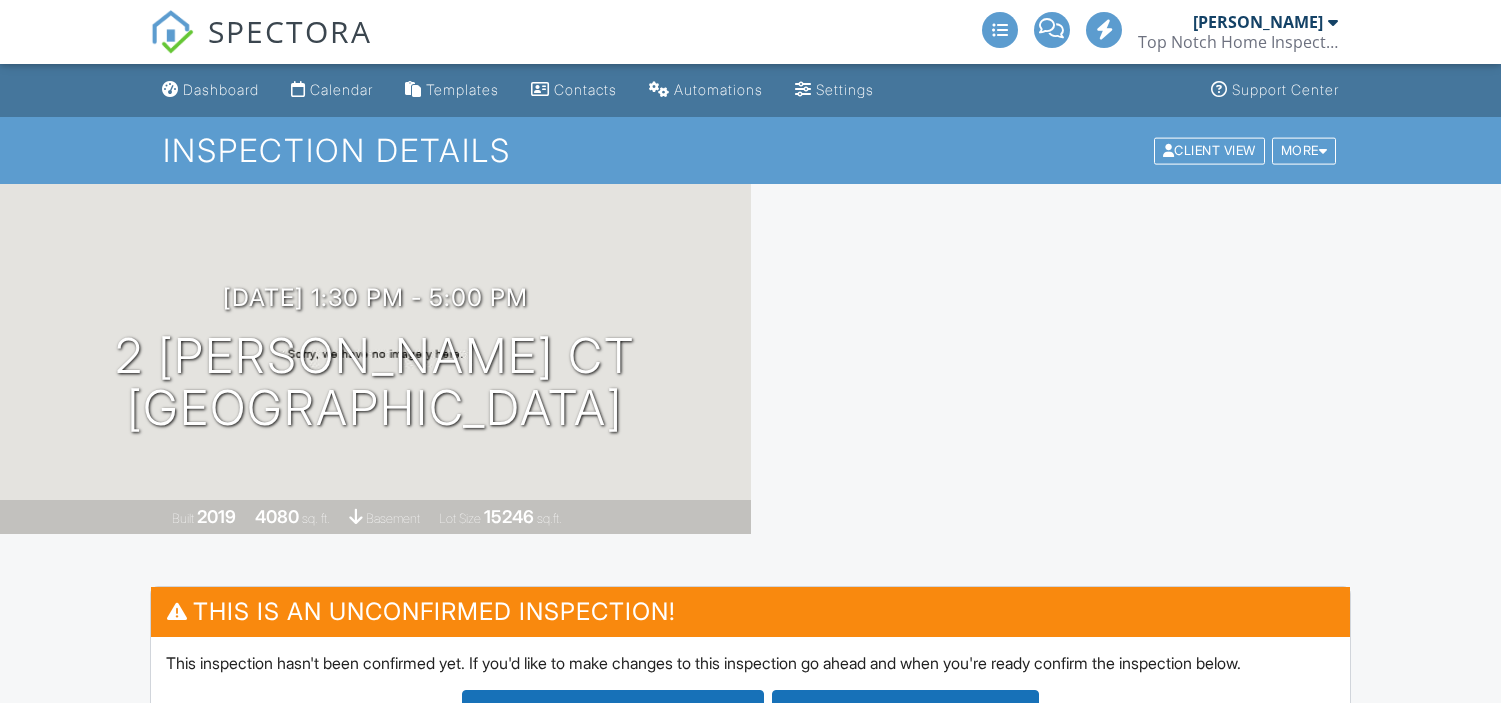 click on "This is an Unconfirmed Inspection!
This inspection hasn't been confirmed yet. If you'd like to make changes to this inspection go ahead and when you're ready confirm the inspection below.
Confirm with notifications disabled
Confirm and send notifications
Reports
Locked
Attach
New
(Untitled report)
Home Inspection (Top Notch)
Edit
View
Home Inspection (Top Notch)
This report will be built from your template on [DATE]  3:00am
Quick Publish
Copy
Build Now
[GEOGRAPHIC_DATA]
Publish All
Checking report completion
Publish report?
Before publishing from the web, click "Preview/Publish" in the Report Editor to save your changes ( don't know where that is? ). If this is not clicked, your latest changes may not appear in the report.
Cancel
Publish
Share archived report" at bounding box center [750, 1496] 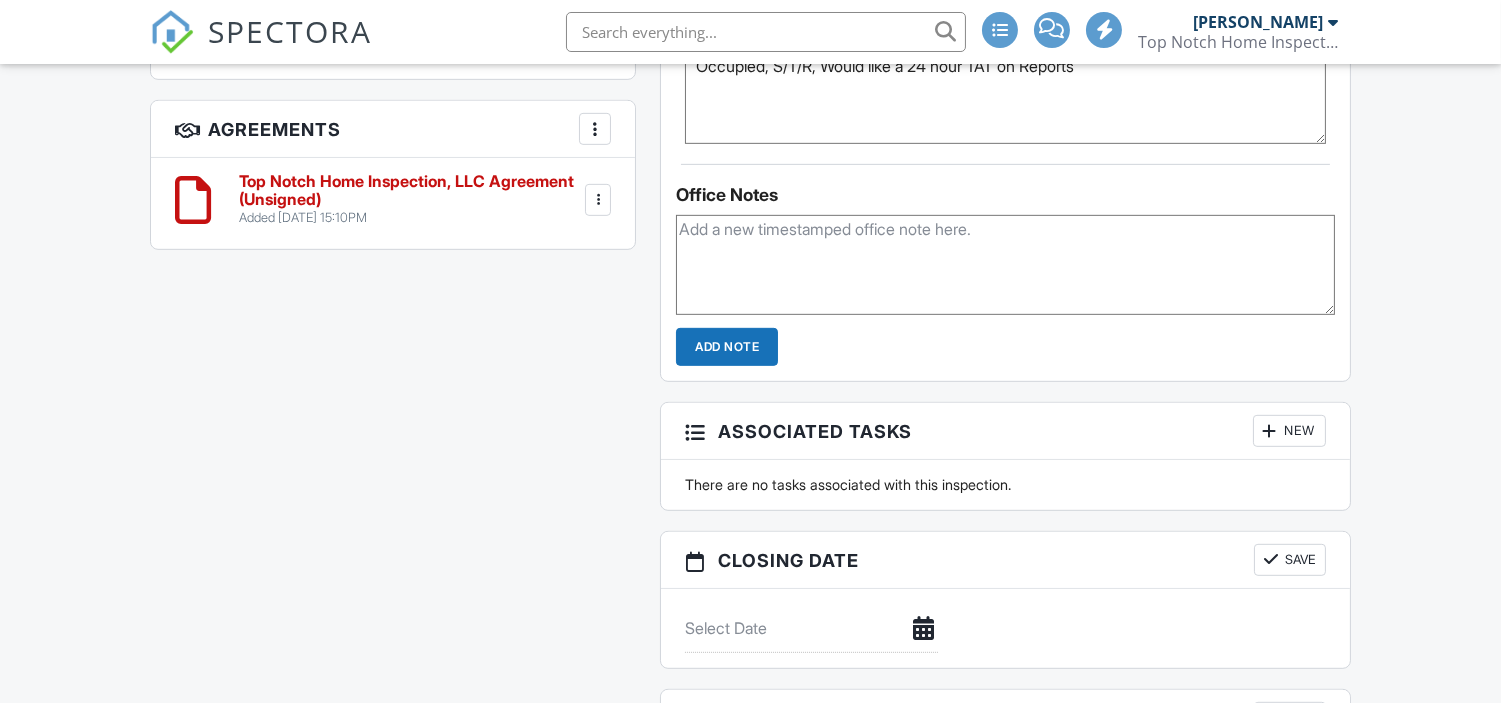 scroll, scrollTop: 1872, scrollLeft: 0, axis: vertical 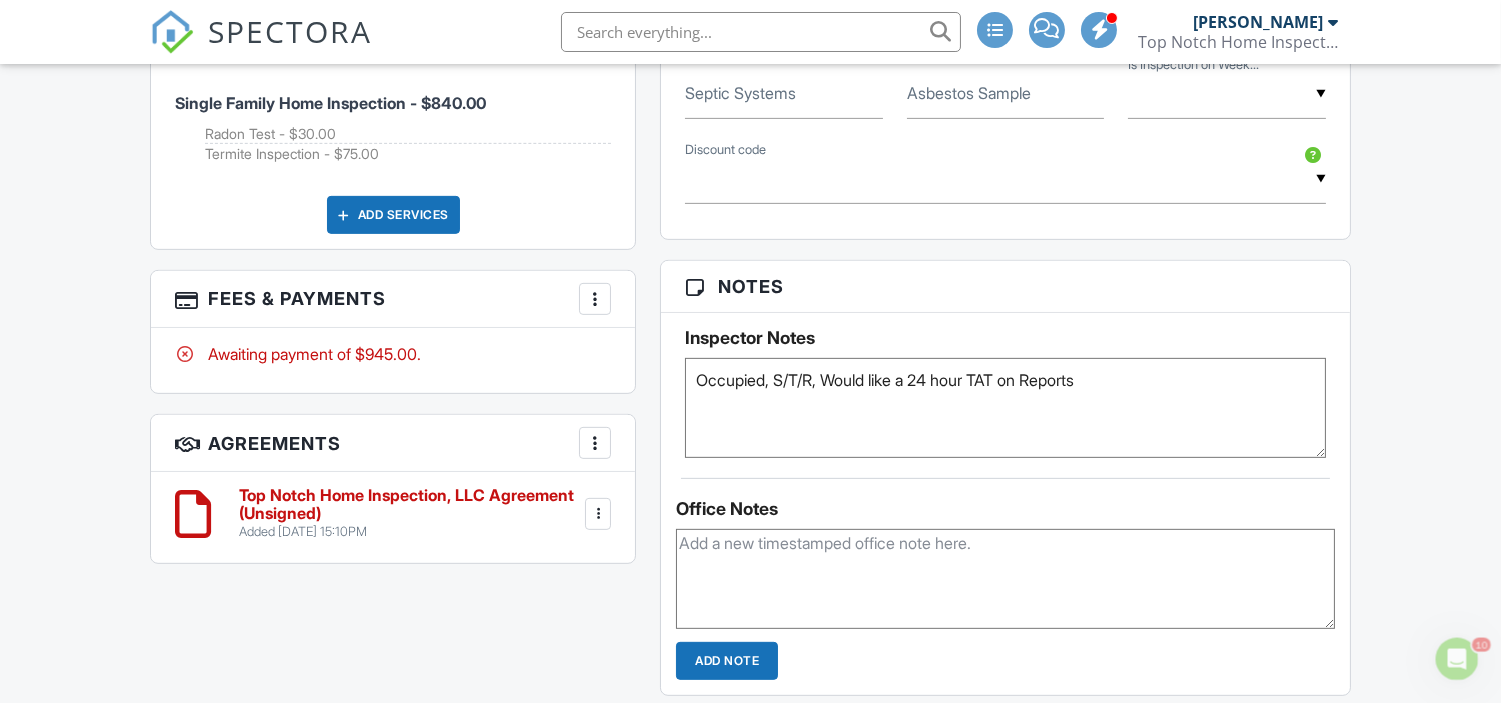 click at bounding box center [598, 514] 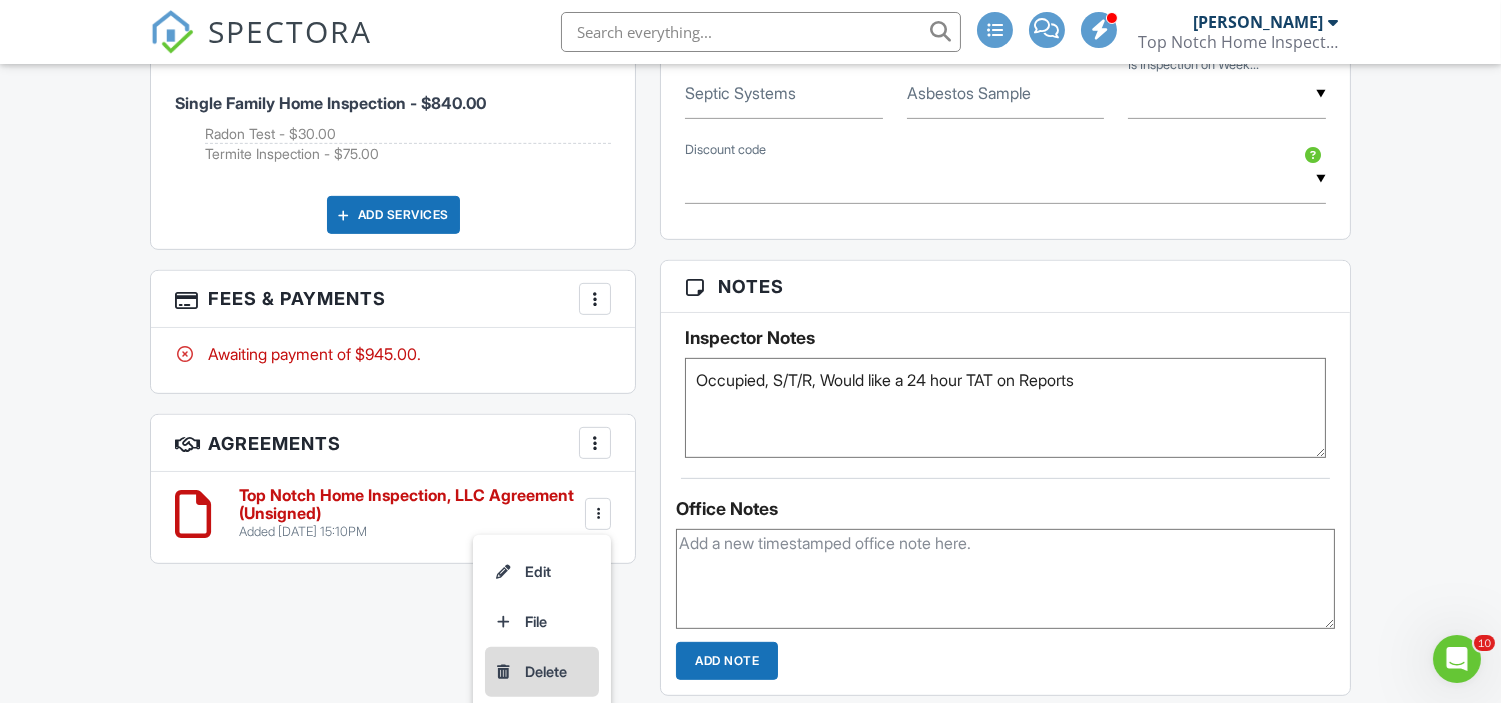 click on "Delete" at bounding box center (542, 672) 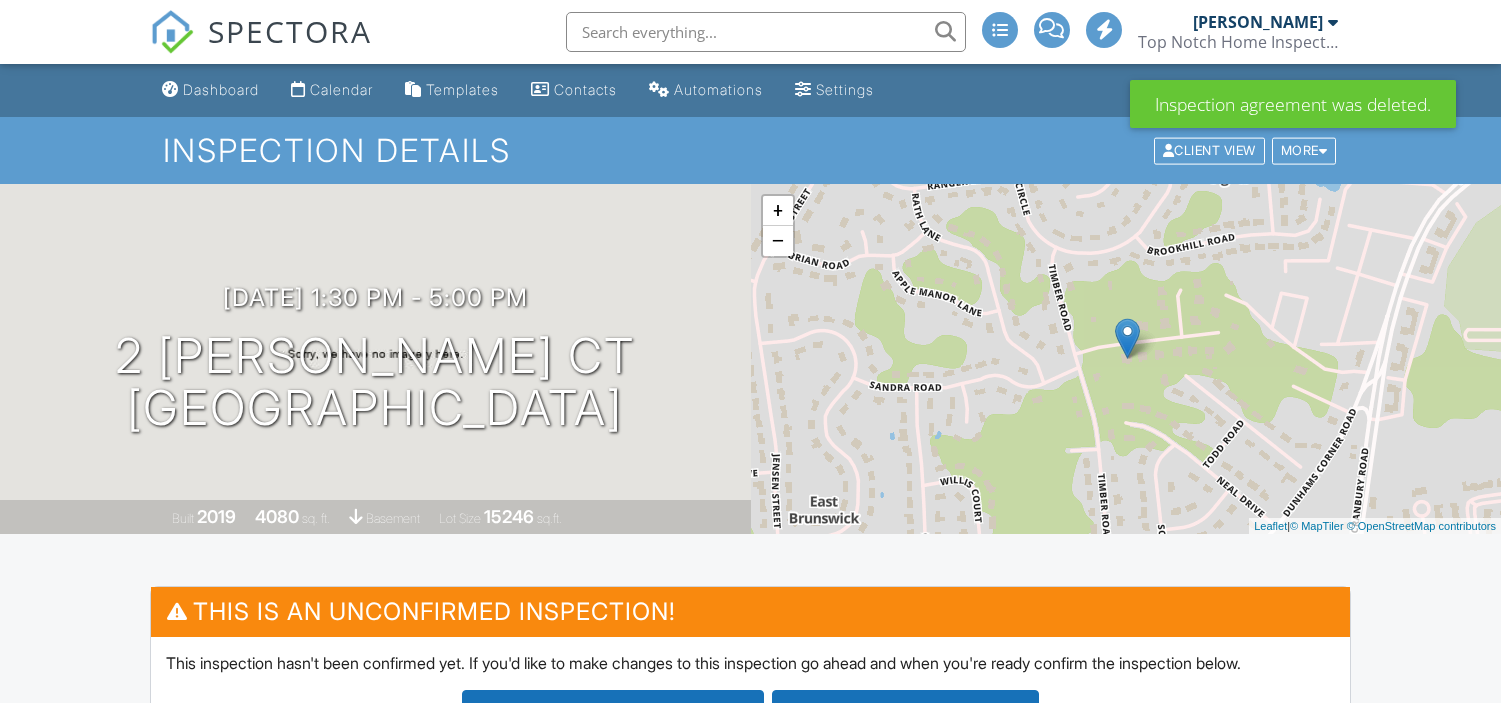 scroll, scrollTop: 0, scrollLeft: 0, axis: both 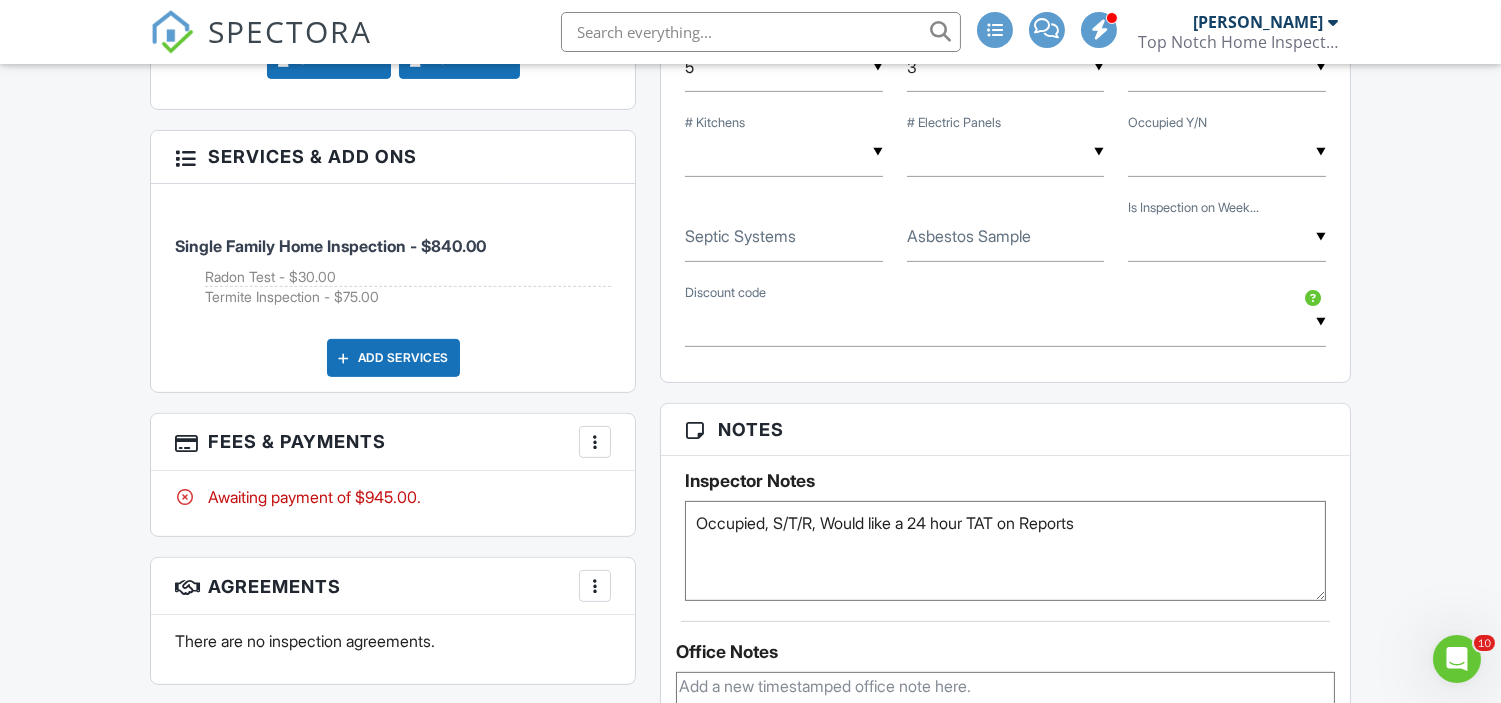 click on "More" at bounding box center (595, 586) 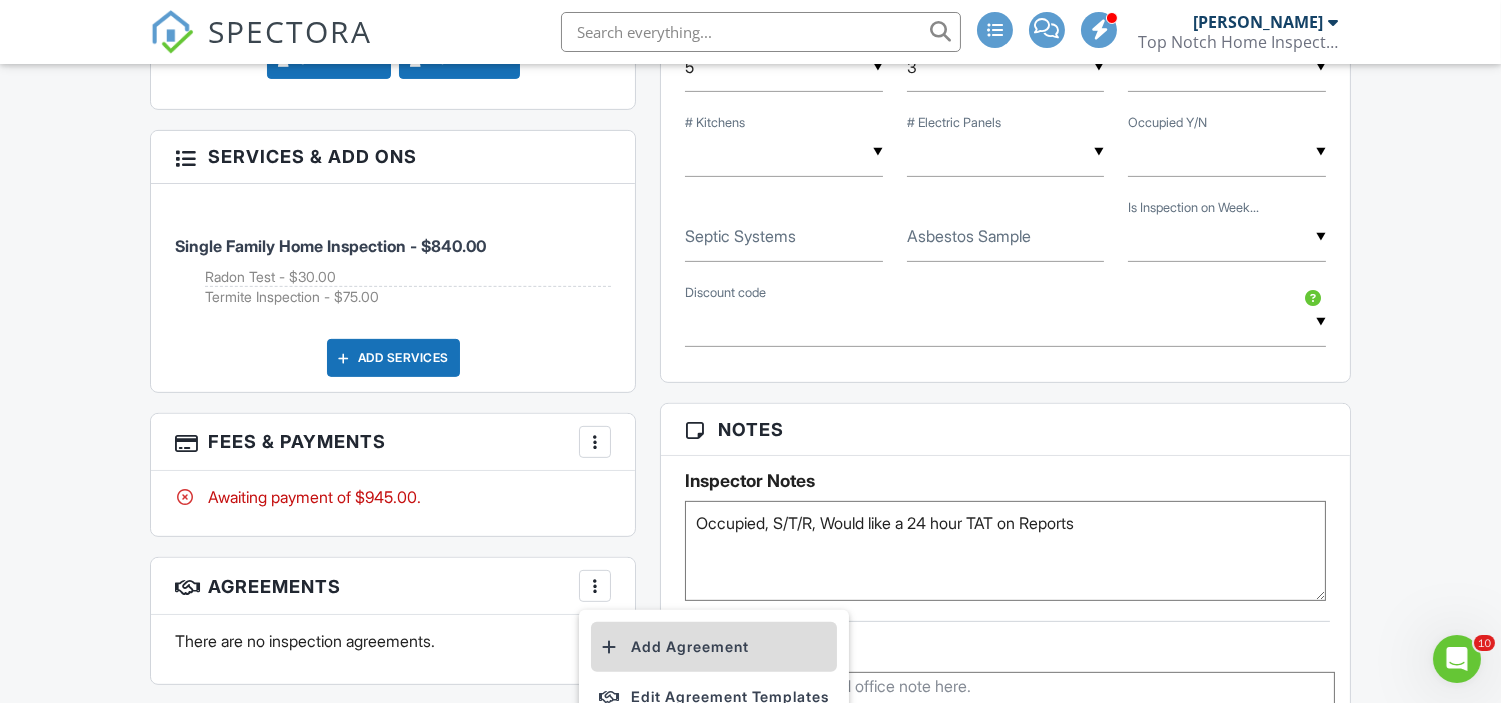 click on "Add Agreement" at bounding box center [714, 647] 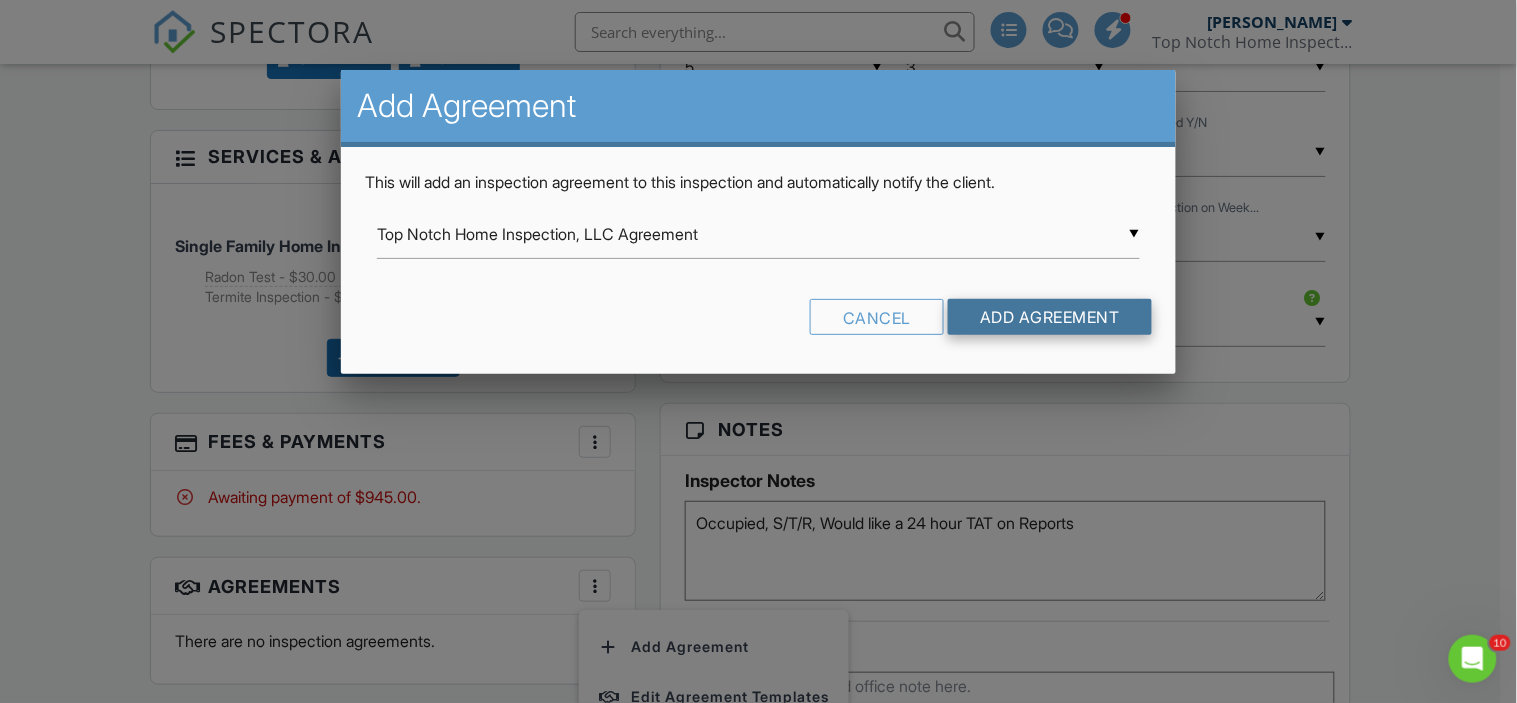 click on "Add Agreement" at bounding box center [1050, 317] 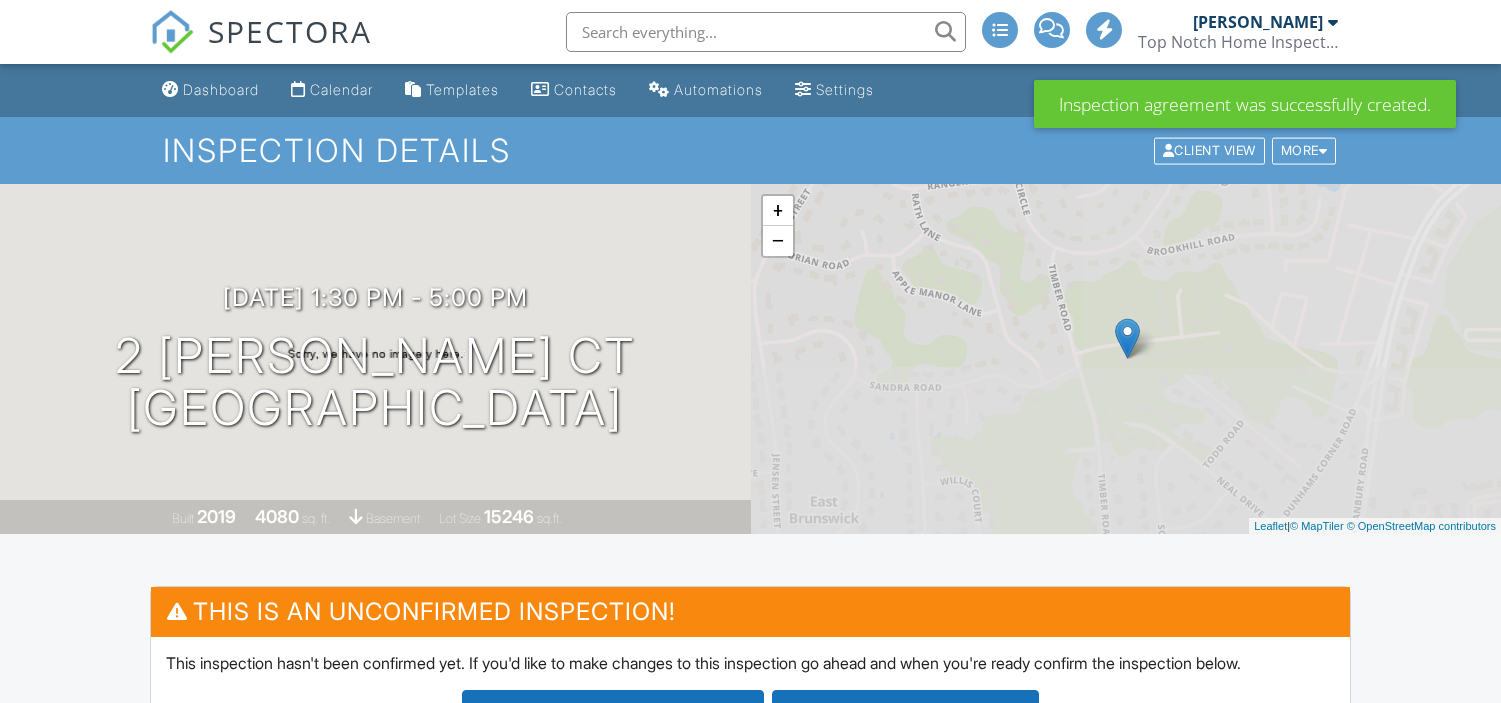 scroll, scrollTop: 0, scrollLeft: 0, axis: both 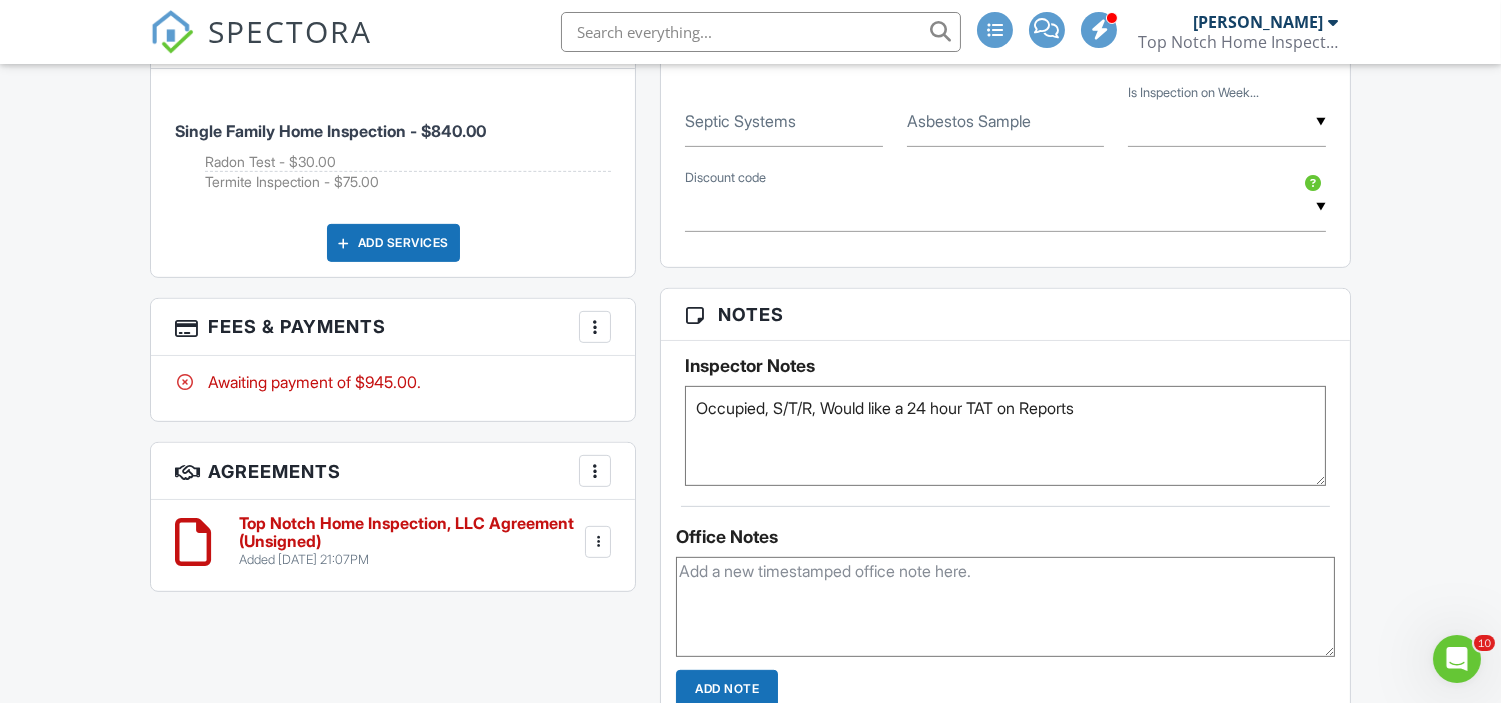 click at bounding box center (598, 542) 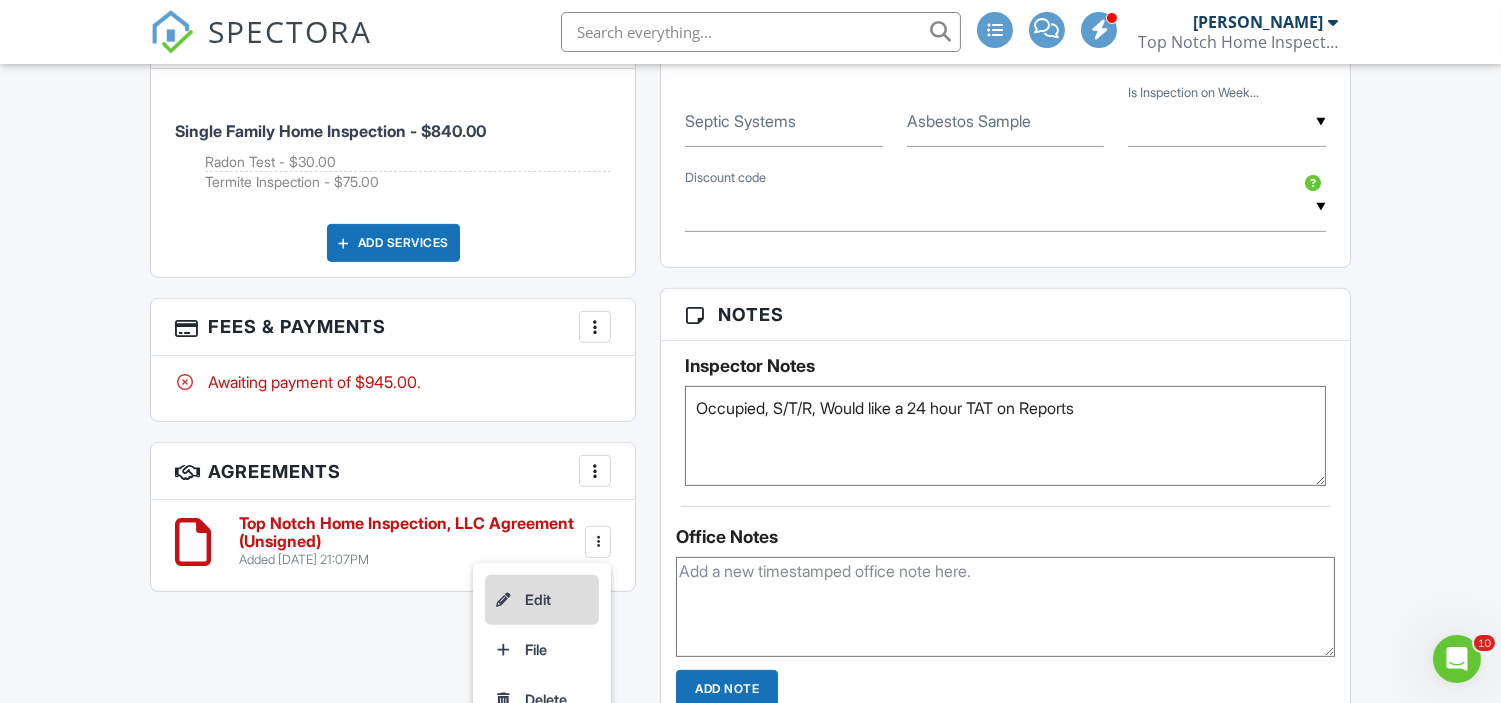 click on "Edit" at bounding box center (542, 600) 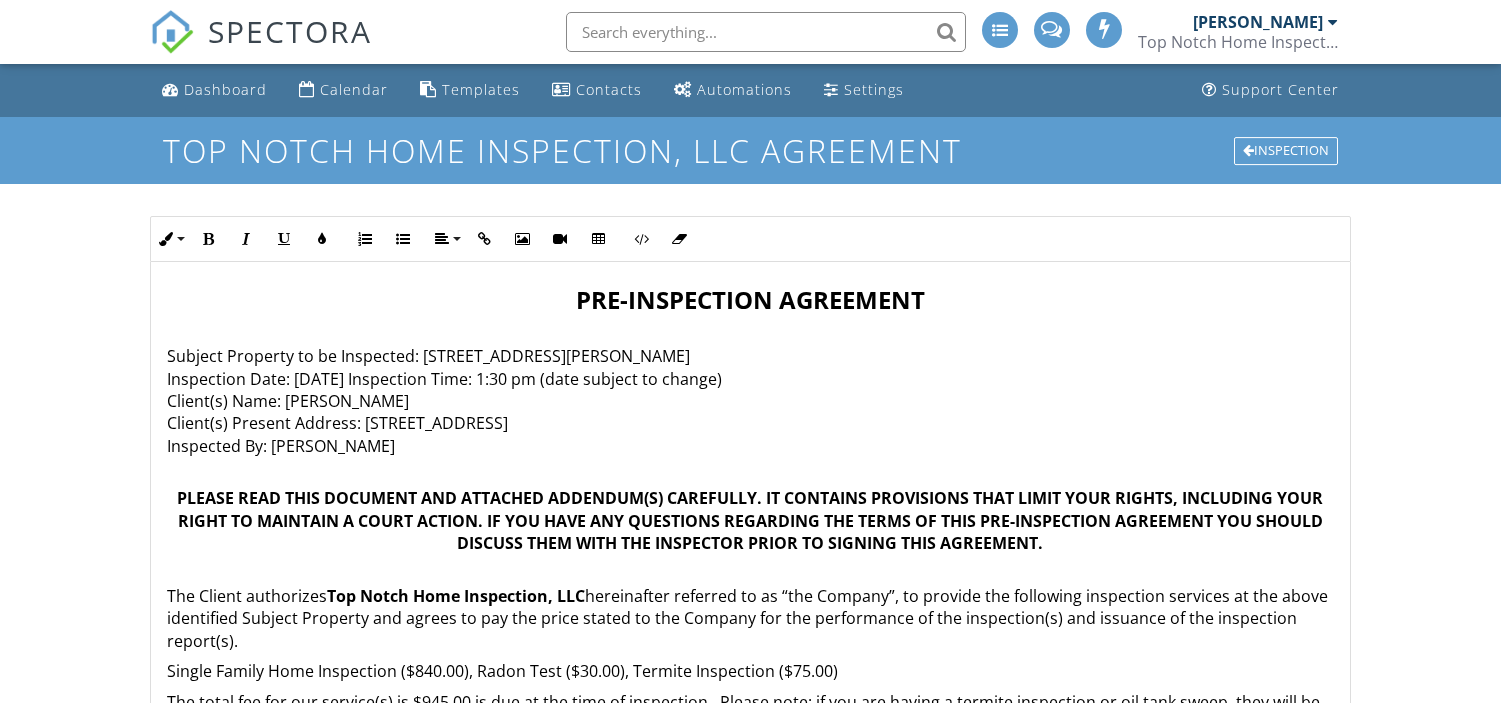 scroll, scrollTop: 0, scrollLeft: 0, axis: both 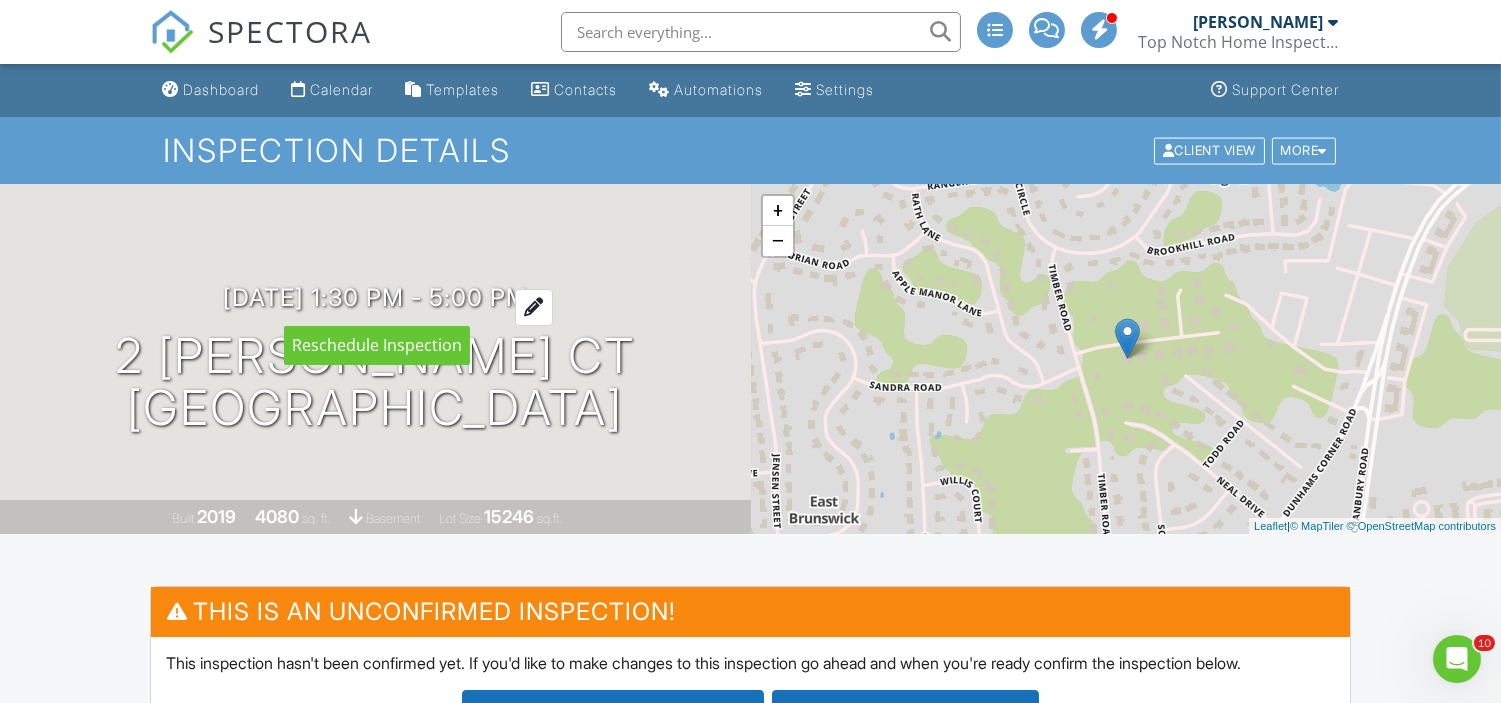 click on "07/18/2025  1:30 pm
- 5:00 pm" at bounding box center (375, 297) 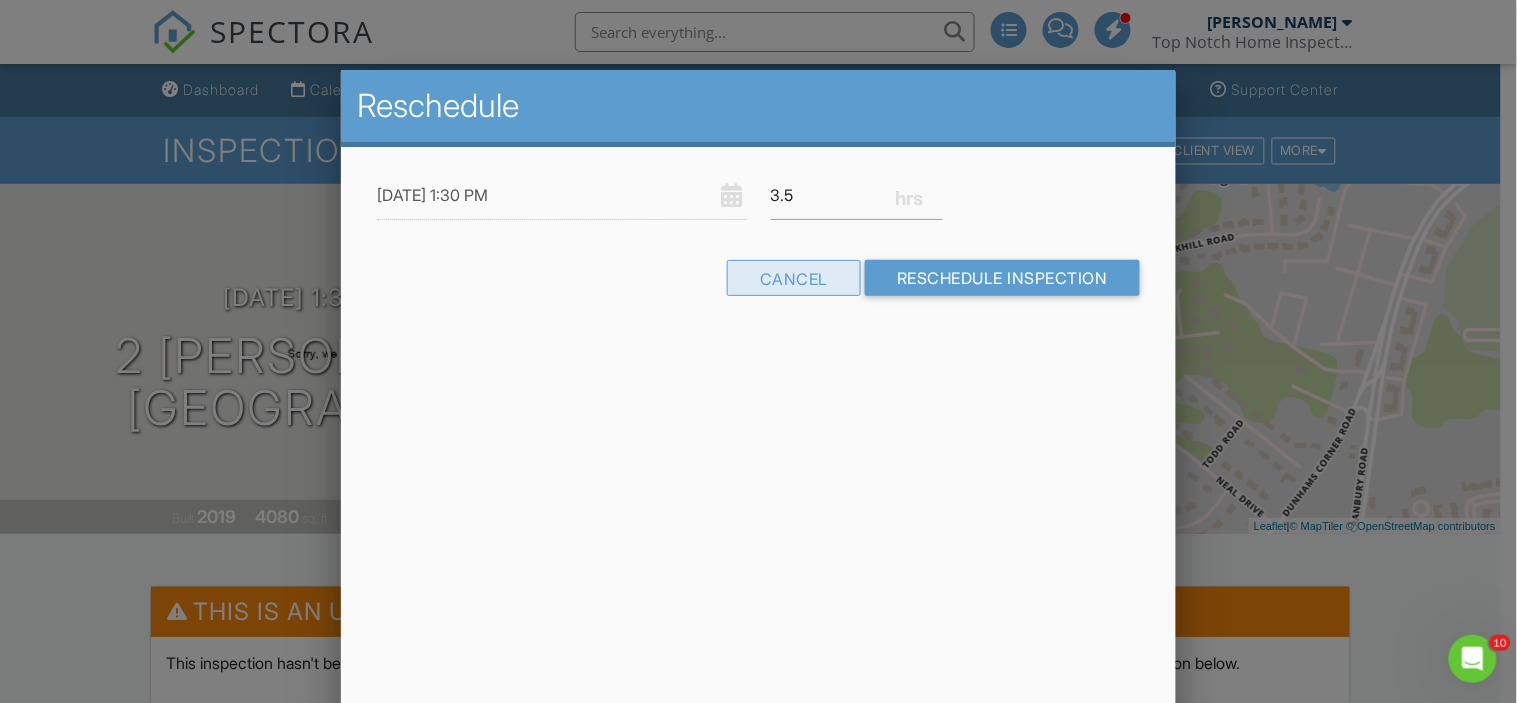 click on "Cancel" at bounding box center (794, 278) 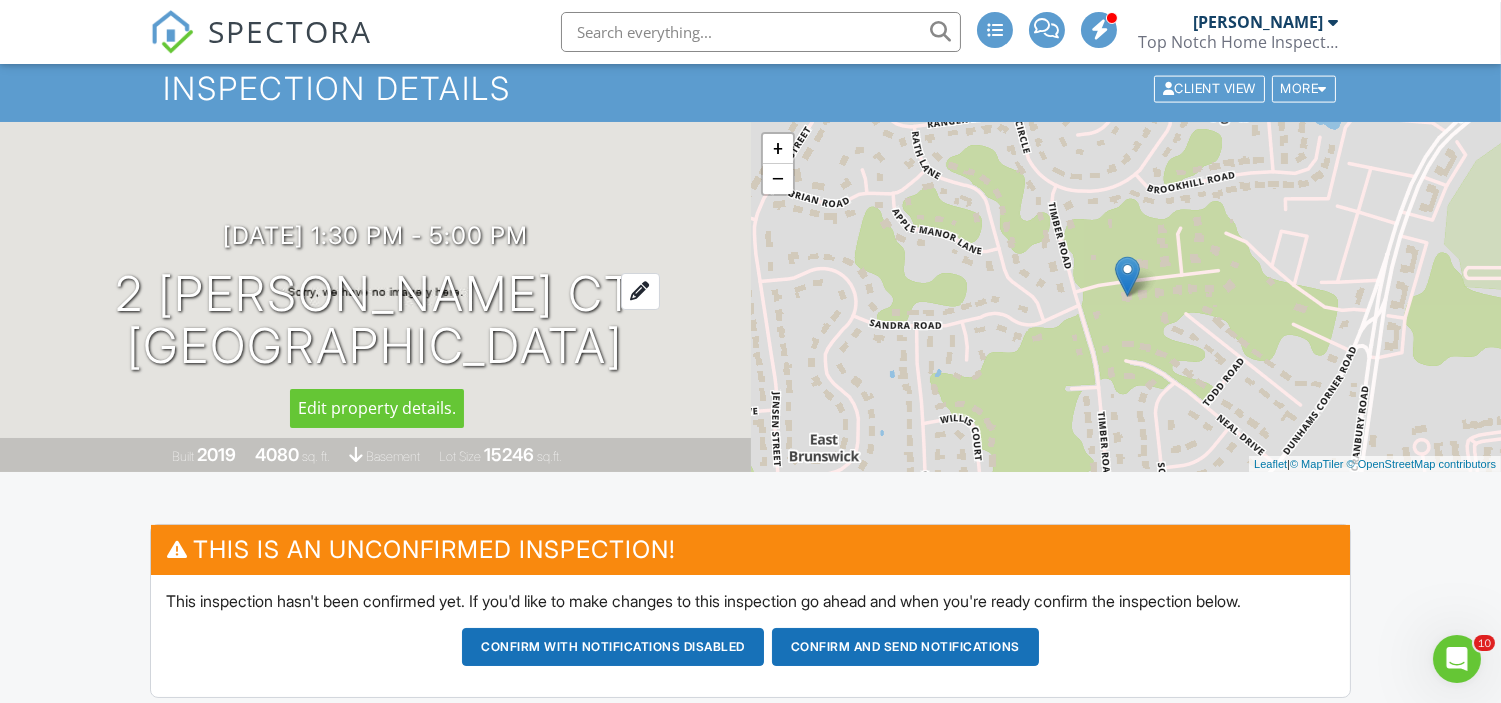 scroll, scrollTop: 75, scrollLeft: 0, axis: vertical 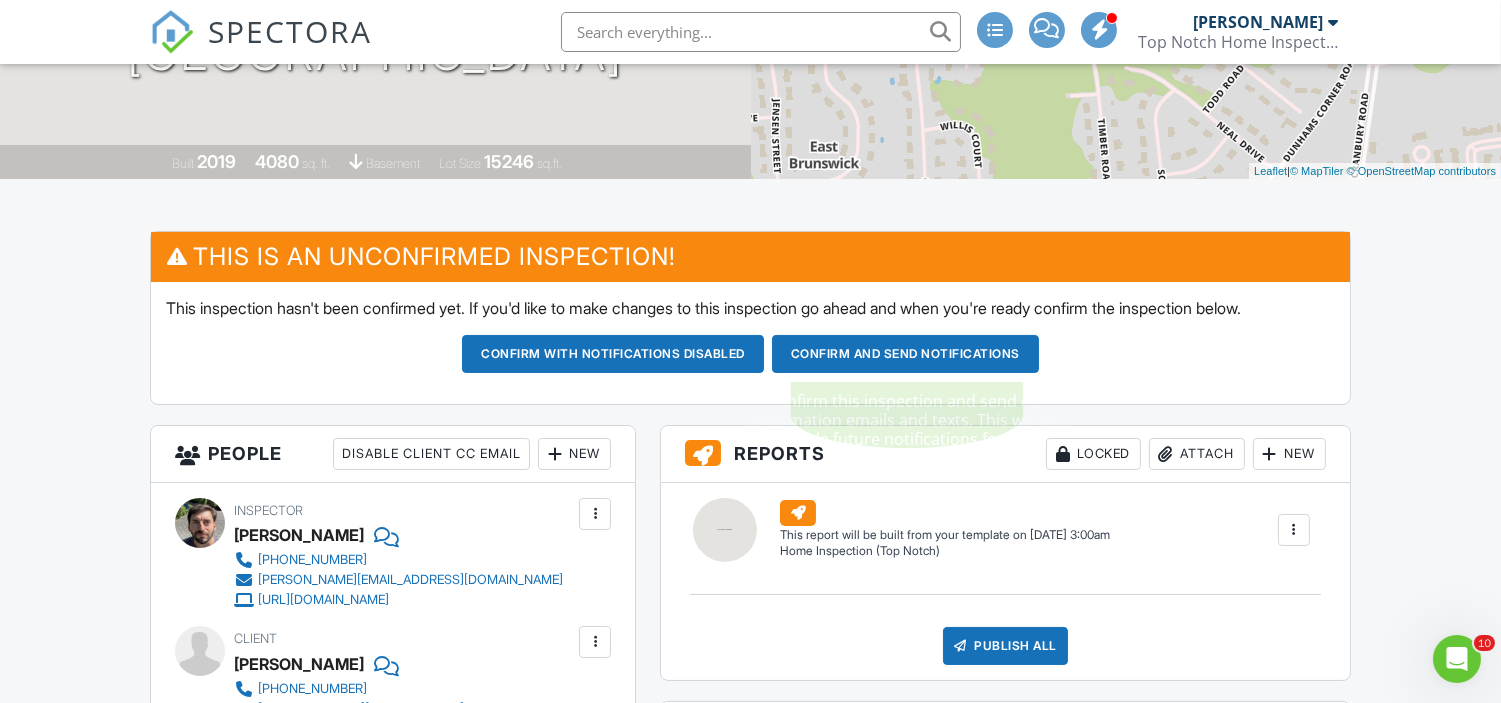 click on "Confirm and send notifications" at bounding box center (613, 354) 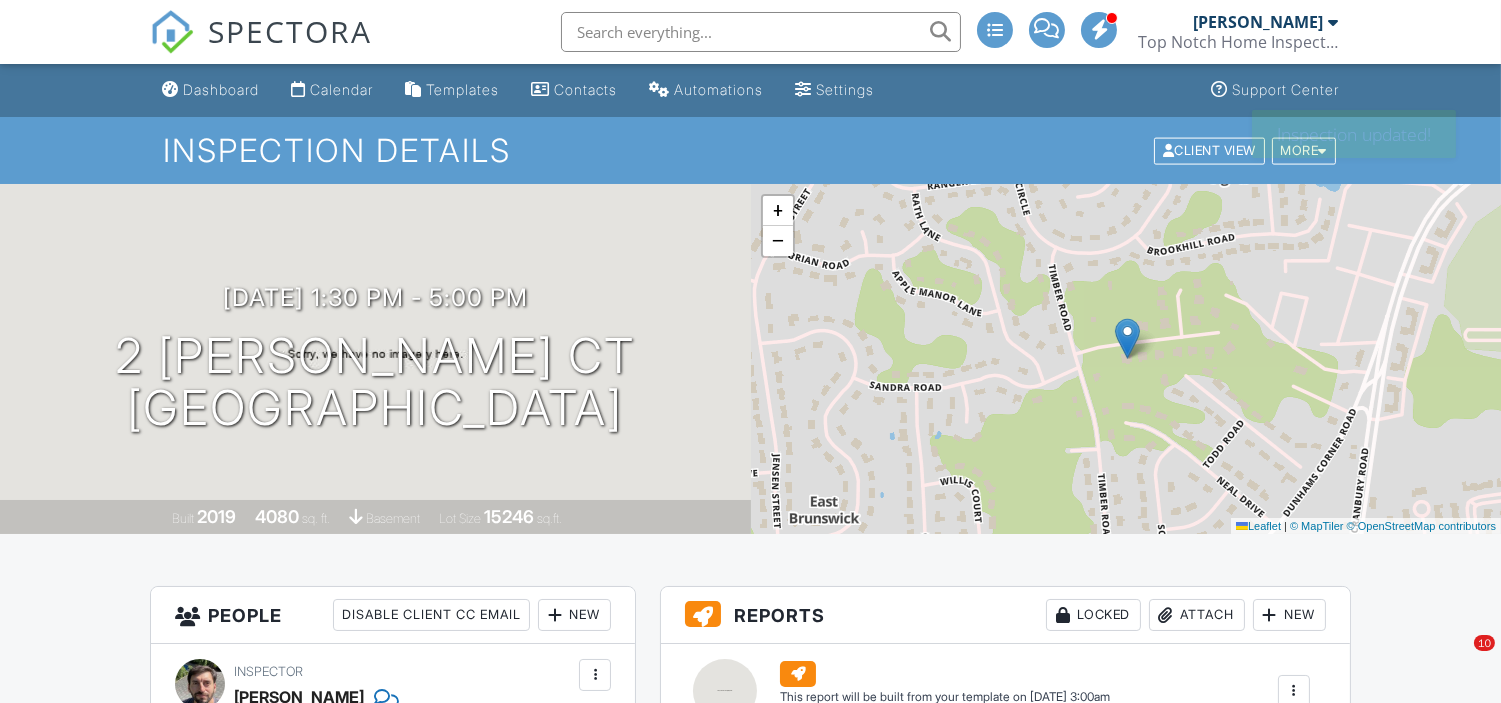 scroll, scrollTop: 0, scrollLeft: 0, axis: both 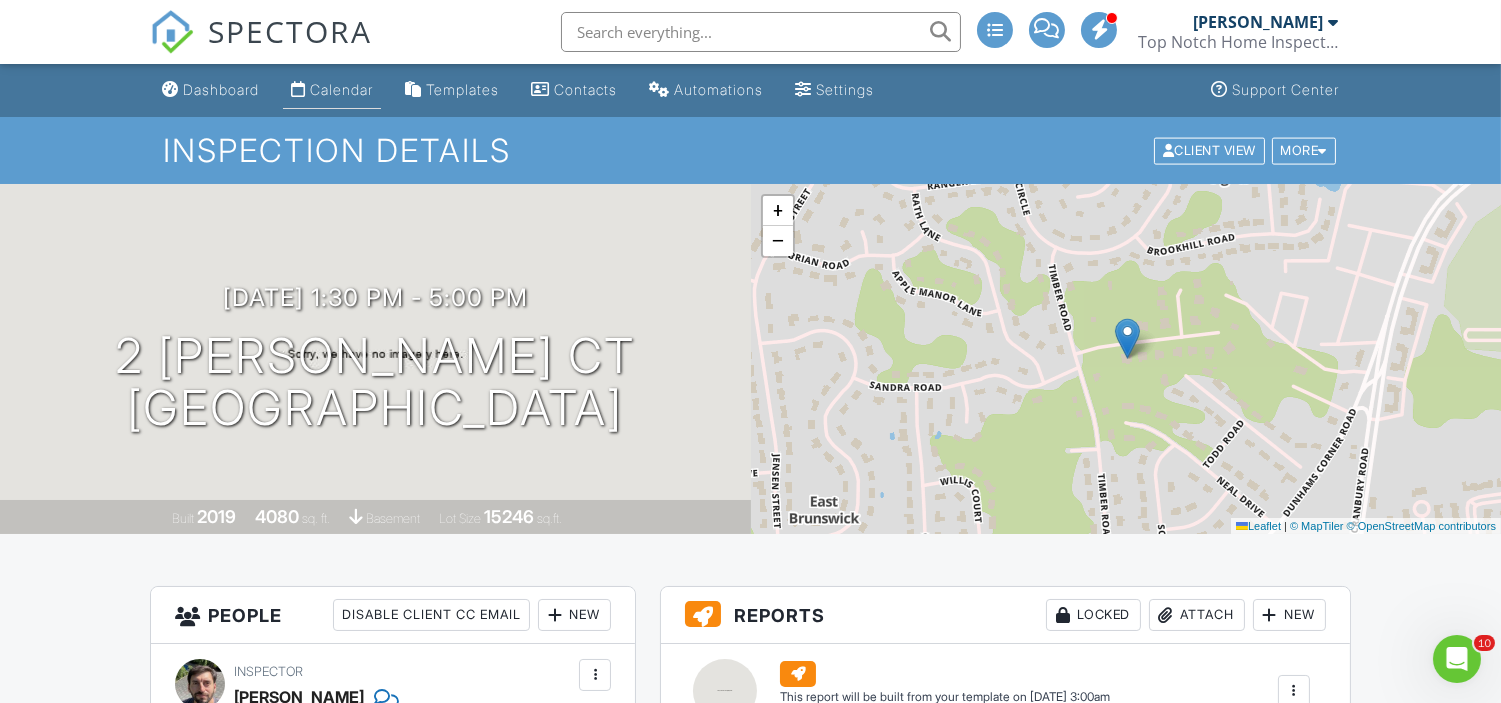 click on "Calendar" at bounding box center (341, 89) 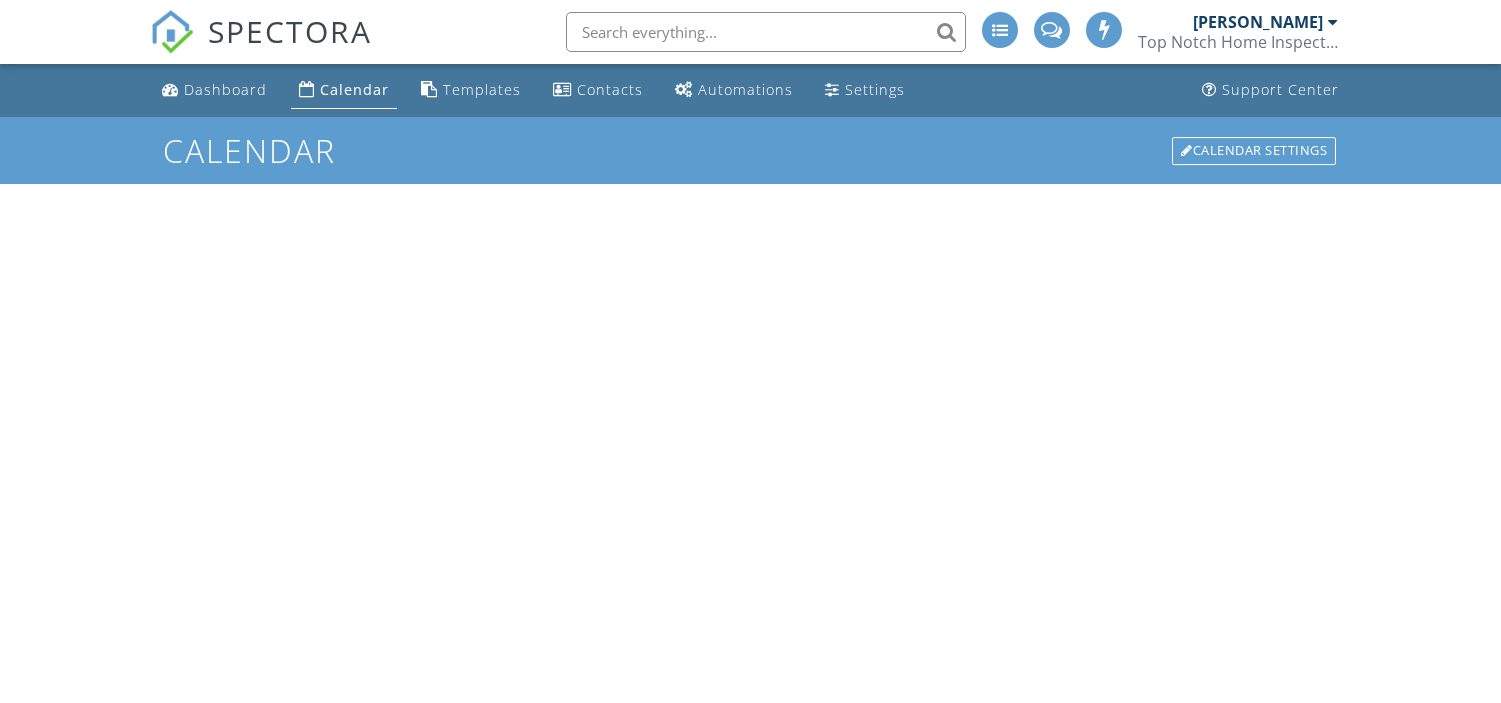 scroll, scrollTop: 0, scrollLeft: 0, axis: both 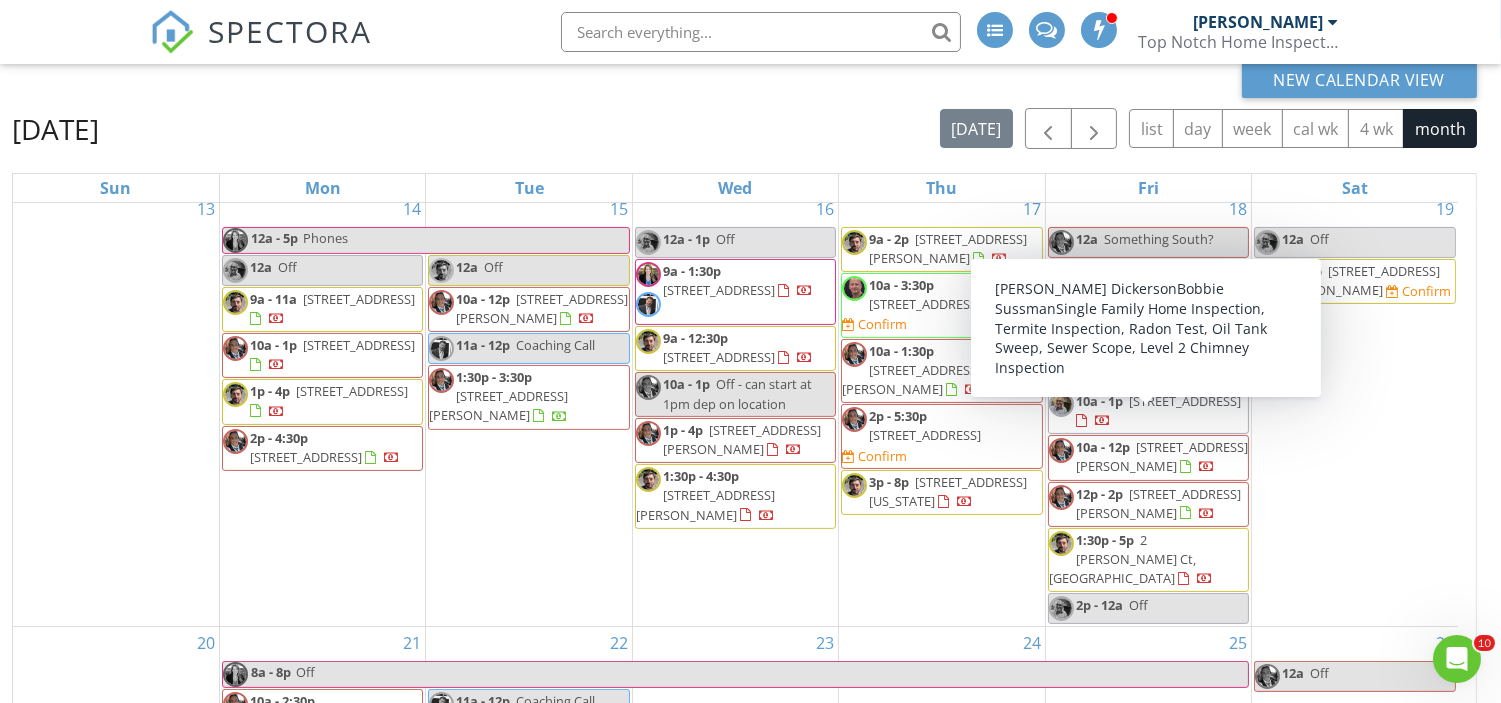 click on "19
12a
Off
9a - 1p
22 Wardell Ave, Rumson 07760
Confirm" at bounding box center [1355, 410] 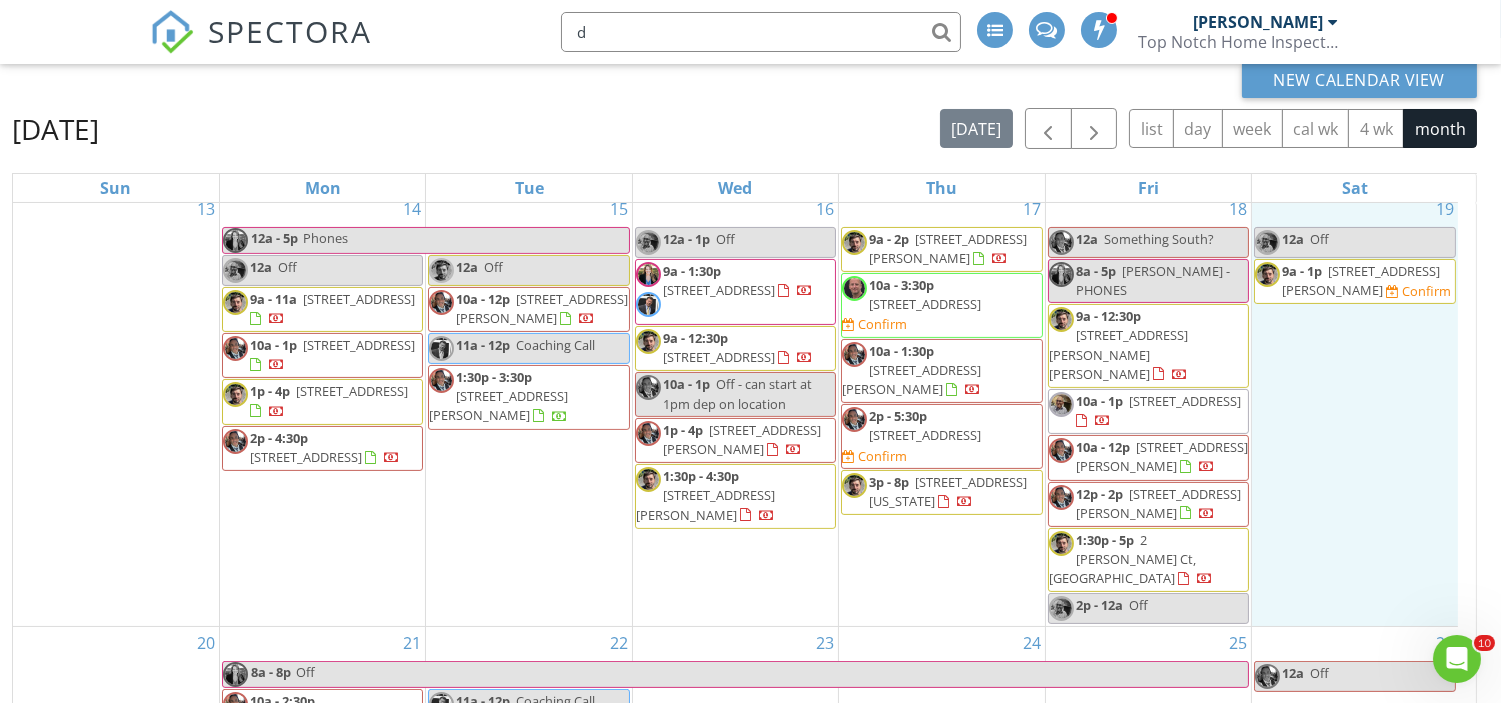 click on "d" at bounding box center (761, 32) 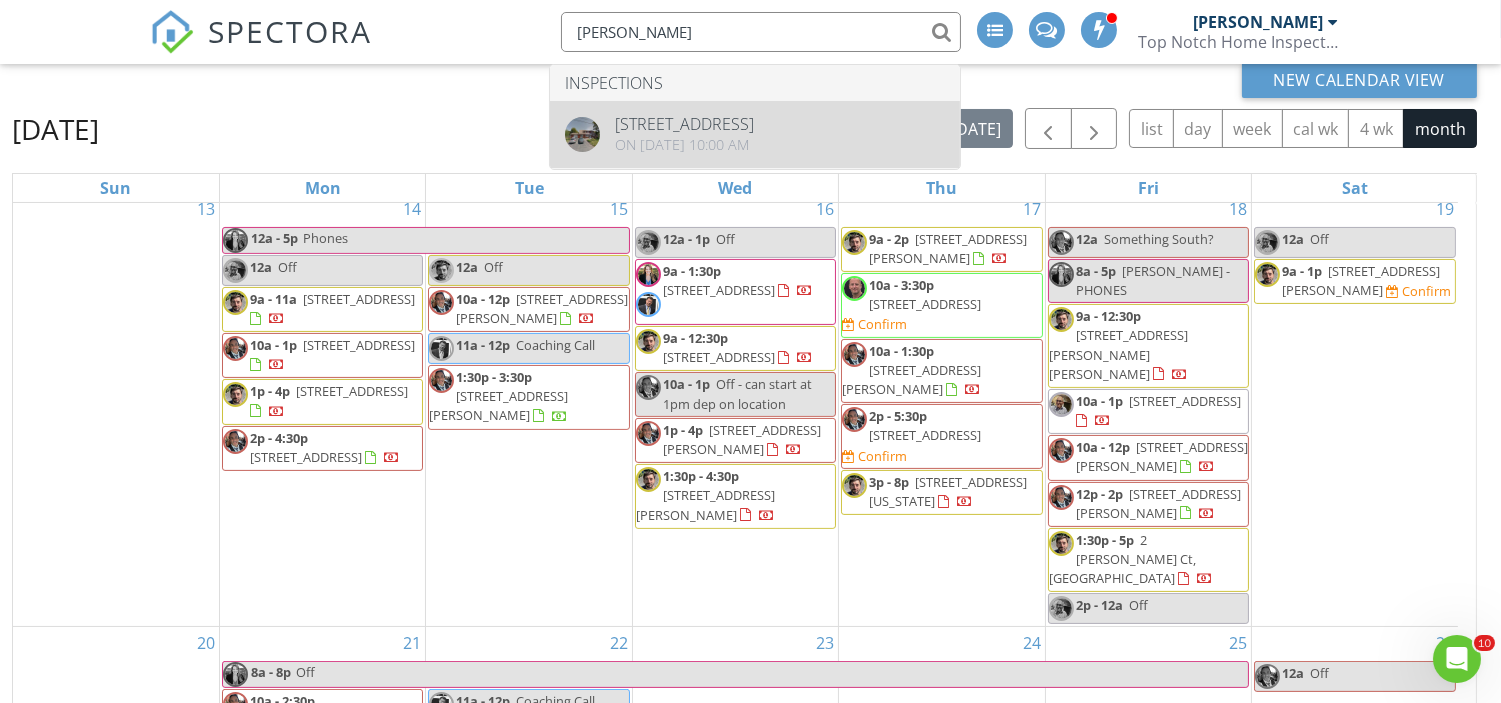 type on "dobies" 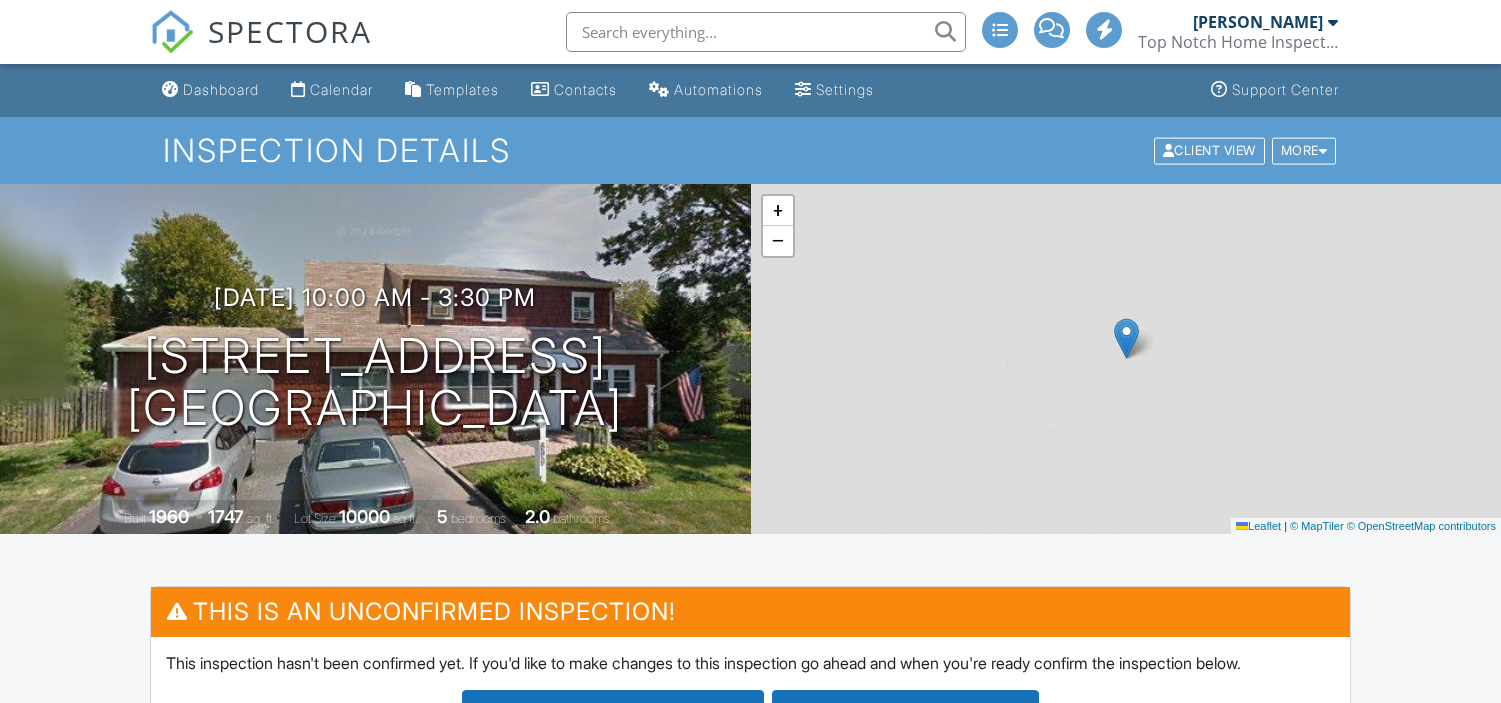 scroll, scrollTop: 0, scrollLeft: 0, axis: both 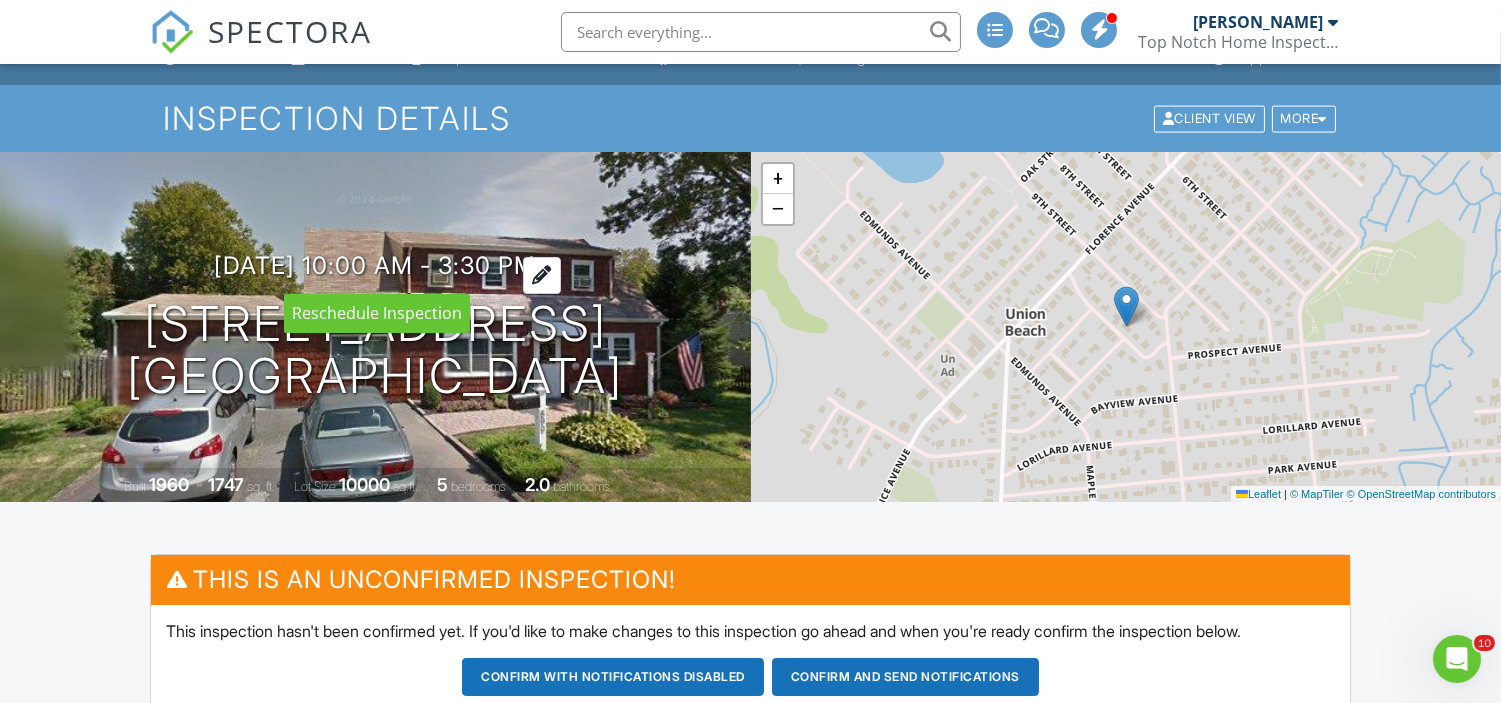 click on "07/17/2025 10:00 am
- 3:30 pm" at bounding box center [375, 265] 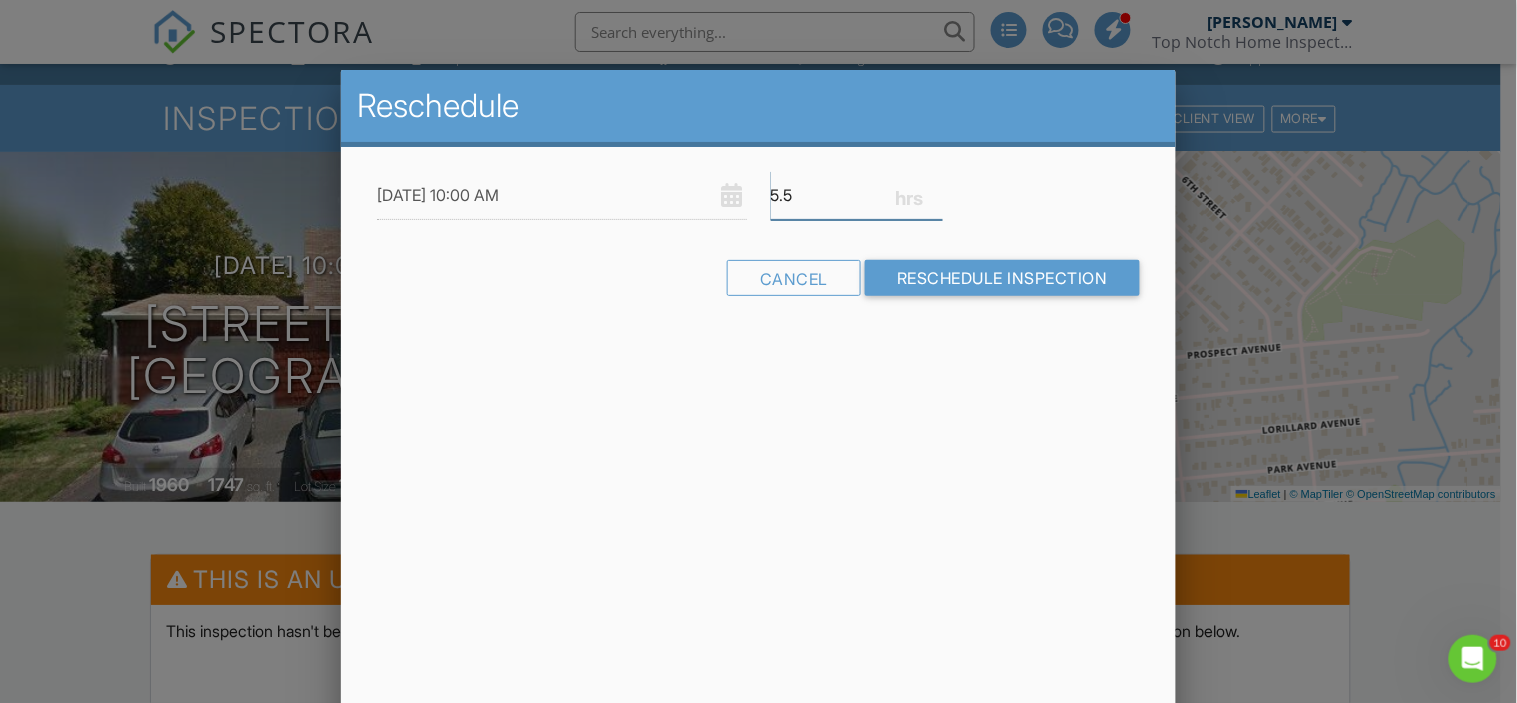 click on "5.5" at bounding box center (857, 195) 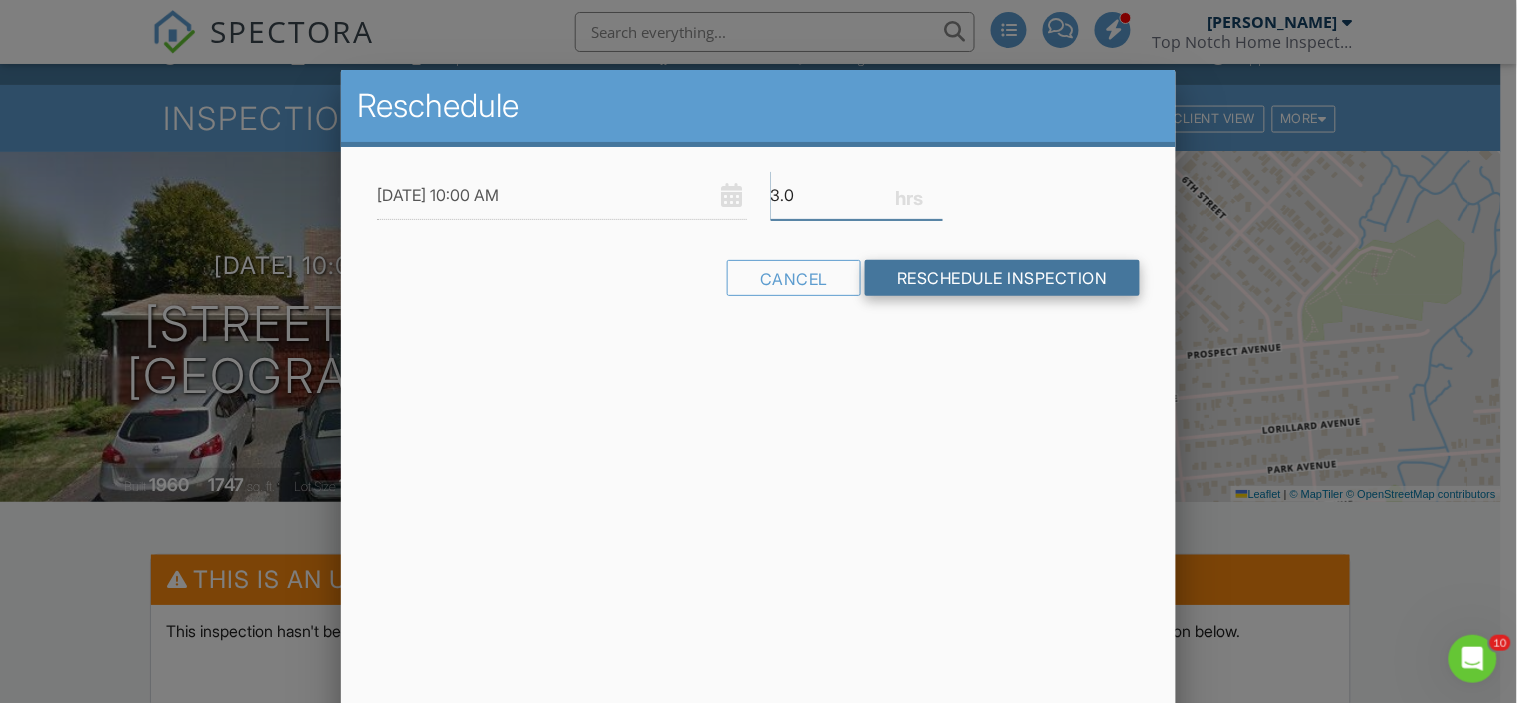 type on "3.0" 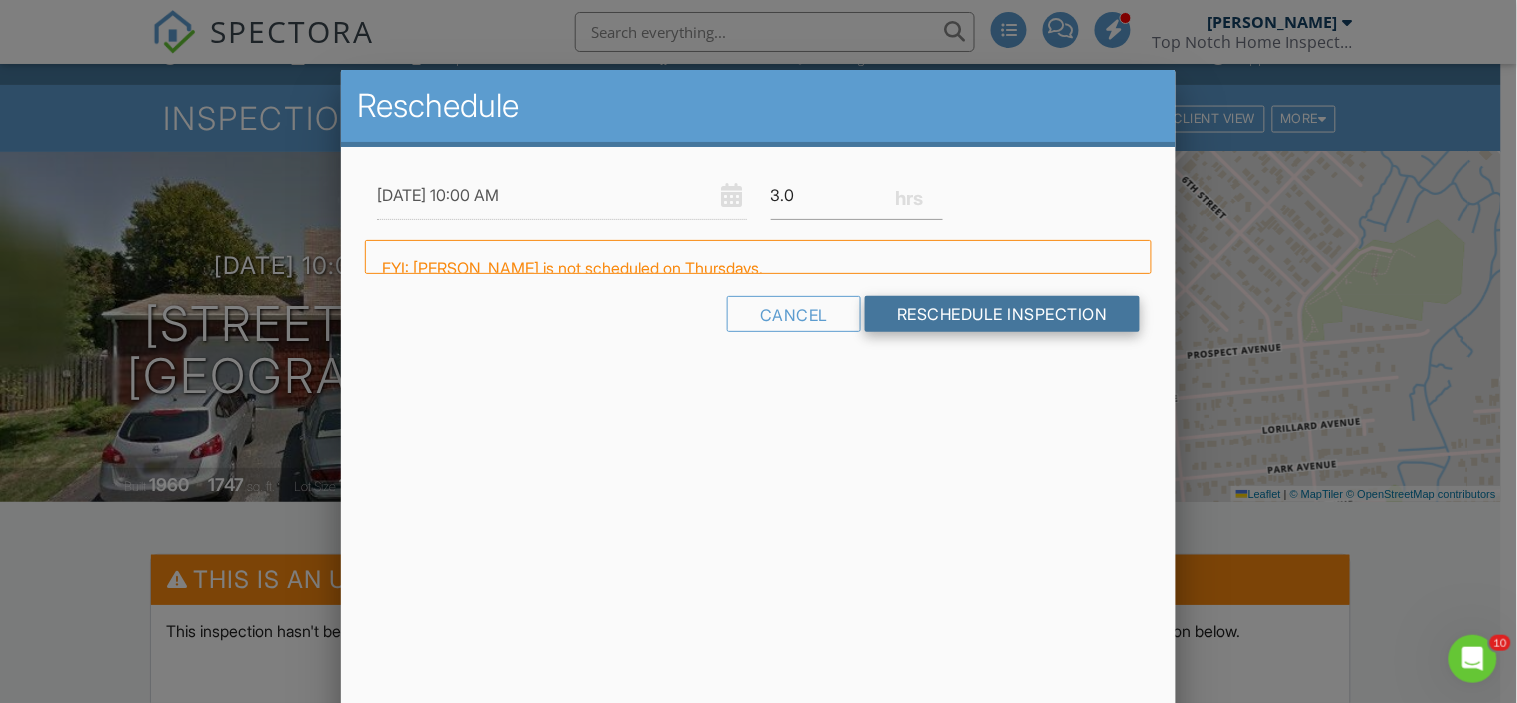click on "07/17/2025 10:00 AM
3.0
Warning: this date/time is in the past.
FYI: Mike Corrente is not scheduled on Thursdays.
Cancel
Reschedule Inspection" at bounding box center (758, 259) 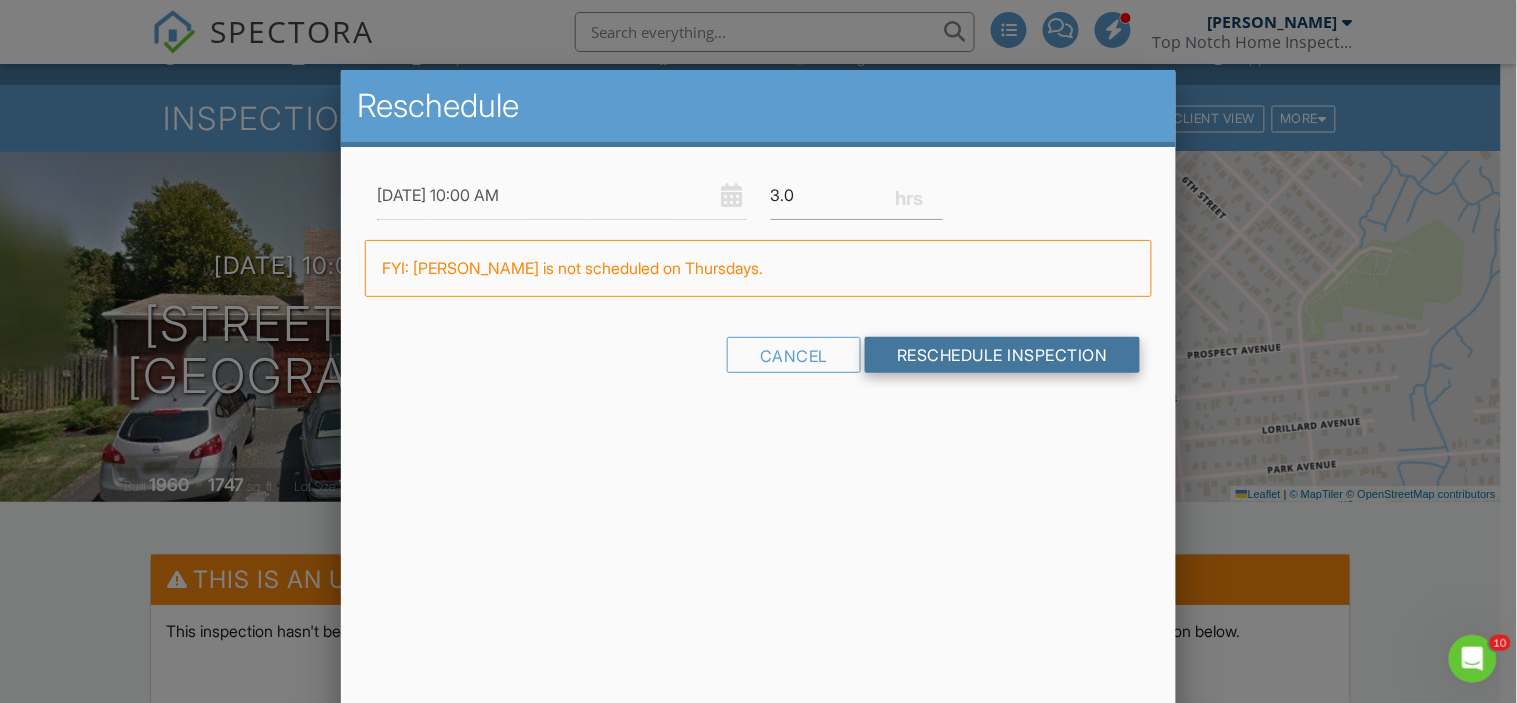 click on "Reschedule Inspection" at bounding box center (1002, 355) 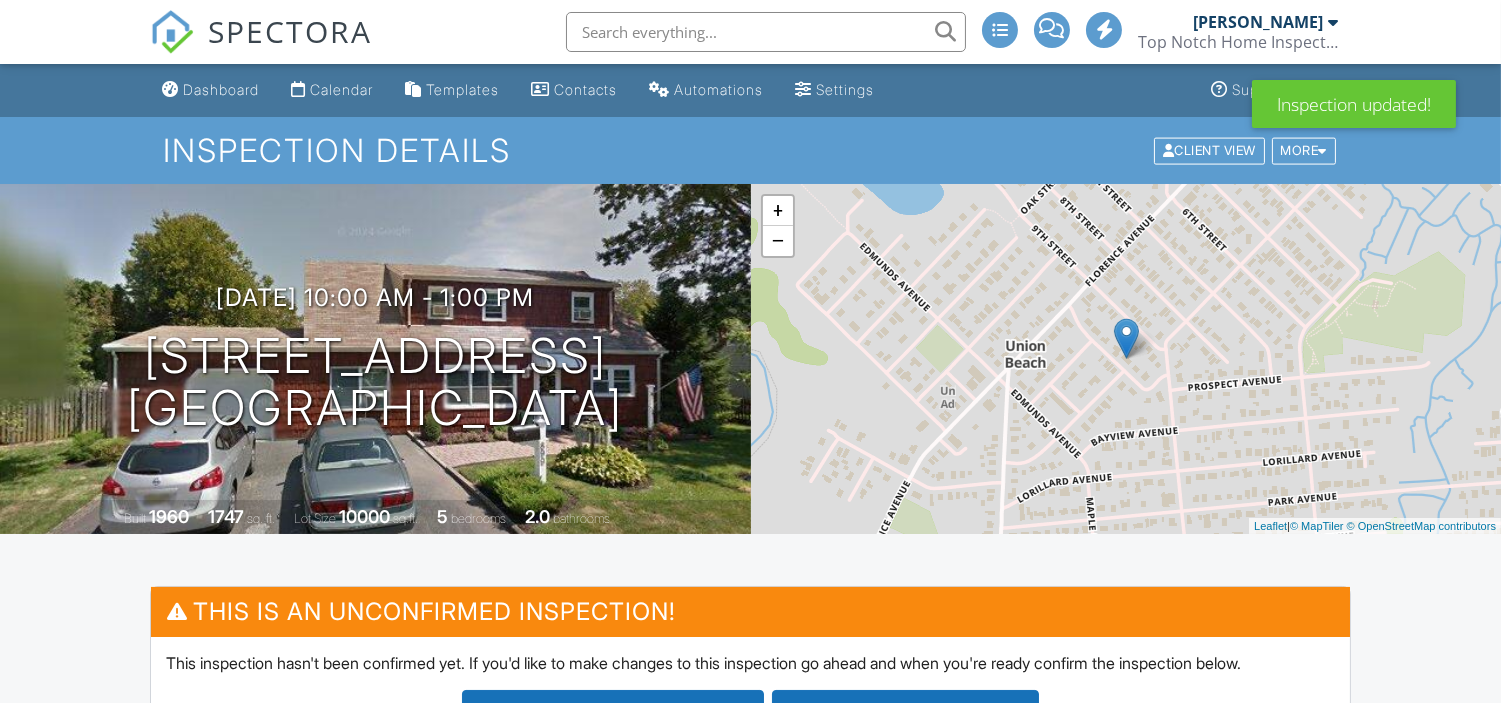scroll, scrollTop: 508, scrollLeft: 0, axis: vertical 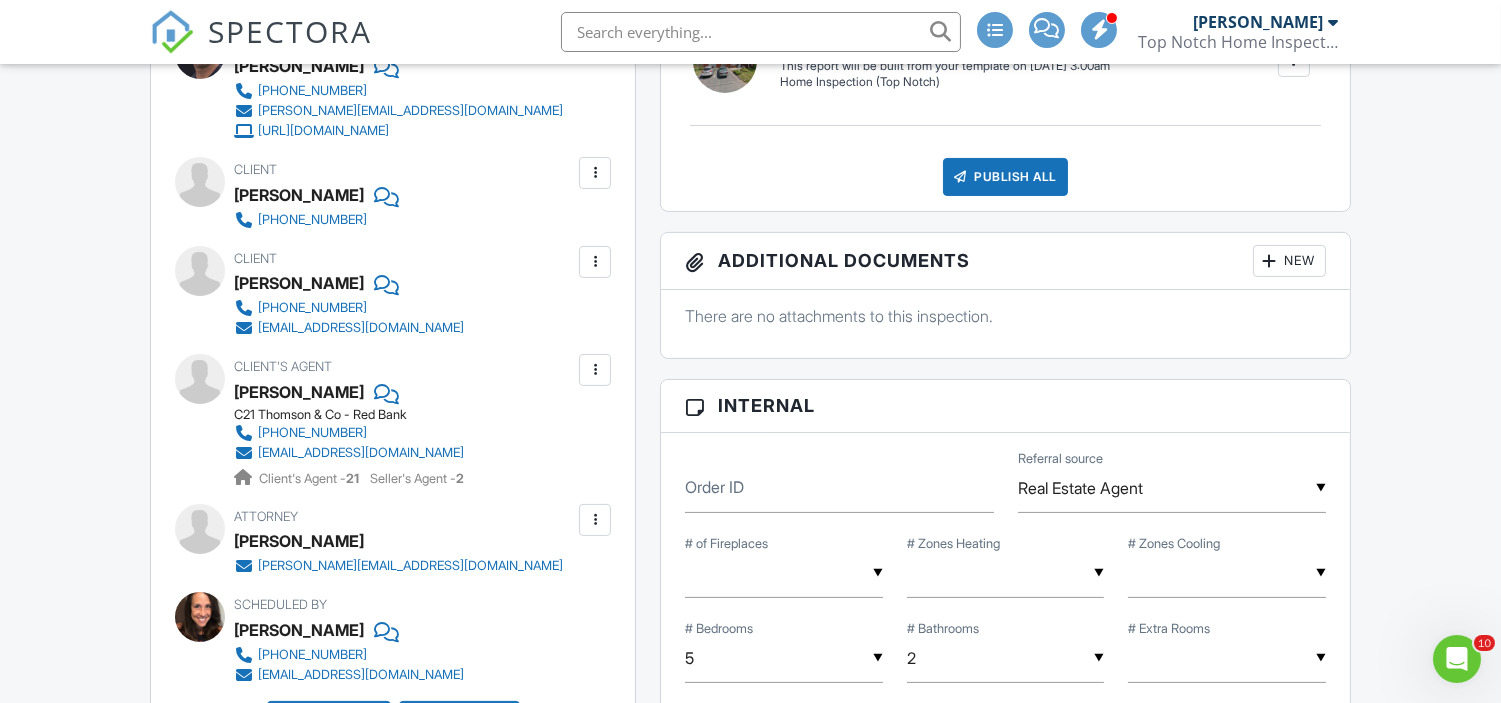 click at bounding box center (595, 173) 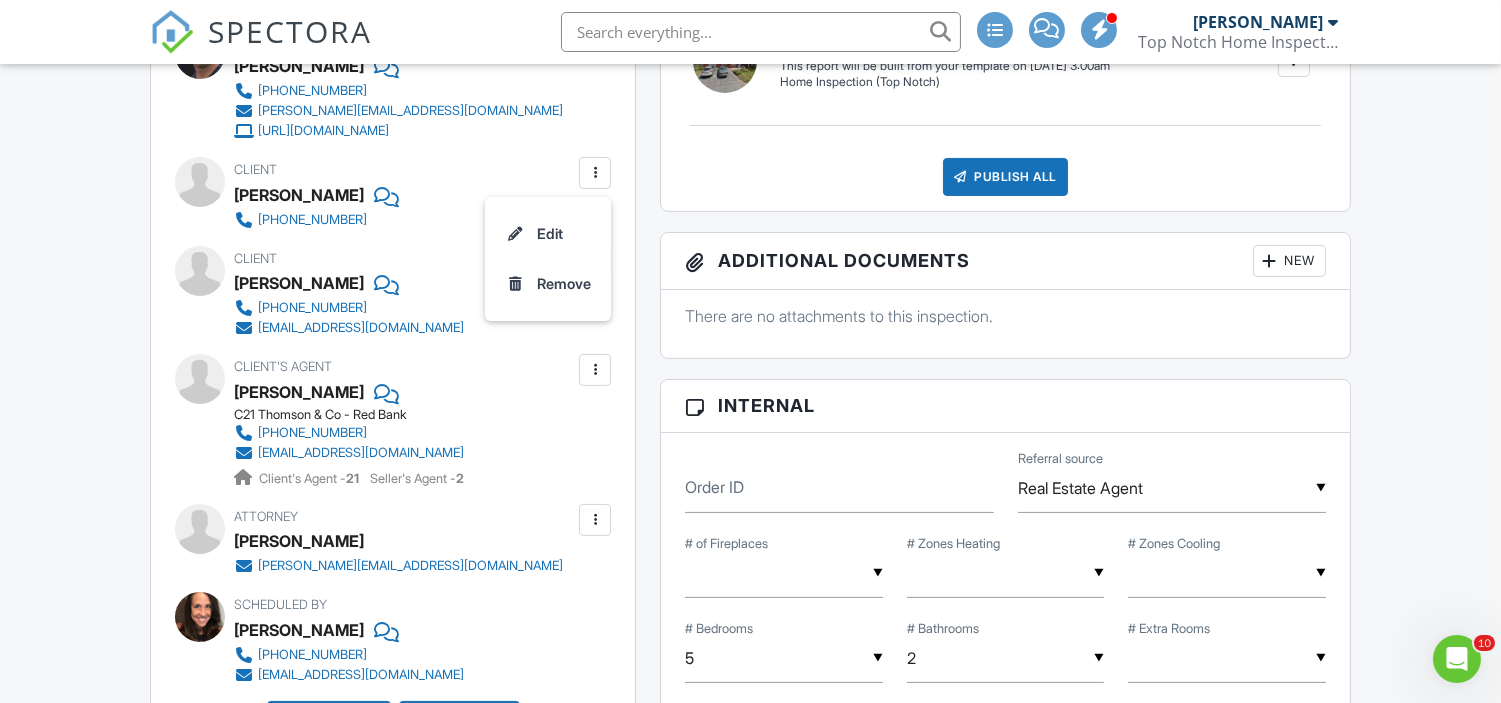 click on "Reports
Locked
Attach
New
(Untitled report)
Home Inspection (Top Notch)
Edit
View
Home Inspection (Top Notch)
This report will be built from your template on 07/17/25  3:00am
Quick Publish
Copy
Build Now
Delete
Publish All
Checking report completion
Publish report?
Before publishing from the web, click "Preview/Publish" in the Report Editor to save your changes ( don't know where that is? ). If this is not clicked, your latest changes may not appear in the report.
This will make this report available to your client and/or agent. It will not send out a notification.
To send an email, use 'Publish All' below or jump into the report and use the 'Publish' button there.
Cancel
Publish
Share archived report
To
Subject
Inspection Report For 899 10th St, Union Beach, NJ 07735" at bounding box center (1005, 925) 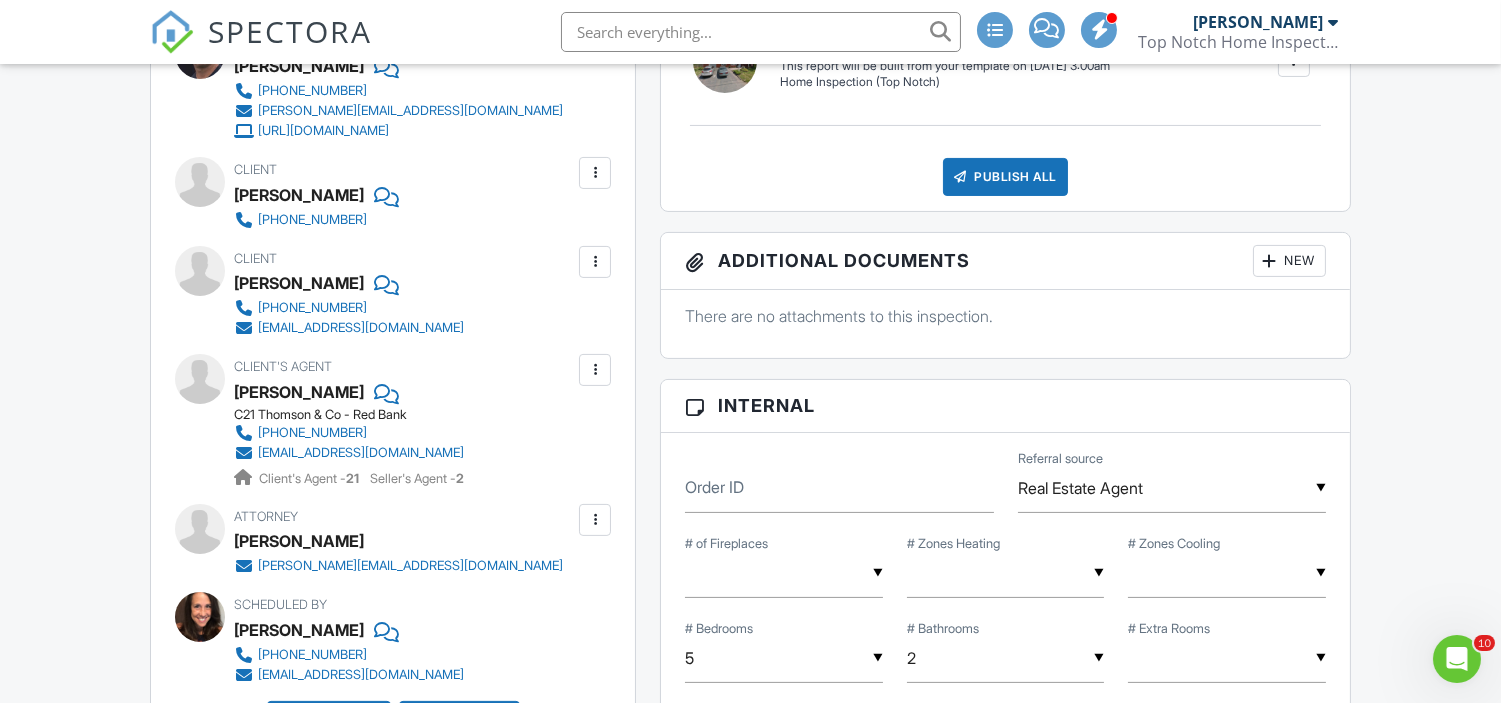 click at bounding box center [595, 262] 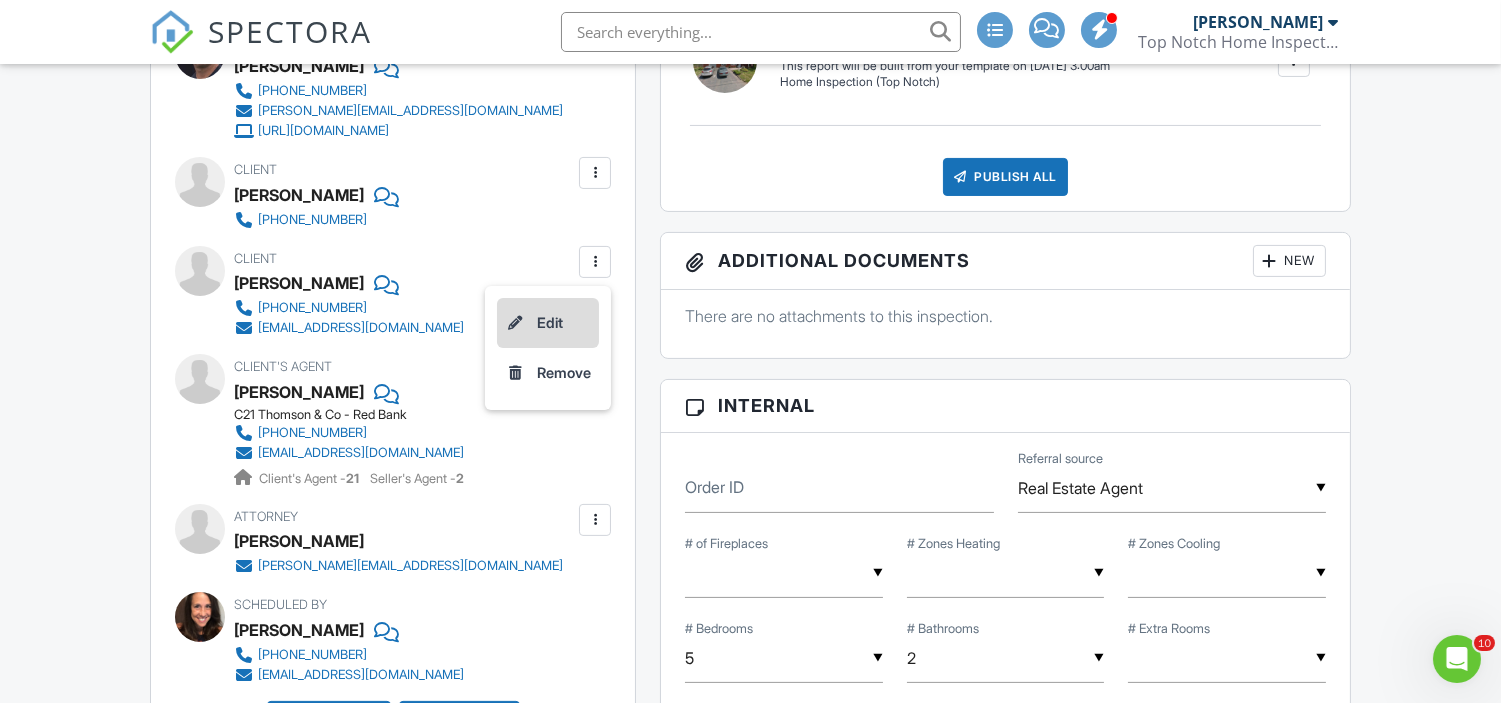 click on "Edit" at bounding box center [548, 323] 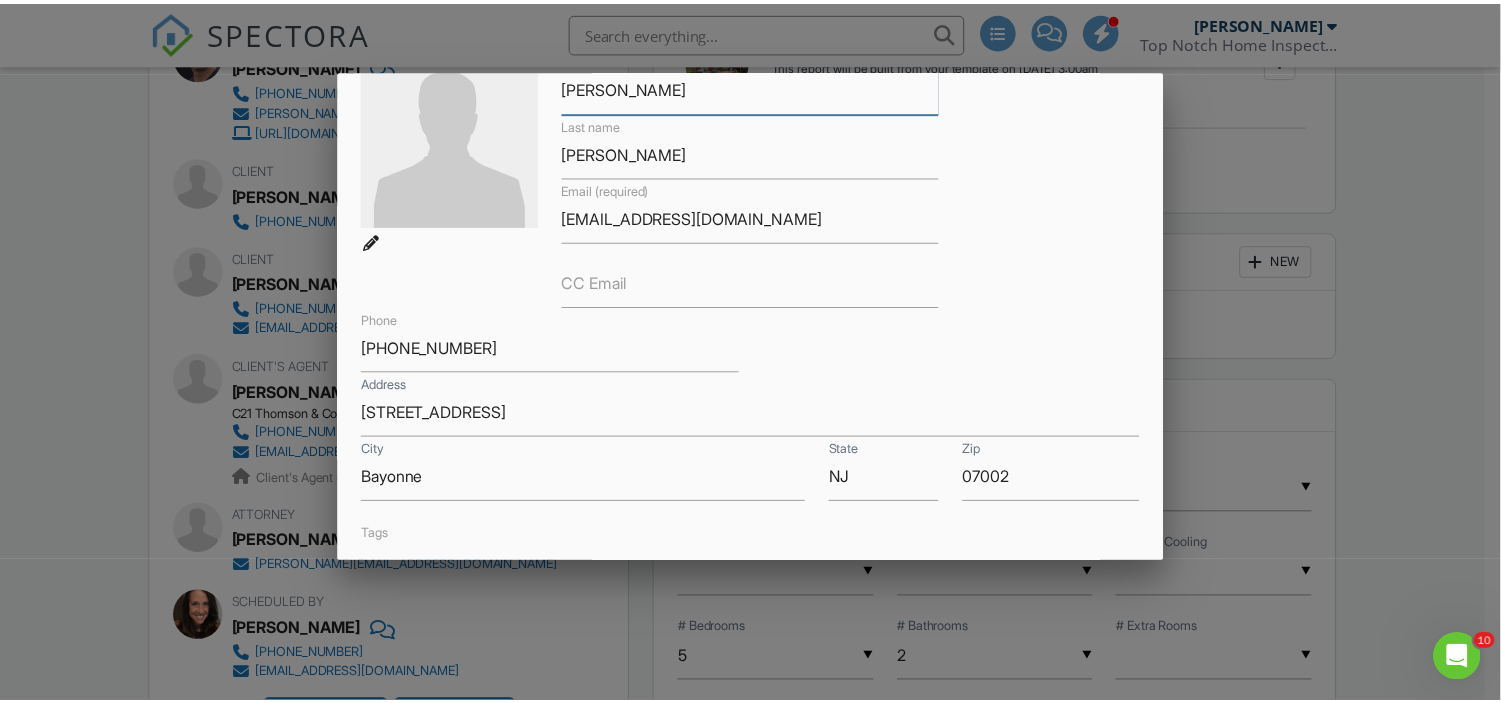 scroll, scrollTop: 130, scrollLeft: 0, axis: vertical 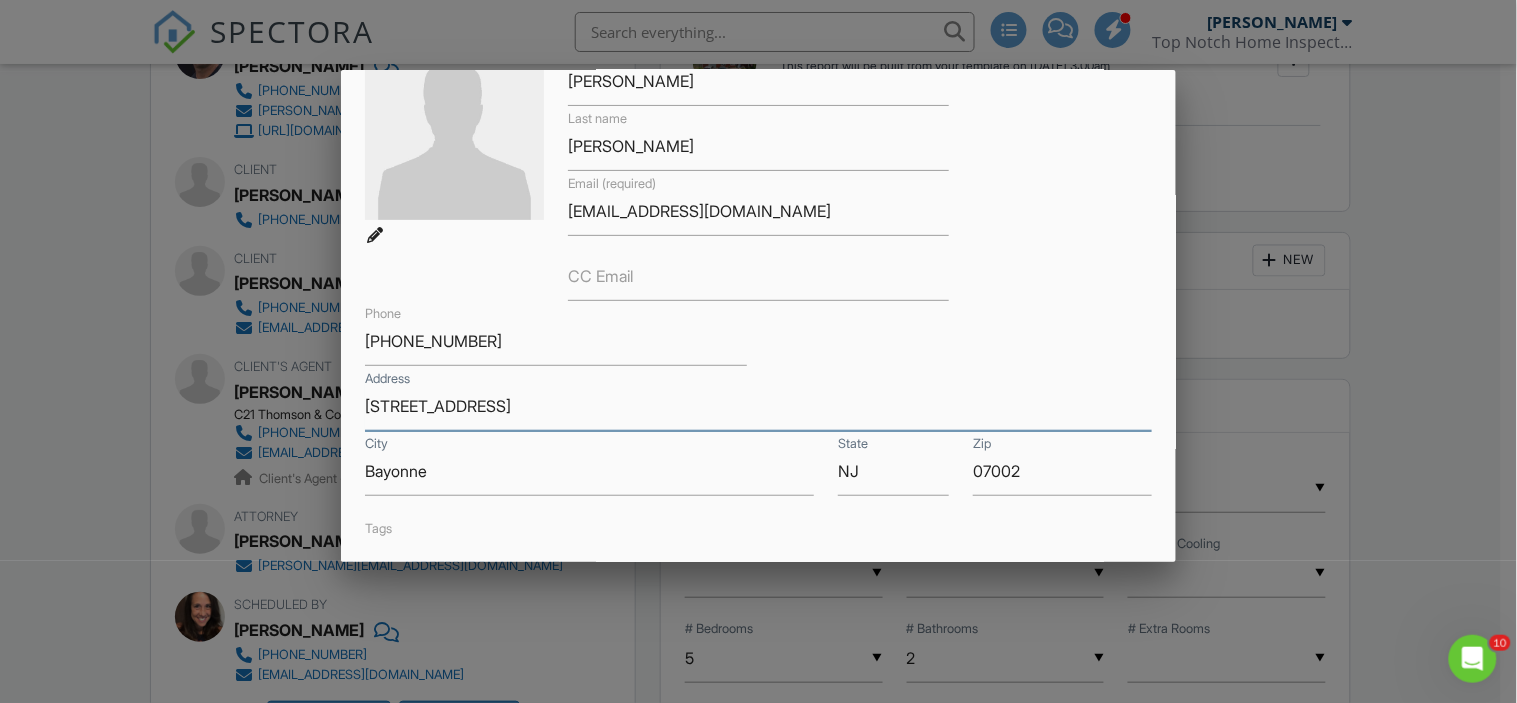 drag, startPoint x: 513, startPoint y: 405, endPoint x: 264, endPoint y: 406, distance: 249.00201 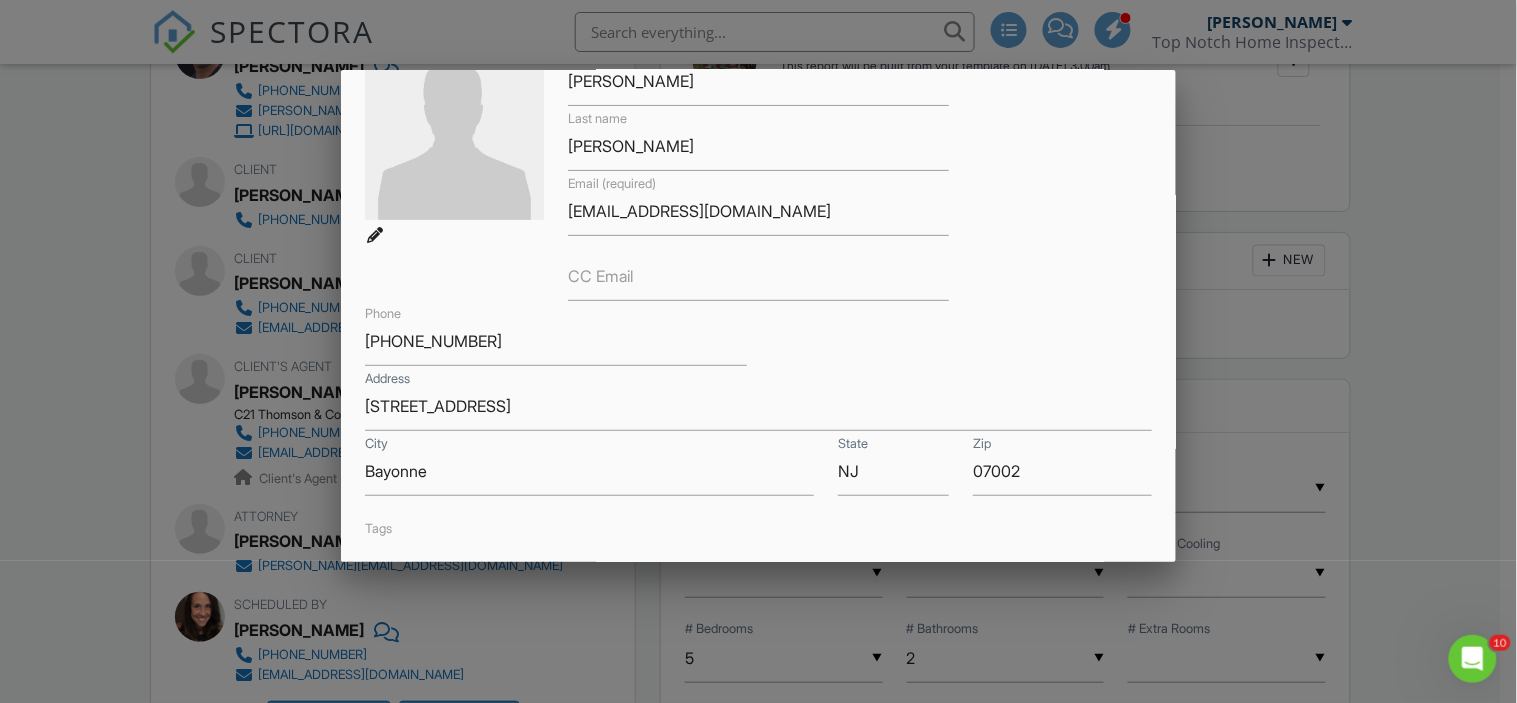 click at bounding box center (758, 339) 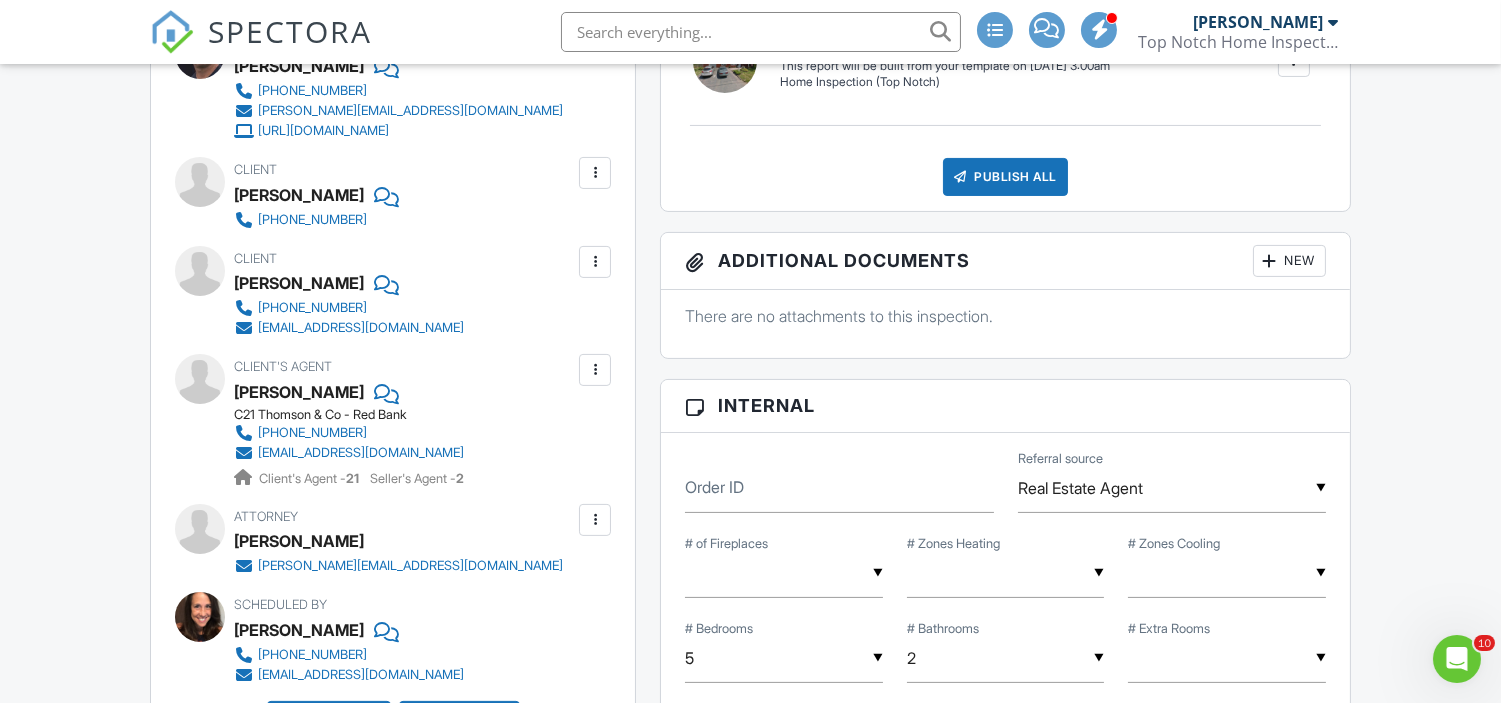 click at bounding box center [595, 173] 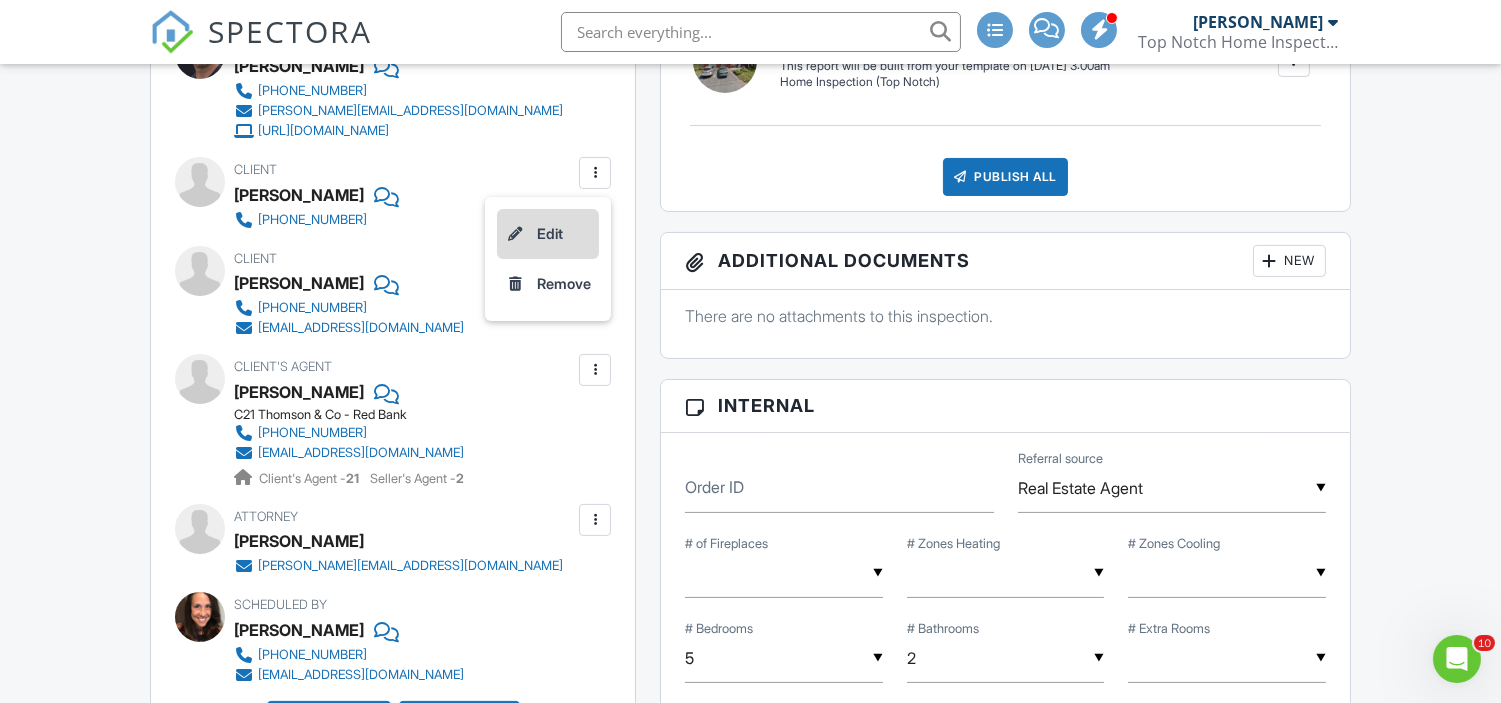 click on "Edit" at bounding box center [548, 234] 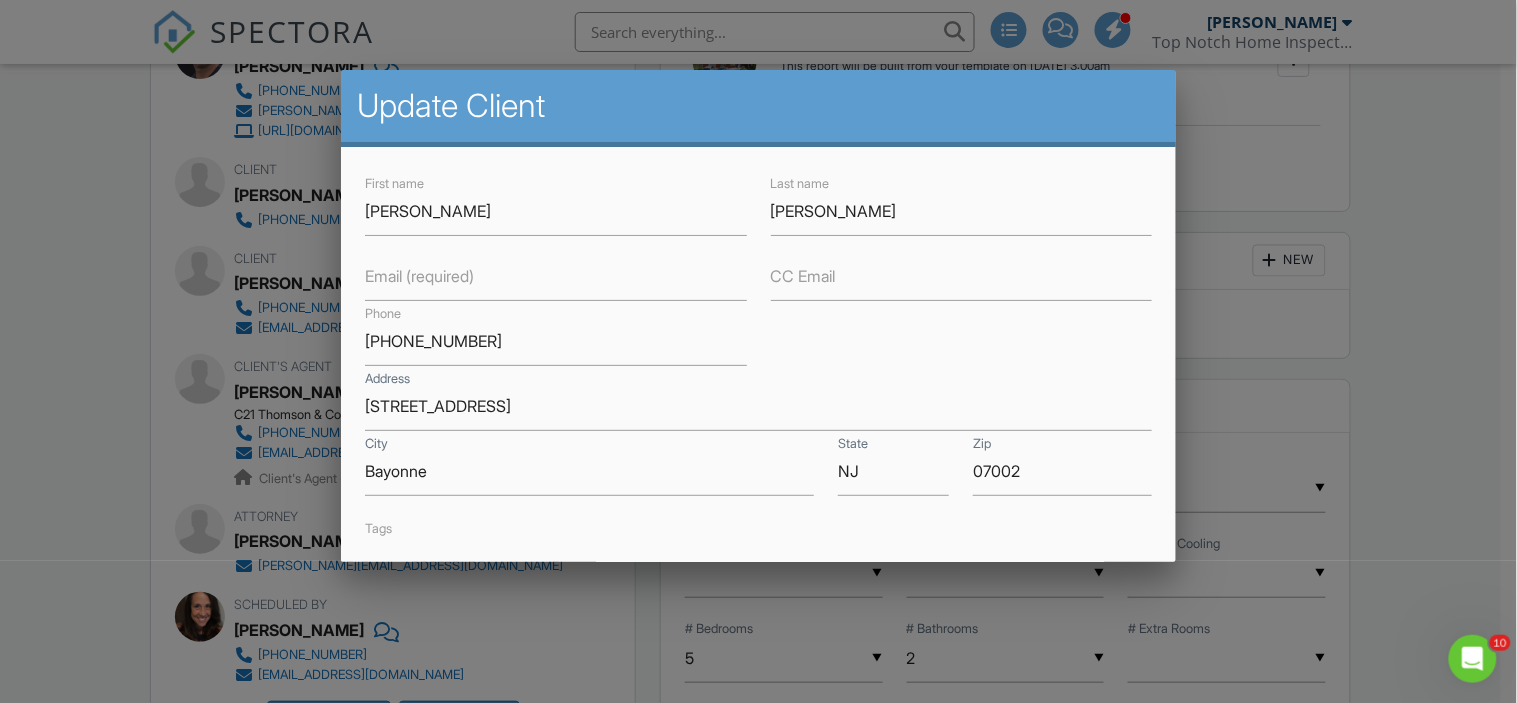 click at bounding box center [758, 339] 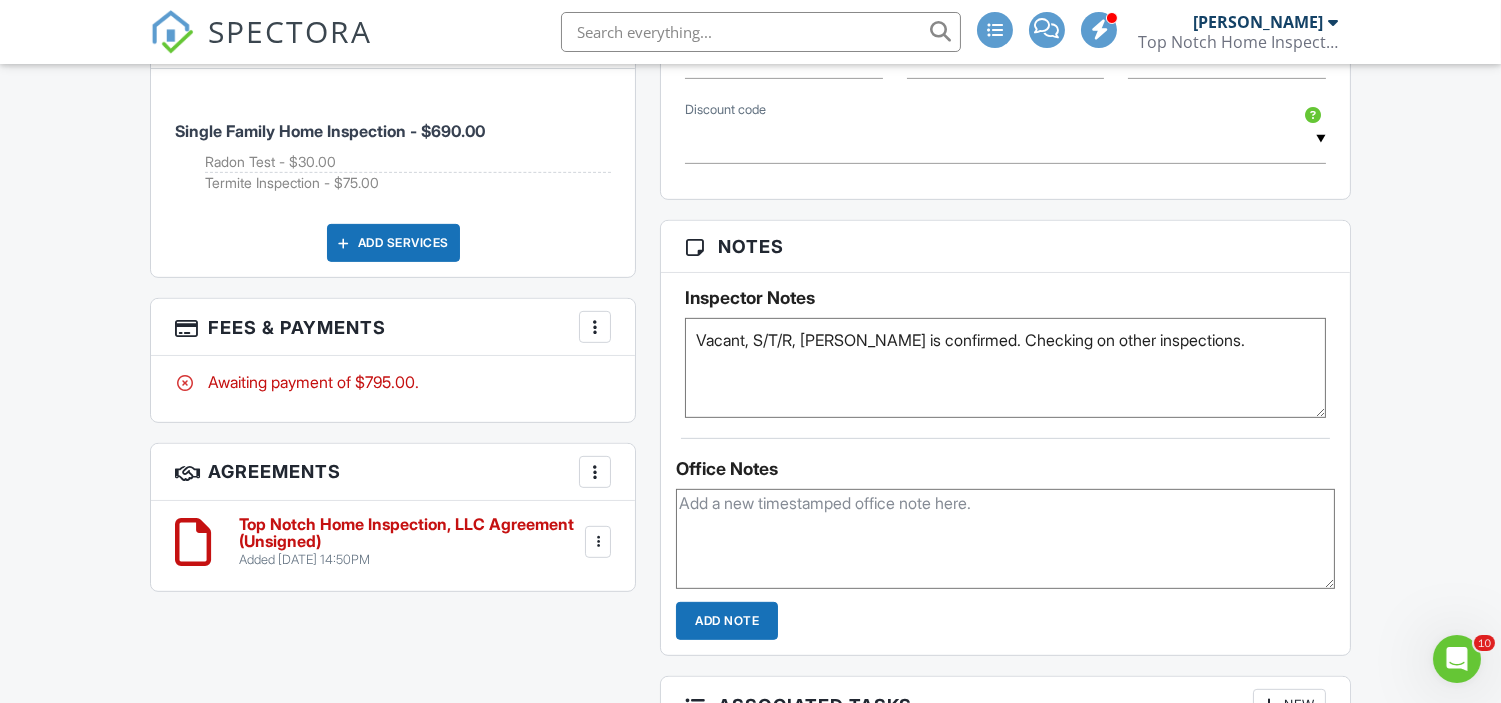 scroll, scrollTop: 1600, scrollLeft: 0, axis: vertical 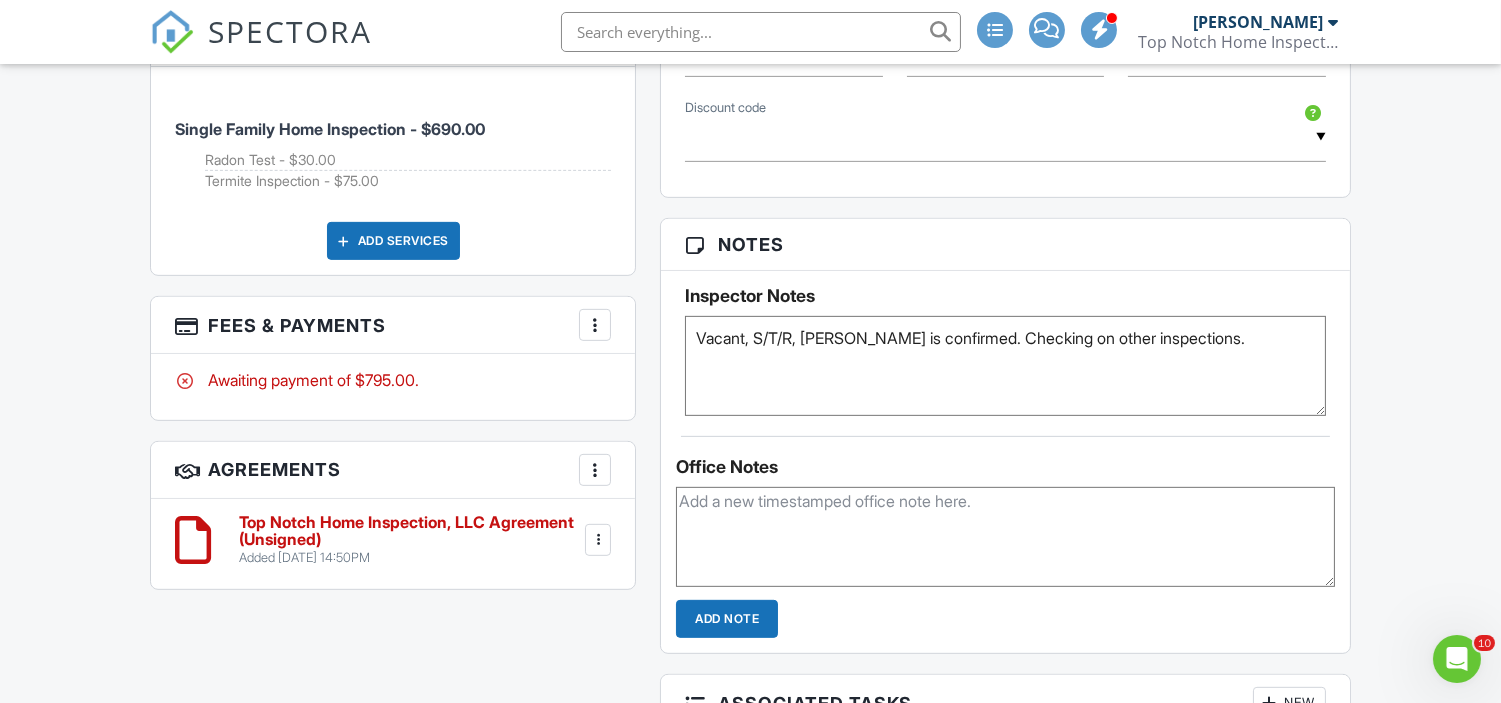 click at bounding box center [598, 540] 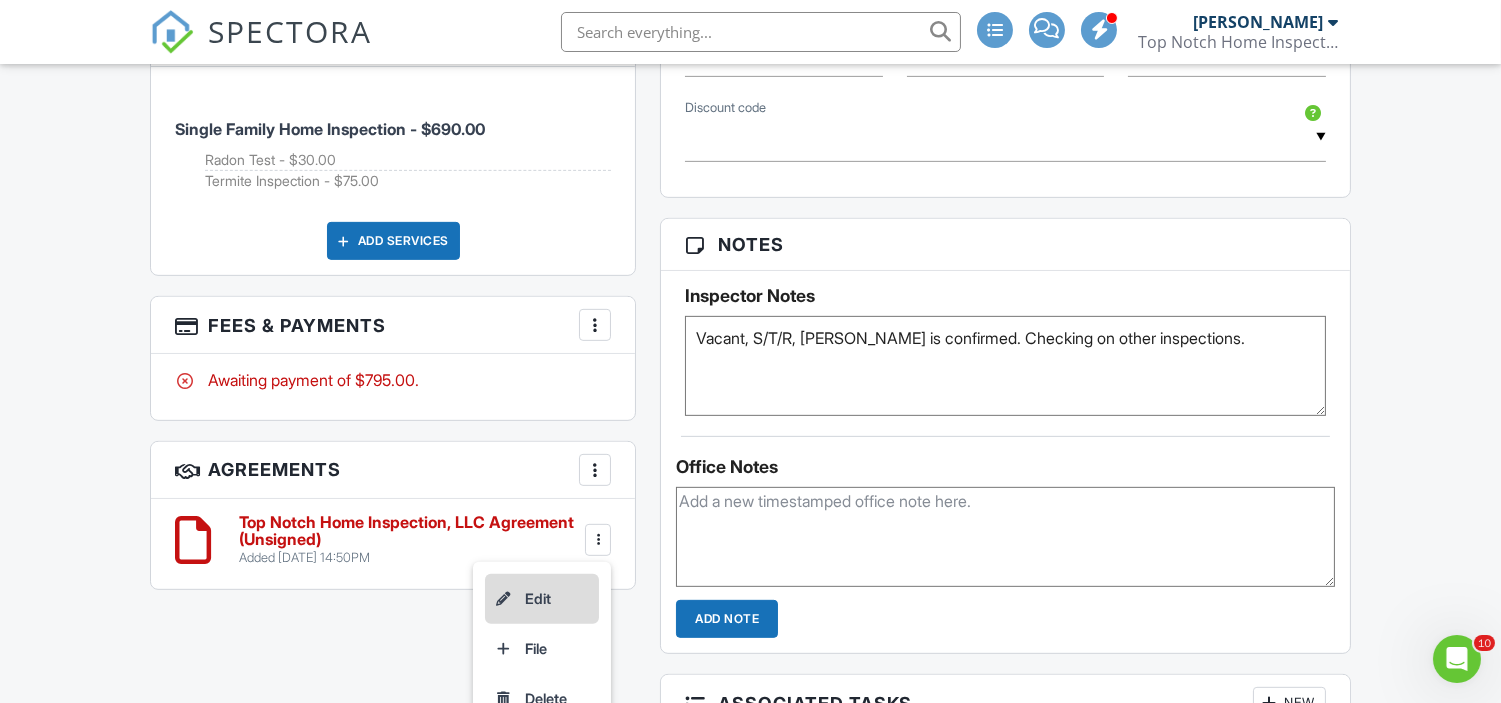 click on "Edit" at bounding box center [542, 599] 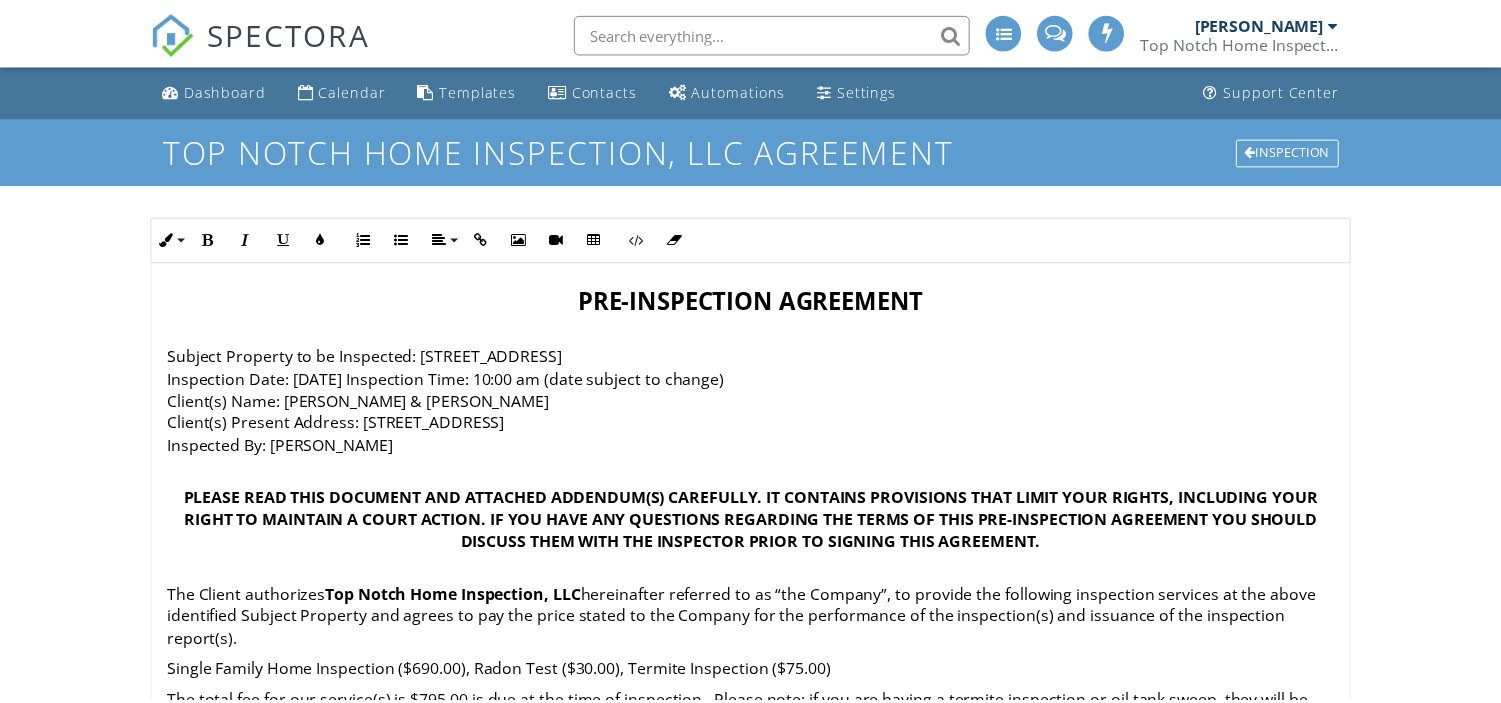 scroll, scrollTop: 0, scrollLeft: 0, axis: both 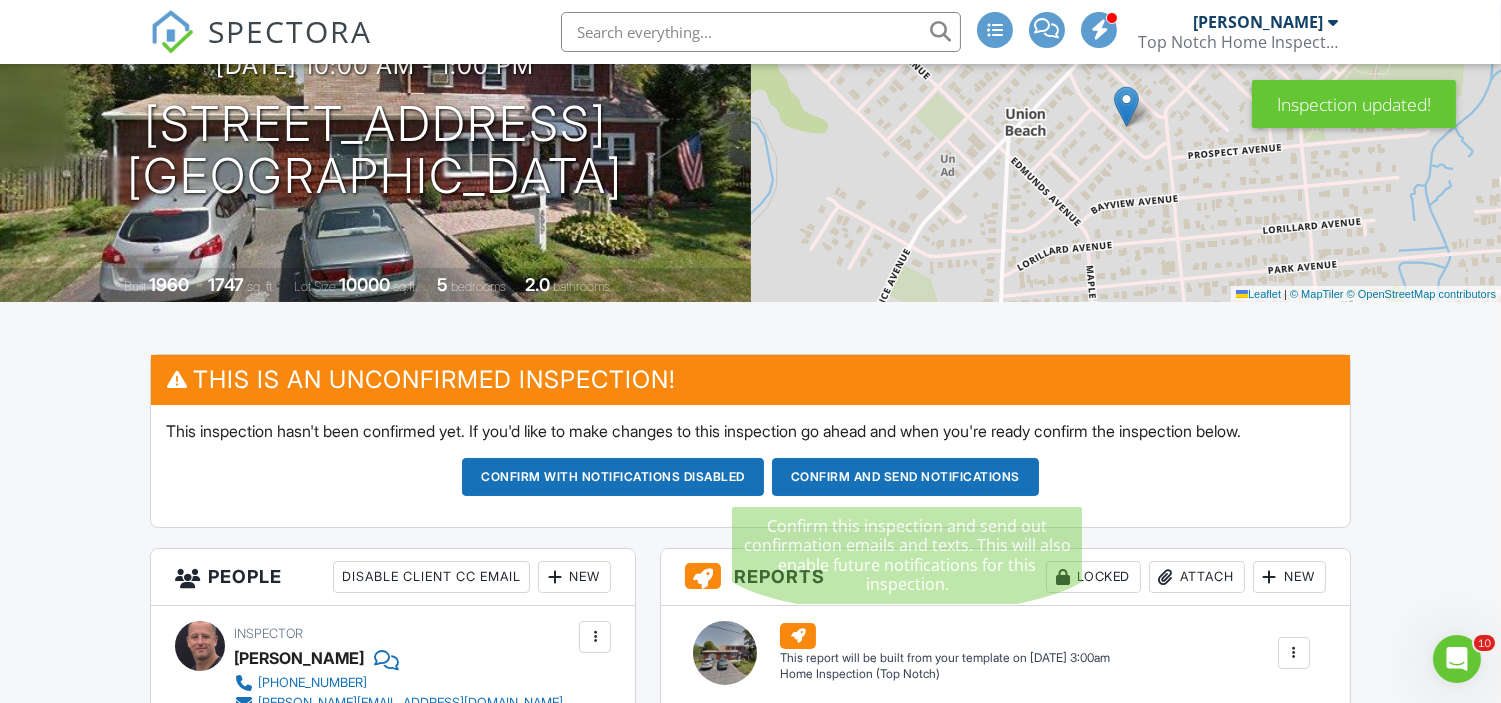 click on "Confirm and send notifications" at bounding box center (613, 477) 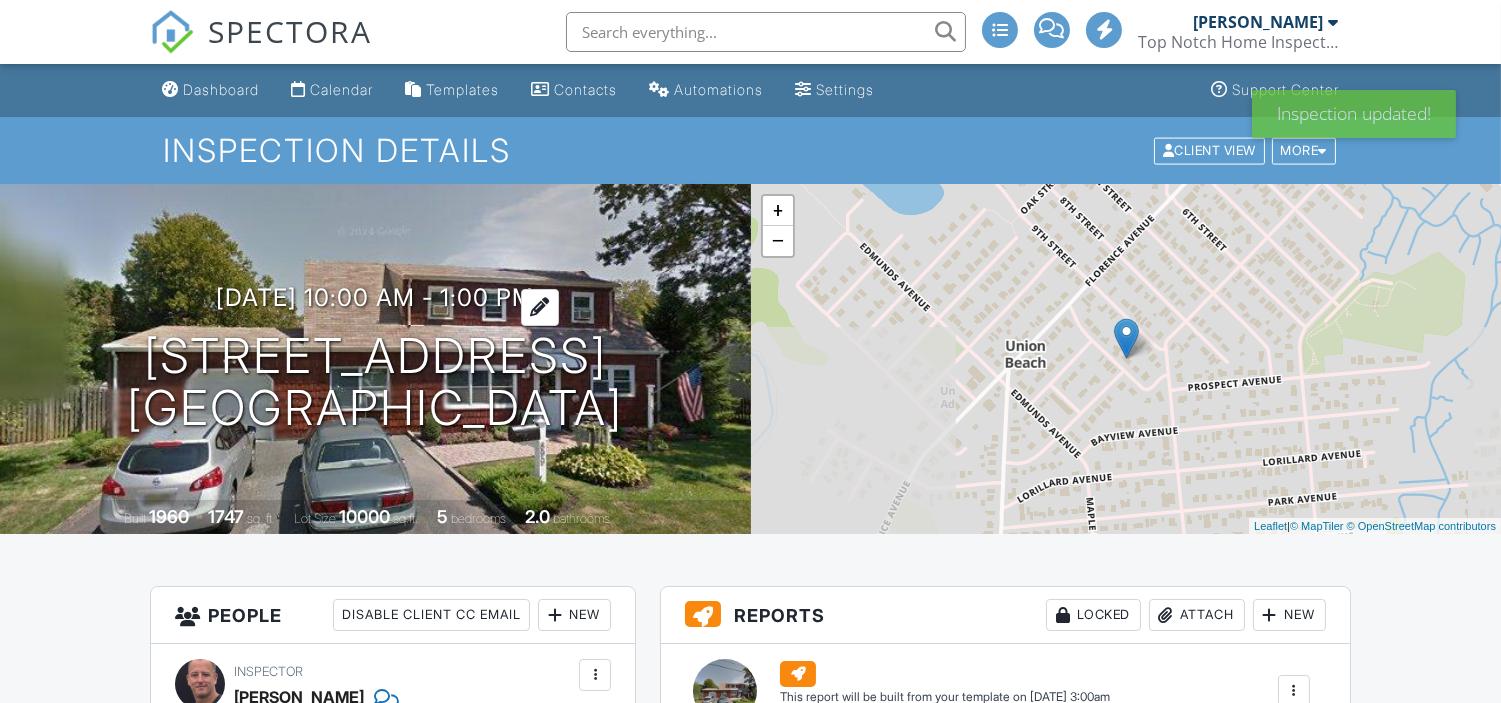 scroll, scrollTop: 0, scrollLeft: 0, axis: both 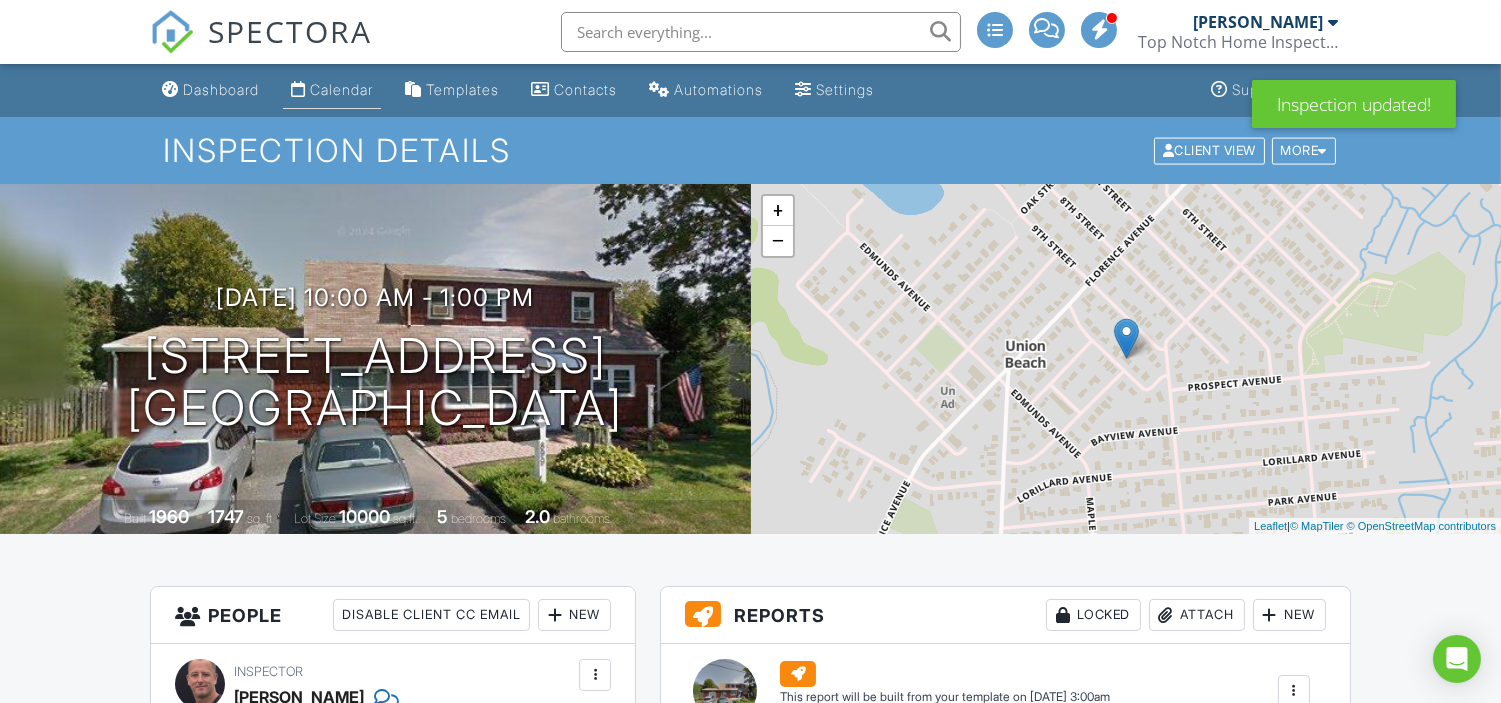 click on "Calendar" at bounding box center (341, 89) 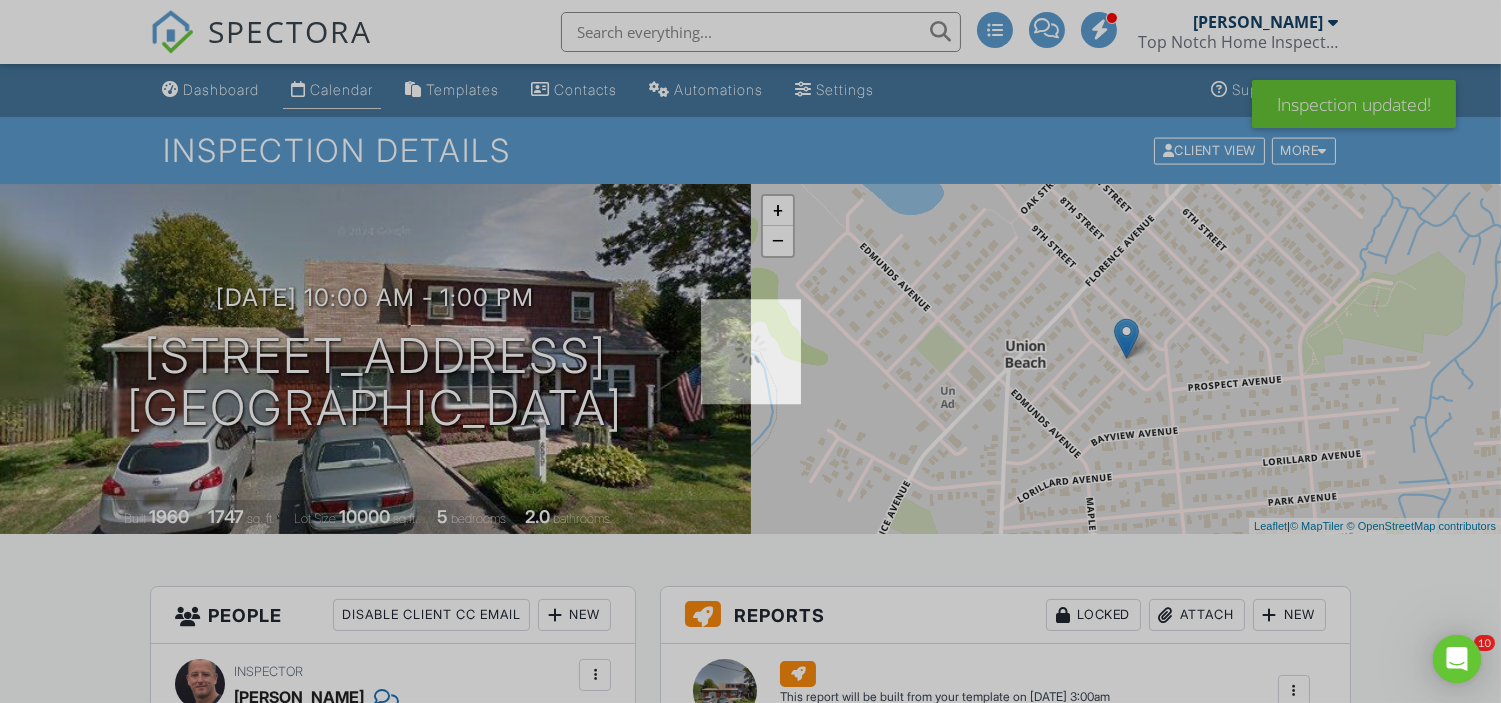 scroll, scrollTop: 0, scrollLeft: 0, axis: both 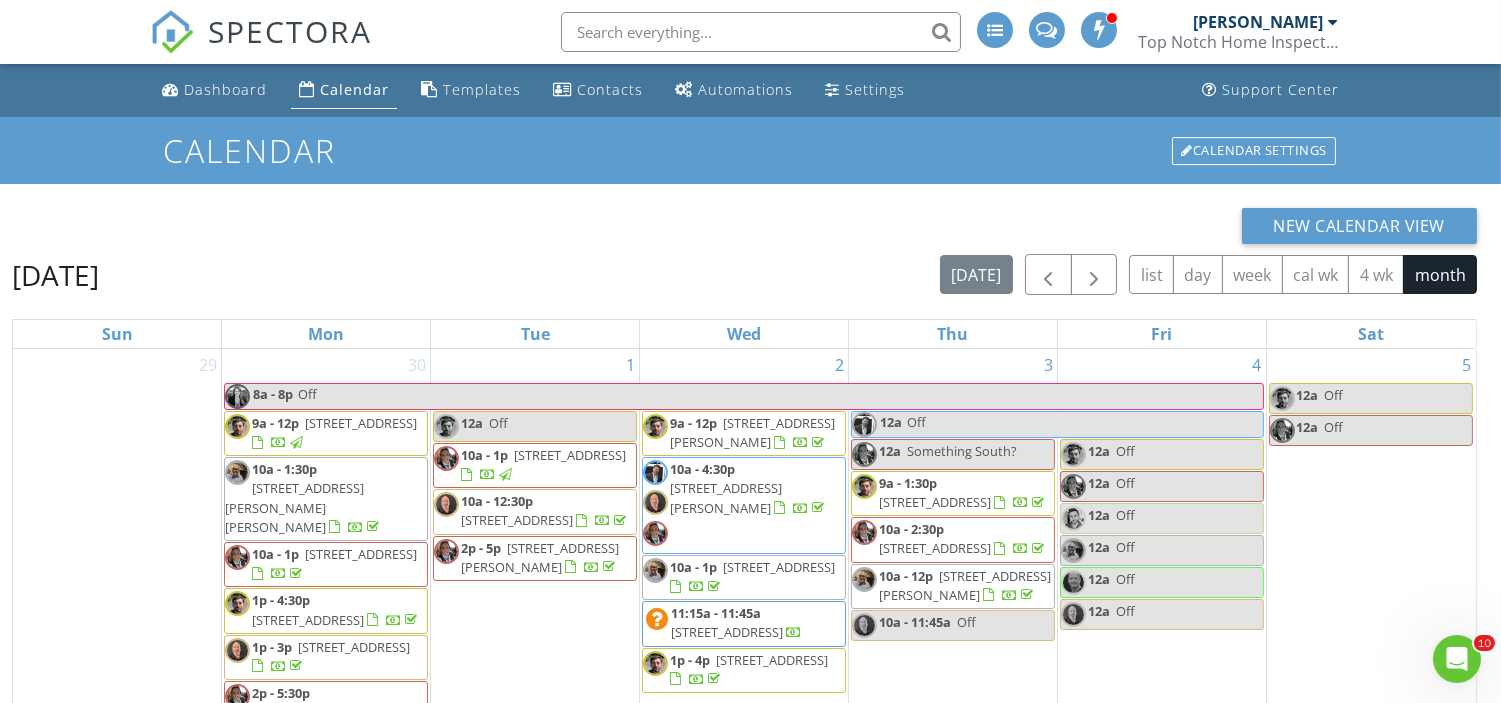 click at bounding box center [761, 32] 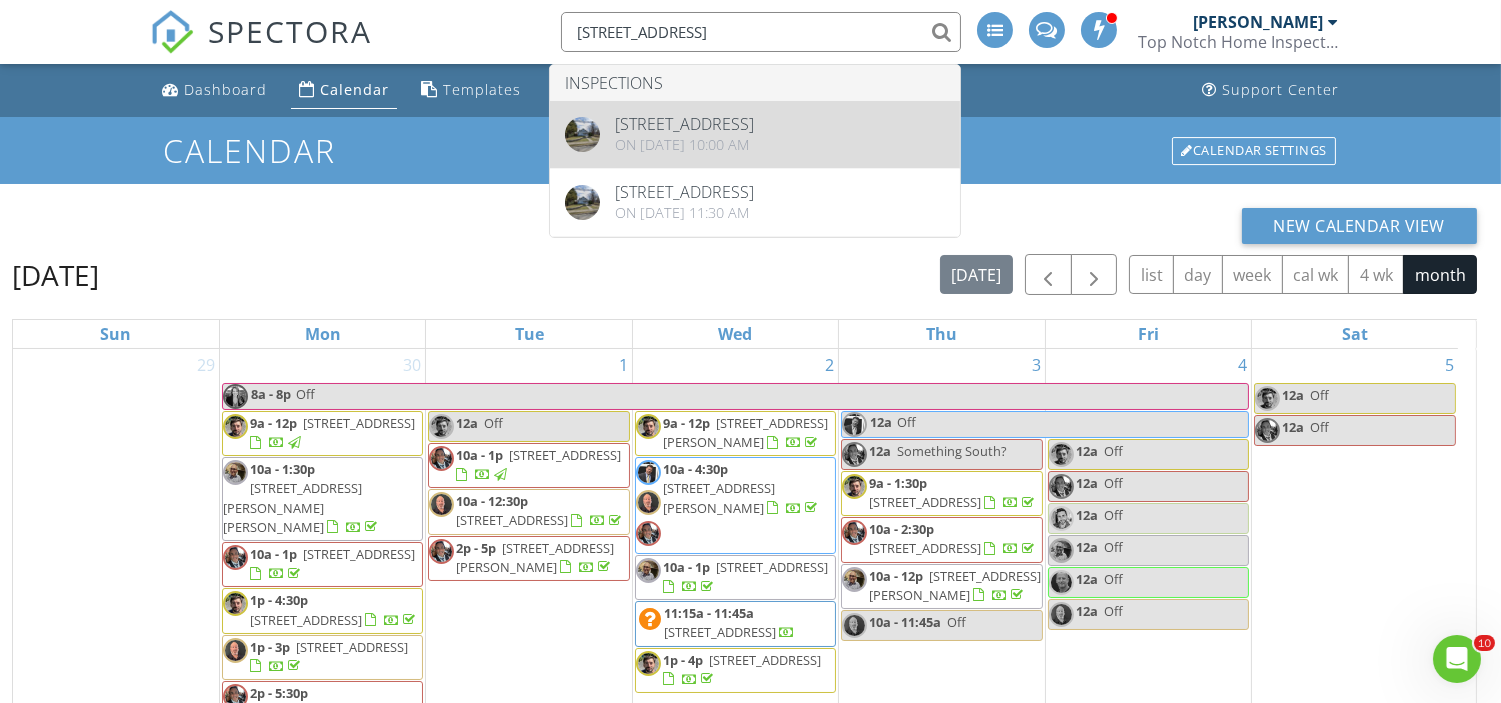 type on "[STREET_ADDRESS]" 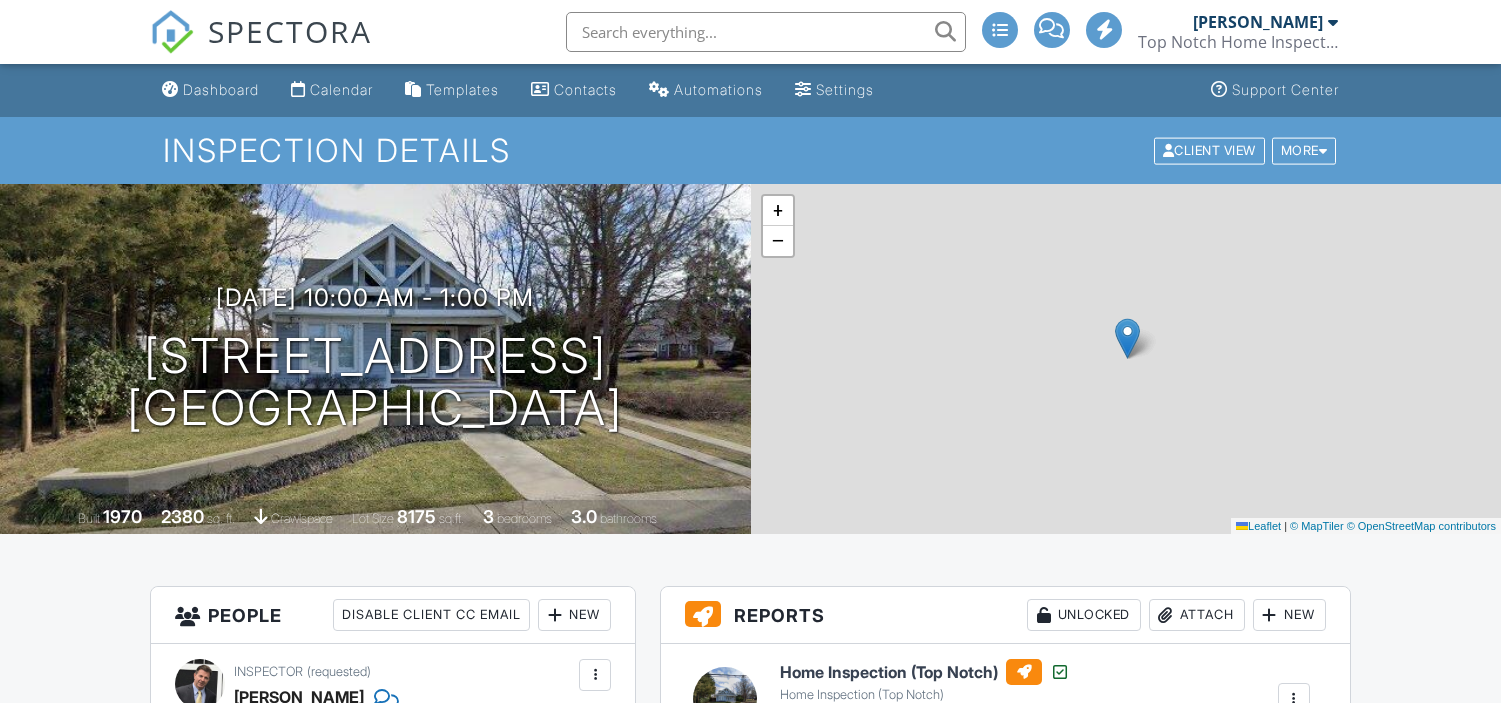 scroll, scrollTop: 523, scrollLeft: 0, axis: vertical 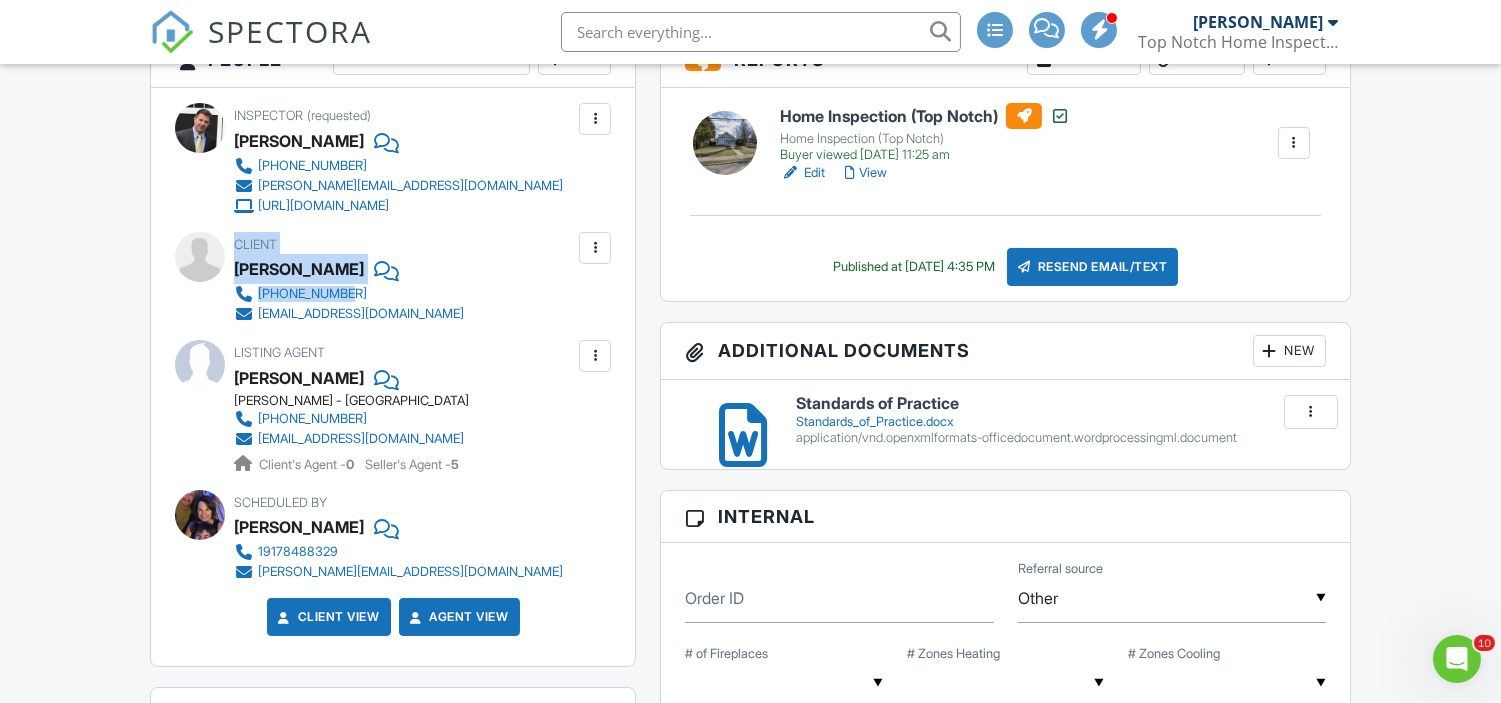 drag, startPoint x: 235, startPoint y: 242, endPoint x: 434, endPoint y: 310, distance: 210.29741 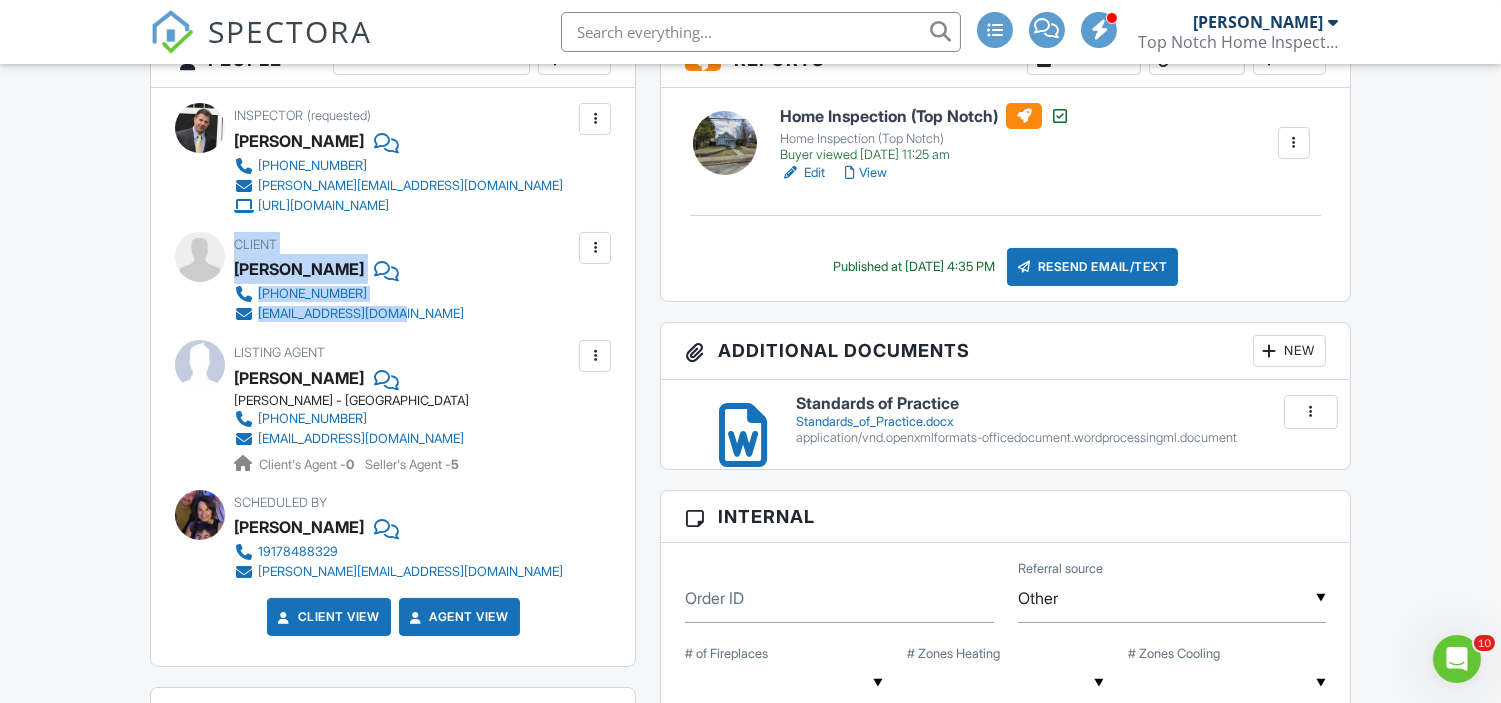 click on "Client
Annemarie Cahill
908-397-8785
tacahill@verizon.net" at bounding box center [397, 278] 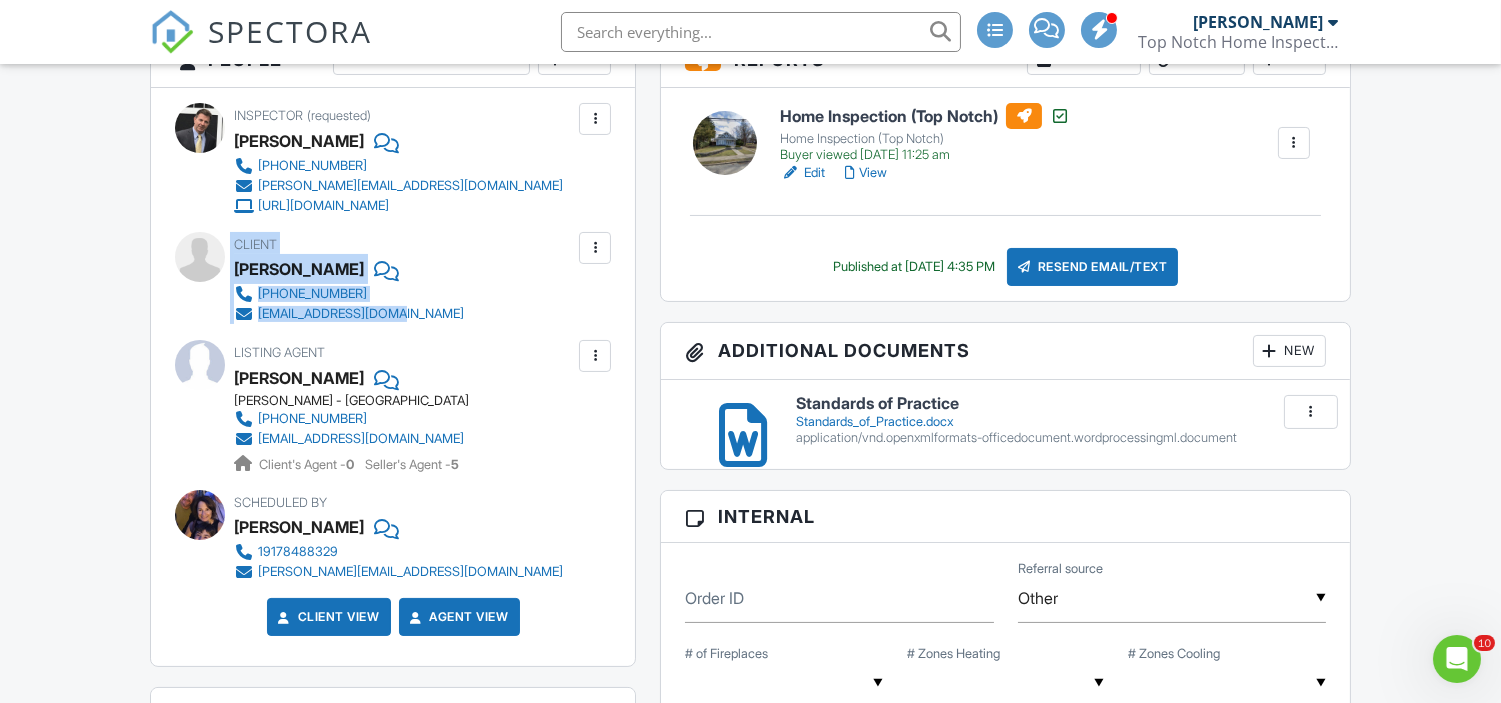 drag, startPoint x: 432, startPoint y: 310, endPoint x: 215, endPoint y: 257, distance: 223.3786 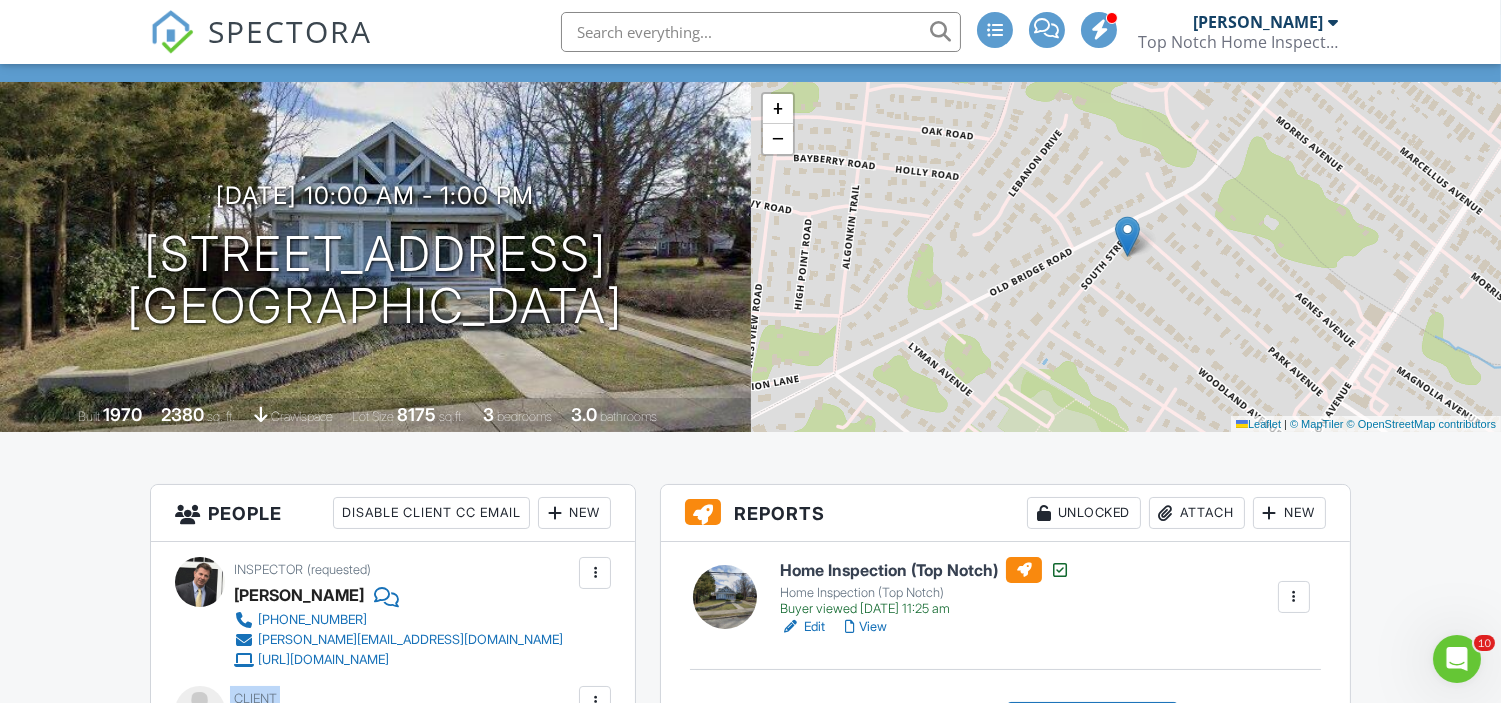 scroll, scrollTop: 0, scrollLeft: 0, axis: both 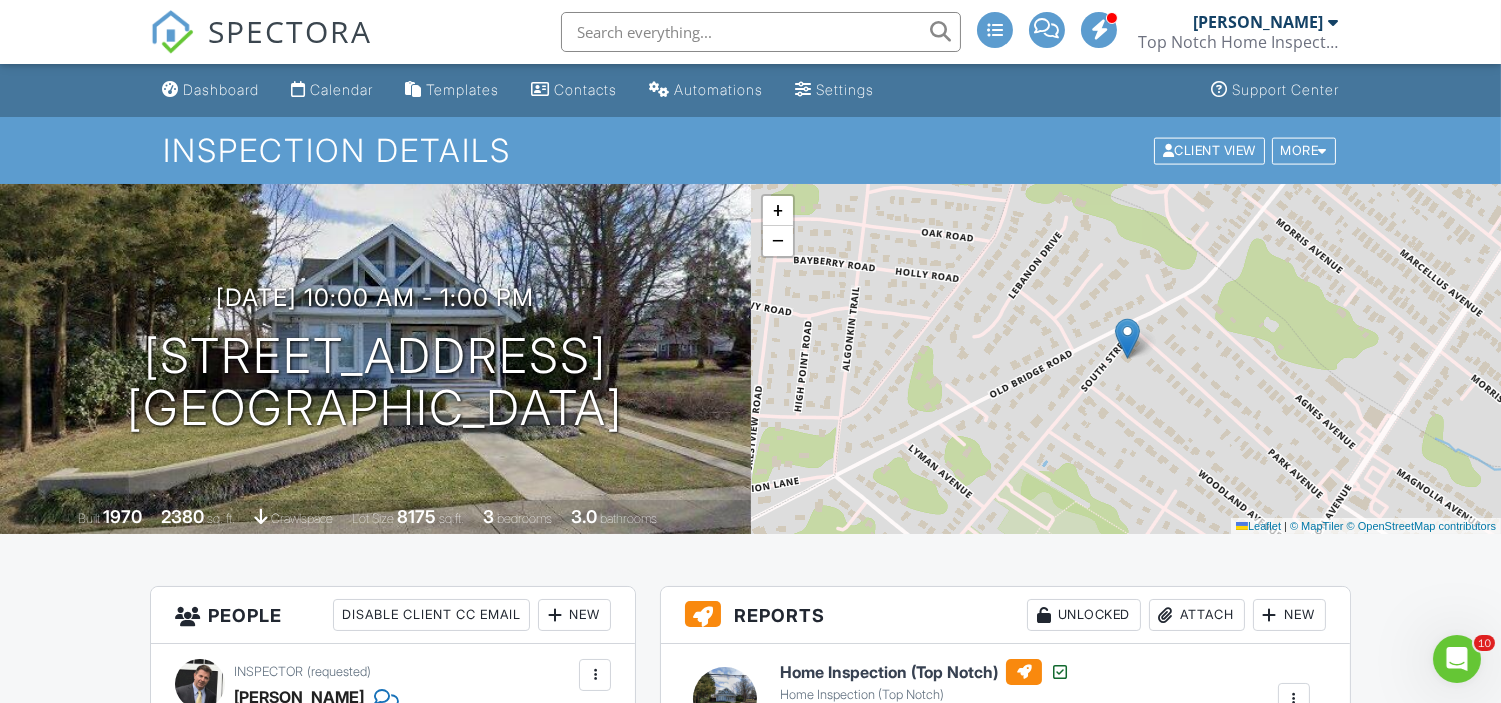 click at bounding box center [761, 32] 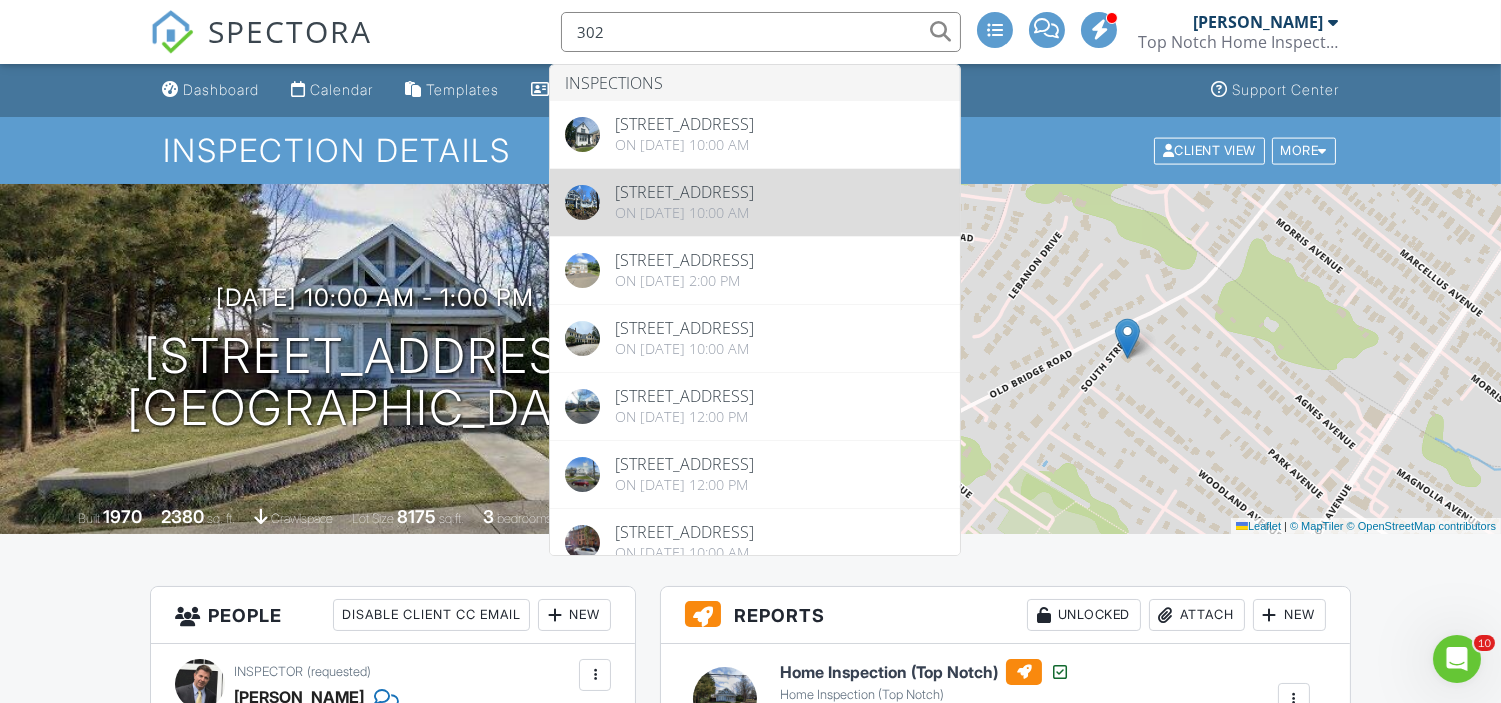 type on "302" 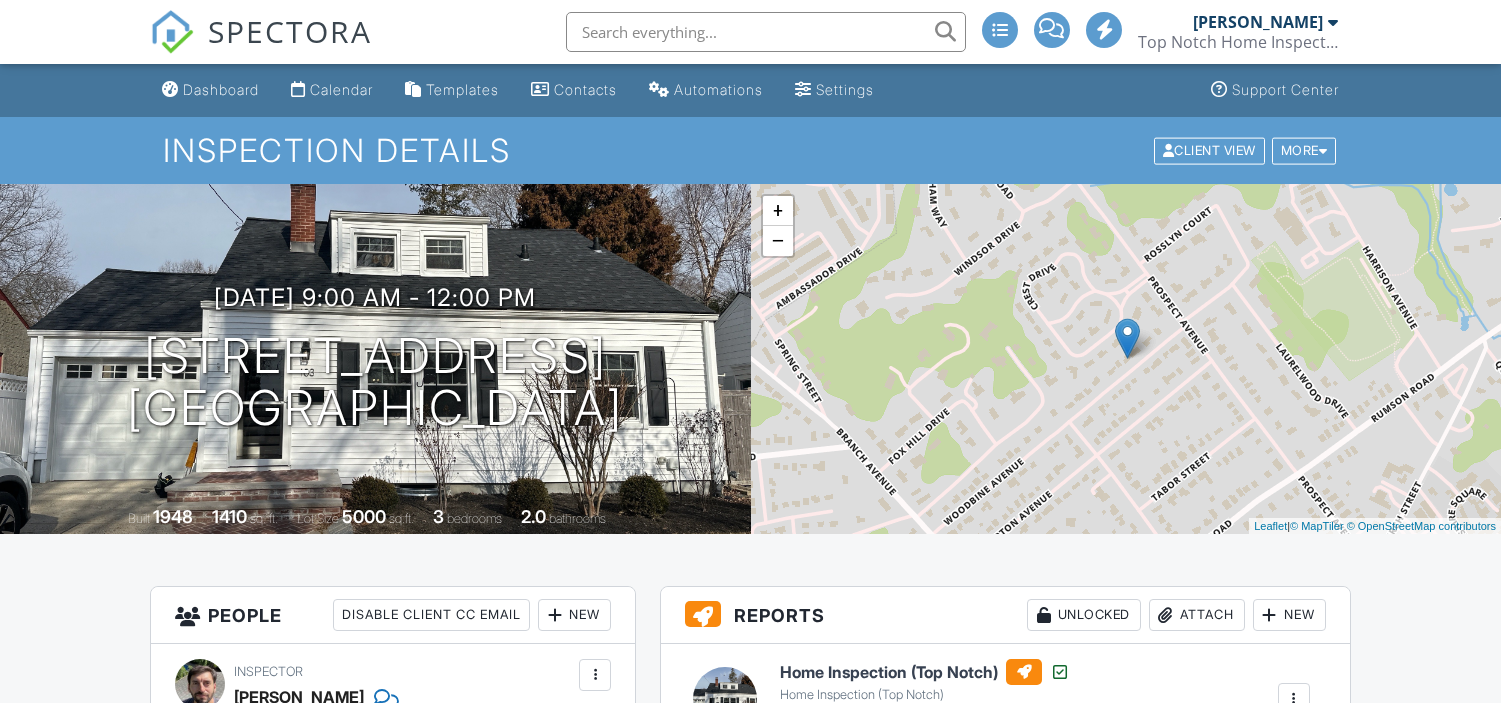 scroll, scrollTop: 485, scrollLeft: 0, axis: vertical 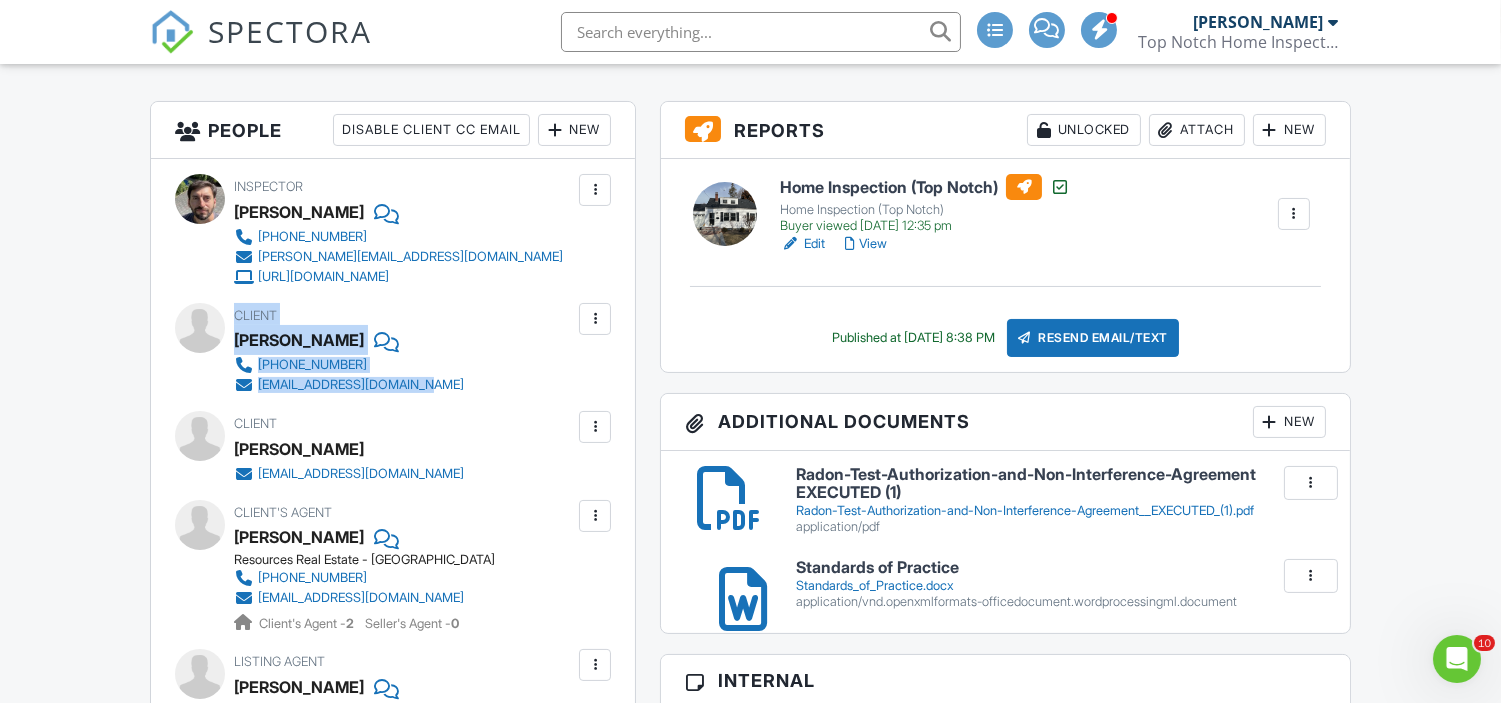 drag, startPoint x: 233, startPoint y: 314, endPoint x: 505, endPoint y: 392, distance: 282.9629 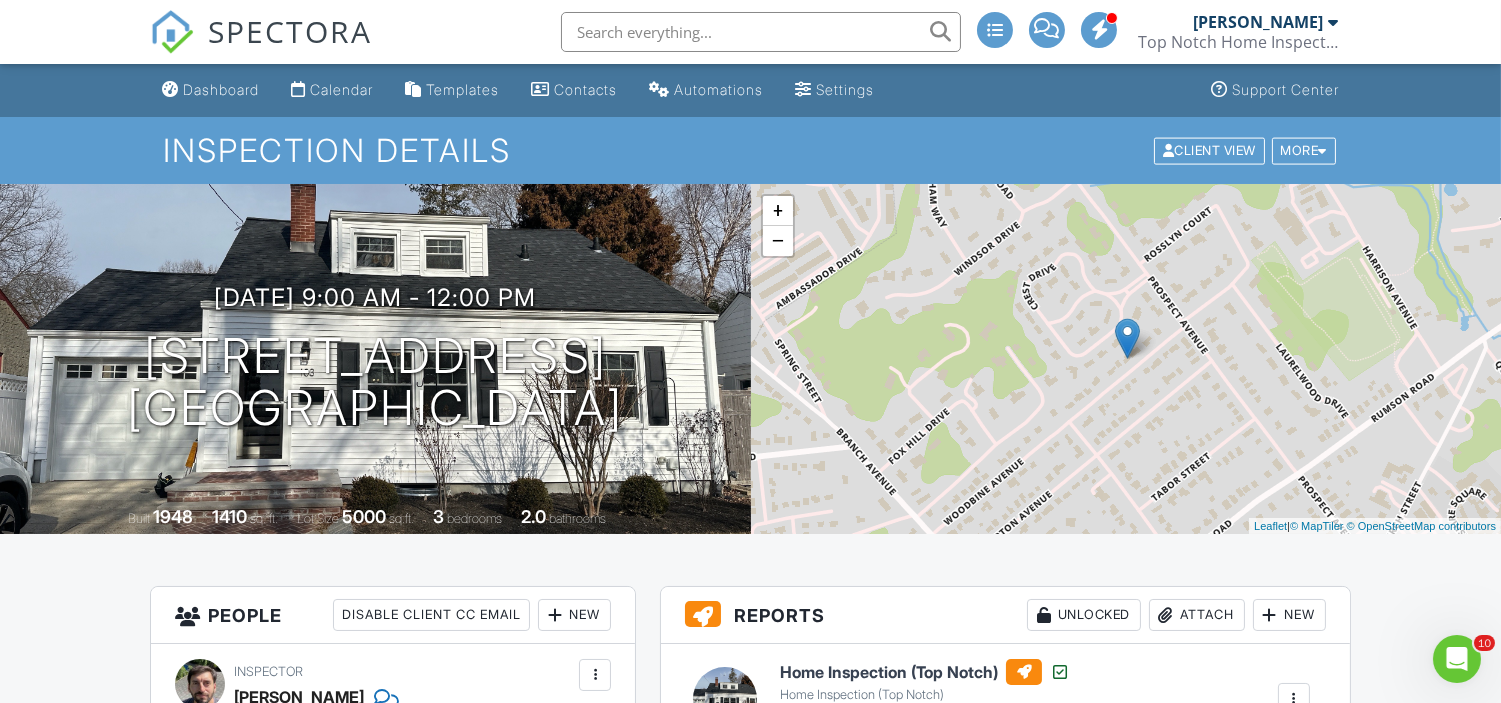 click at bounding box center [761, 32] 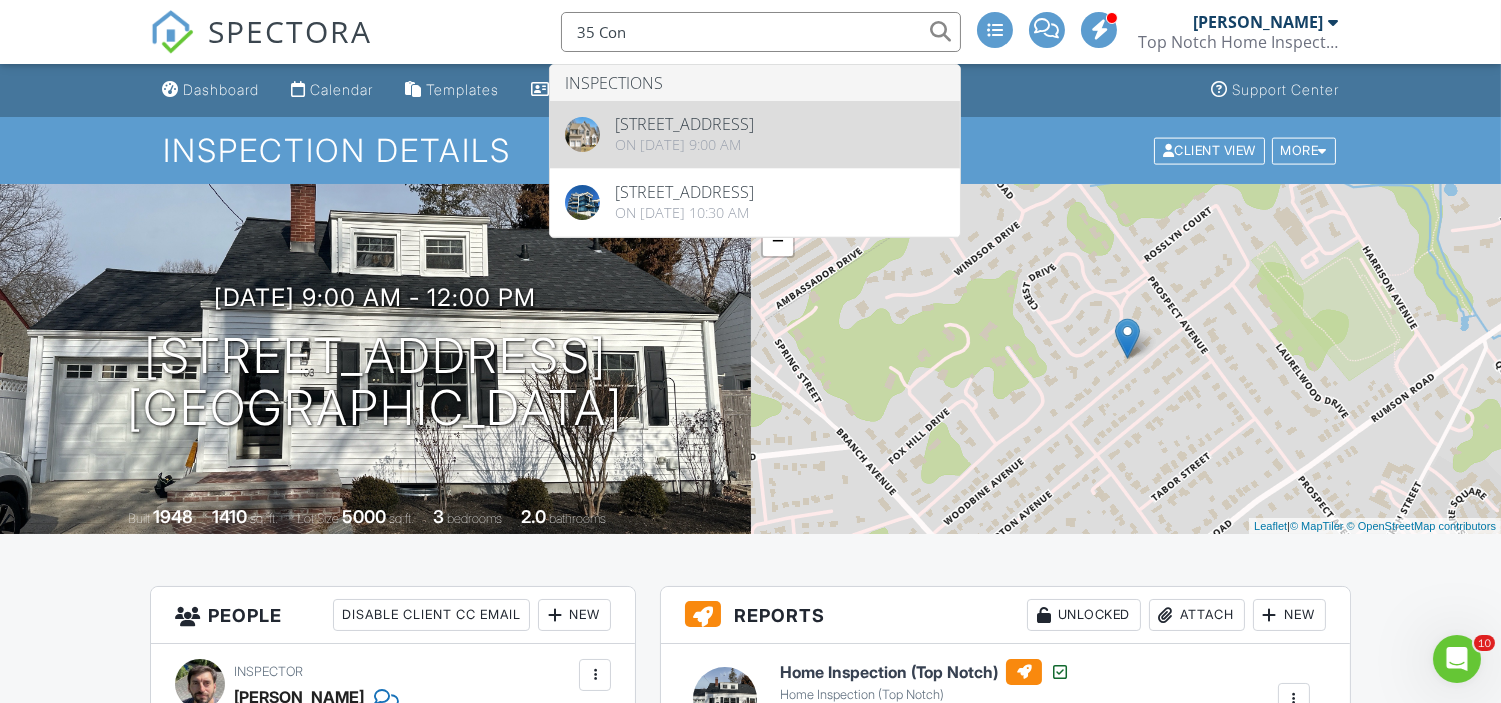type on "35 Con" 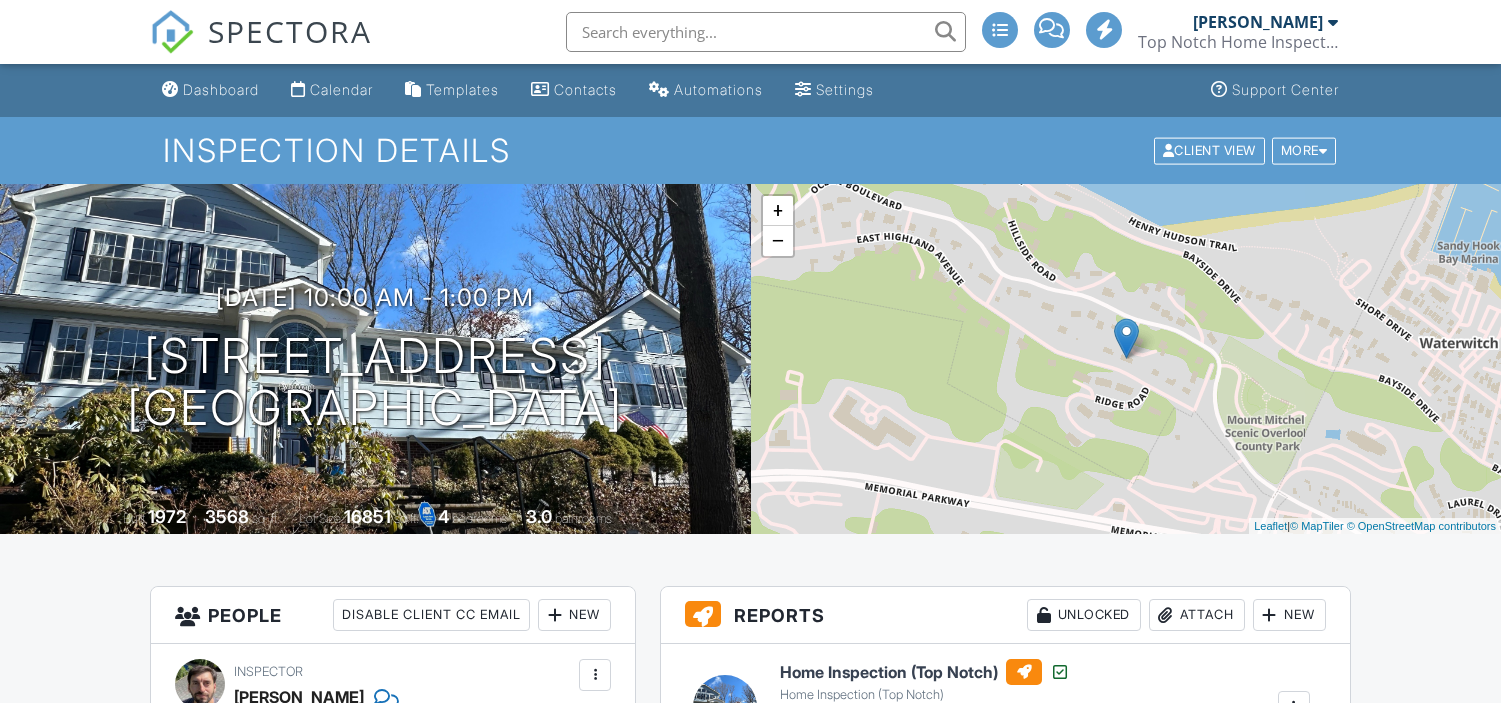 scroll, scrollTop: 0, scrollLeft: 0, axis: both 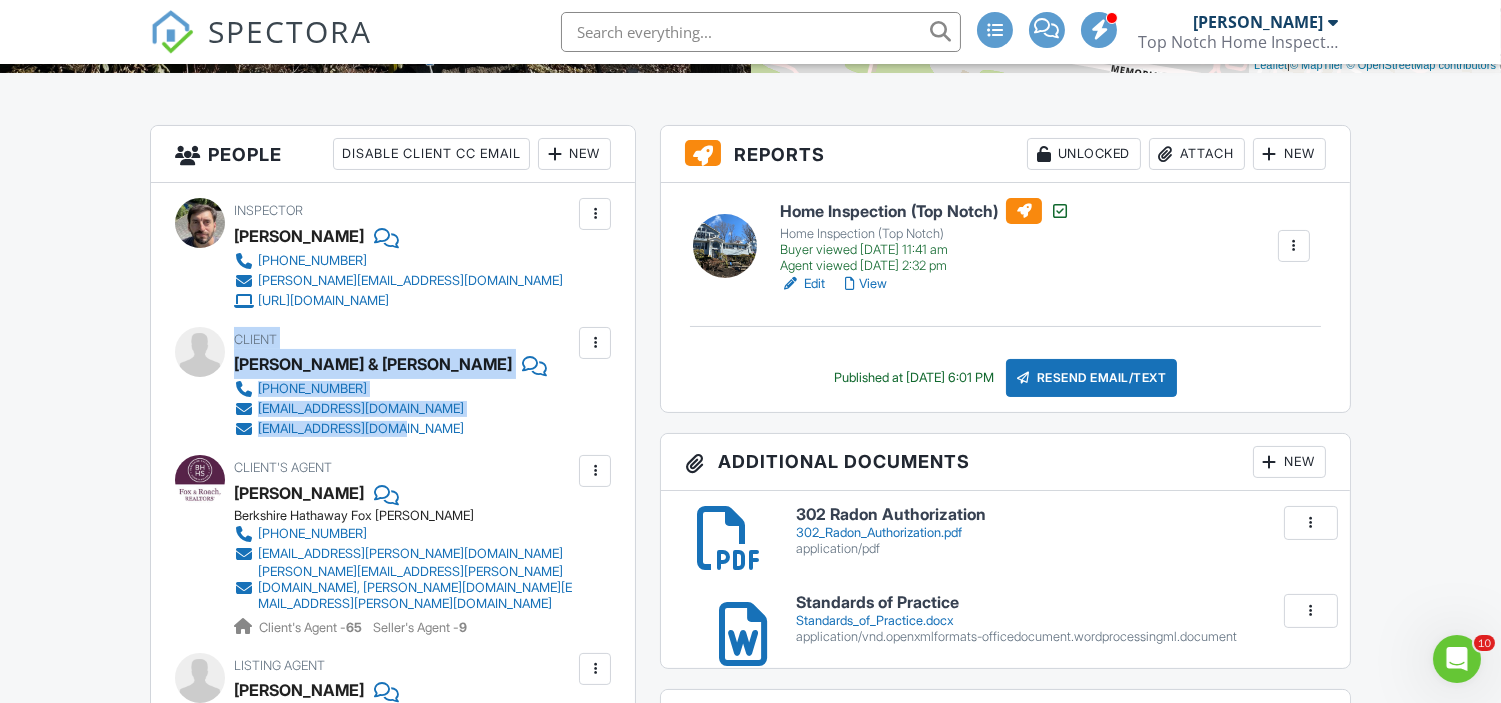 drag, startPoint x: 235, startPoint y: 336, endPoint x: 461, endPoint y: 433, distance: 245.93698 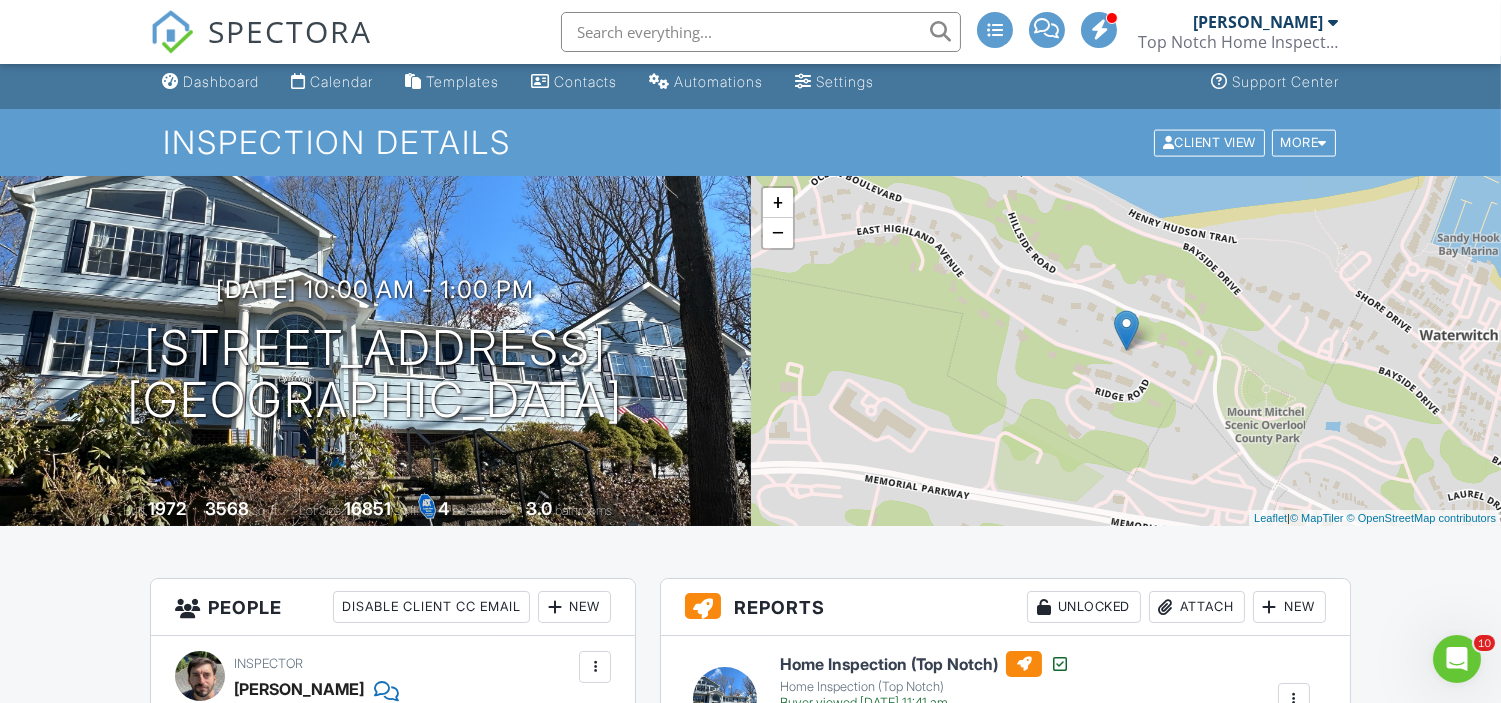 scroll, scrollTop: 0, scrollLeft: 0, axis: both 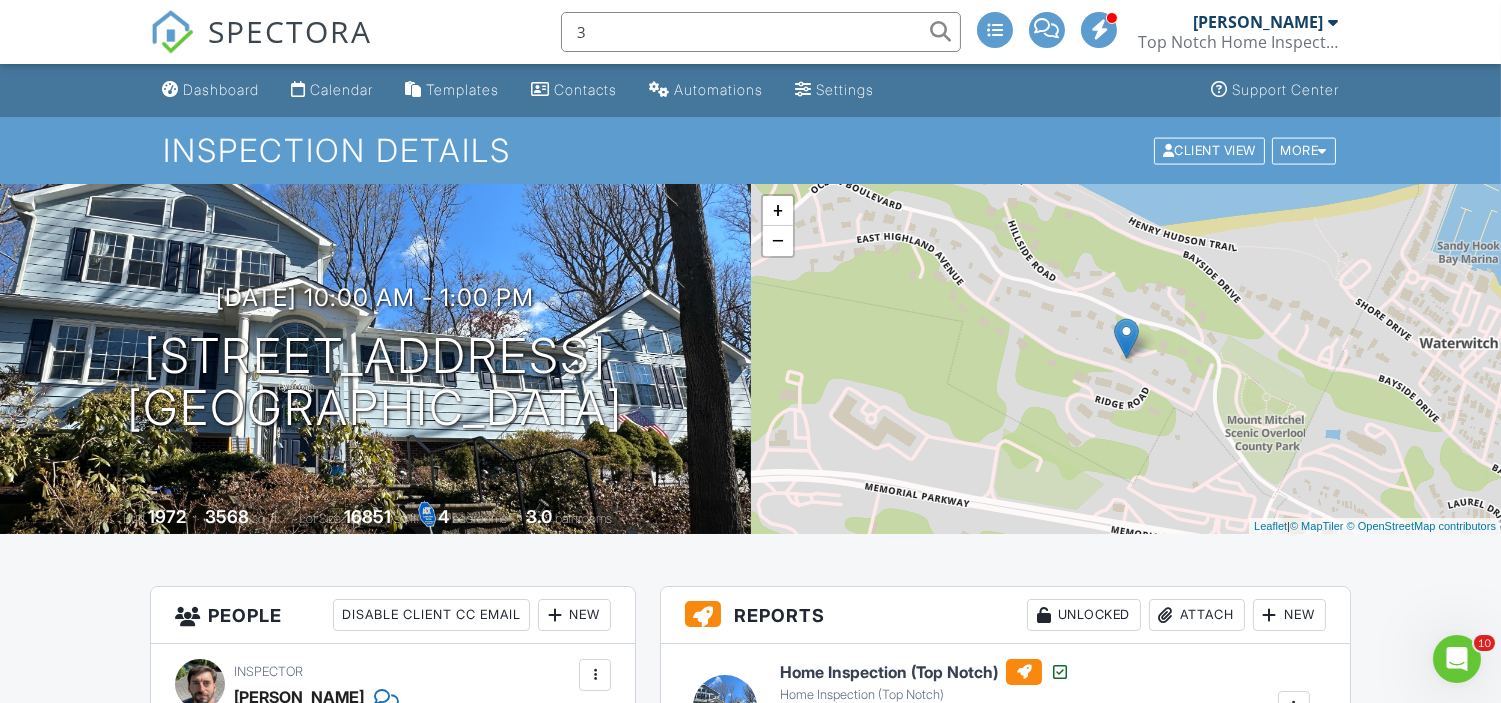 click on "3" at bounding box center (761, 32) 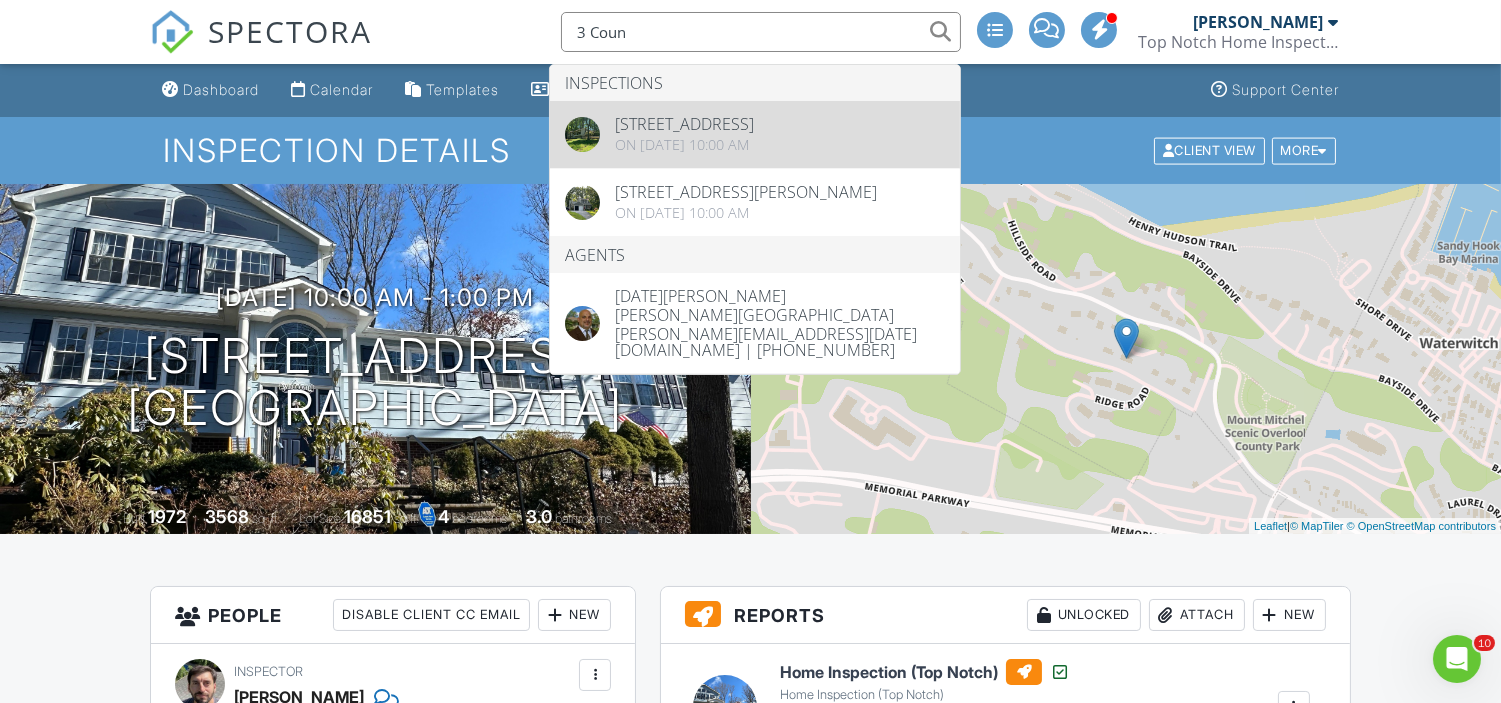 type on "3 Coun" 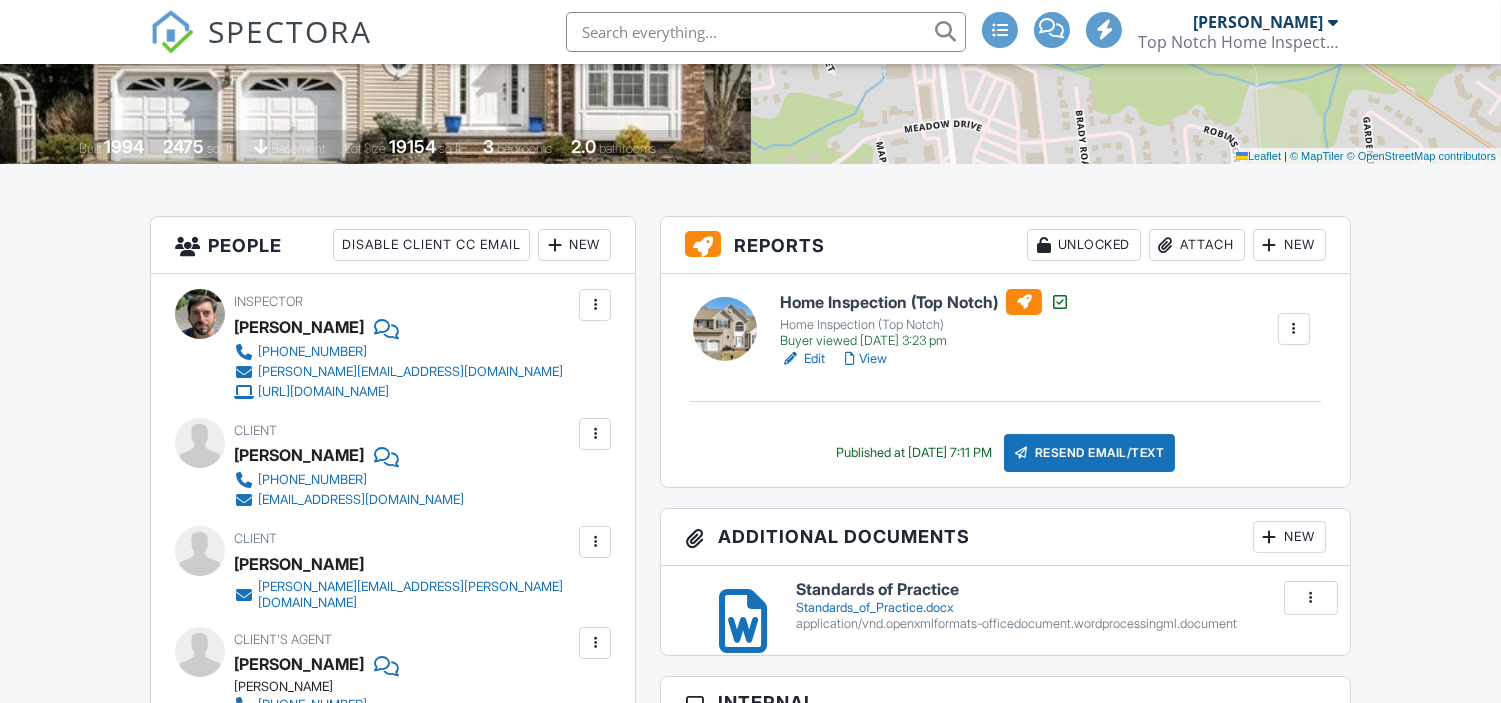 scroll, scrollTop: 390, scrollLeft: 0, axis: vertical 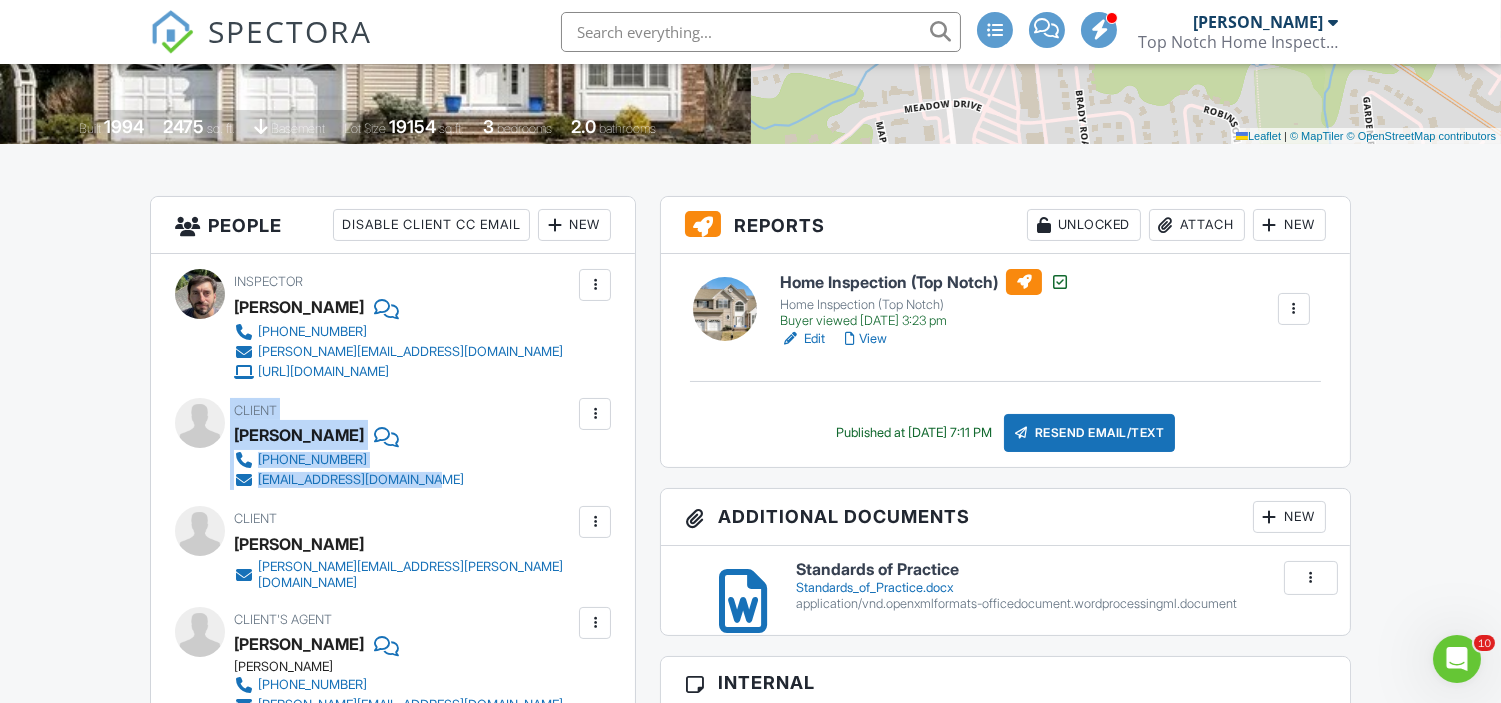 drag, startPoint x: 231, startPoint y: 404, endPoint x: 491, endPoint y: 492, distance: 274.48862 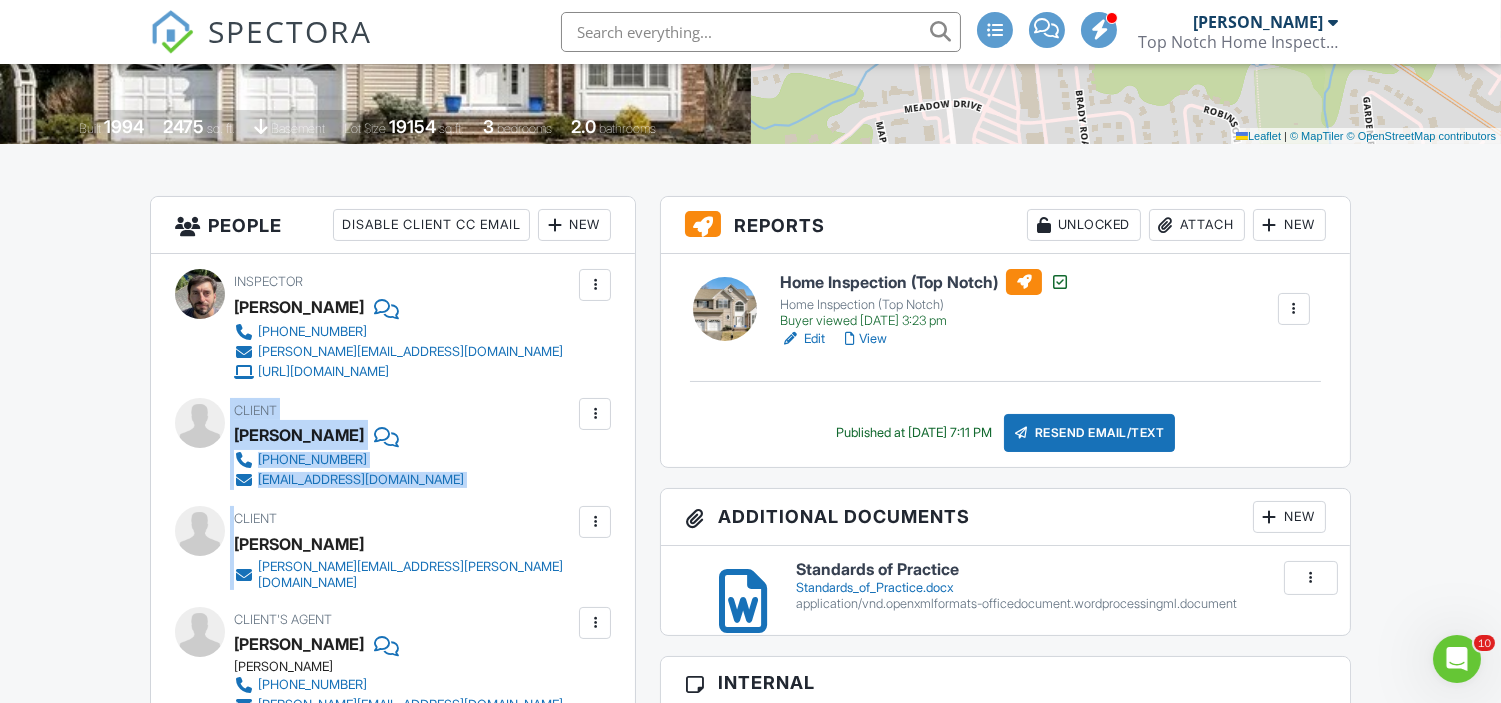copy on "Client
Colin Johnson
732-977-4364
colinjohnson638@gmail.com
Edit
Update Client
First name
Last name
Email (required)
CC Email
Phone
Address
City
State
Zip
Tags
Internal notes visible only to the company
Private notes visible only to company admins
Cancel
Confirm Client deletion
This will remove the Client from this inspection. All email reminders and follow-ups will be removed as well. Note that this is only an option before publishing a report.
Cancel" 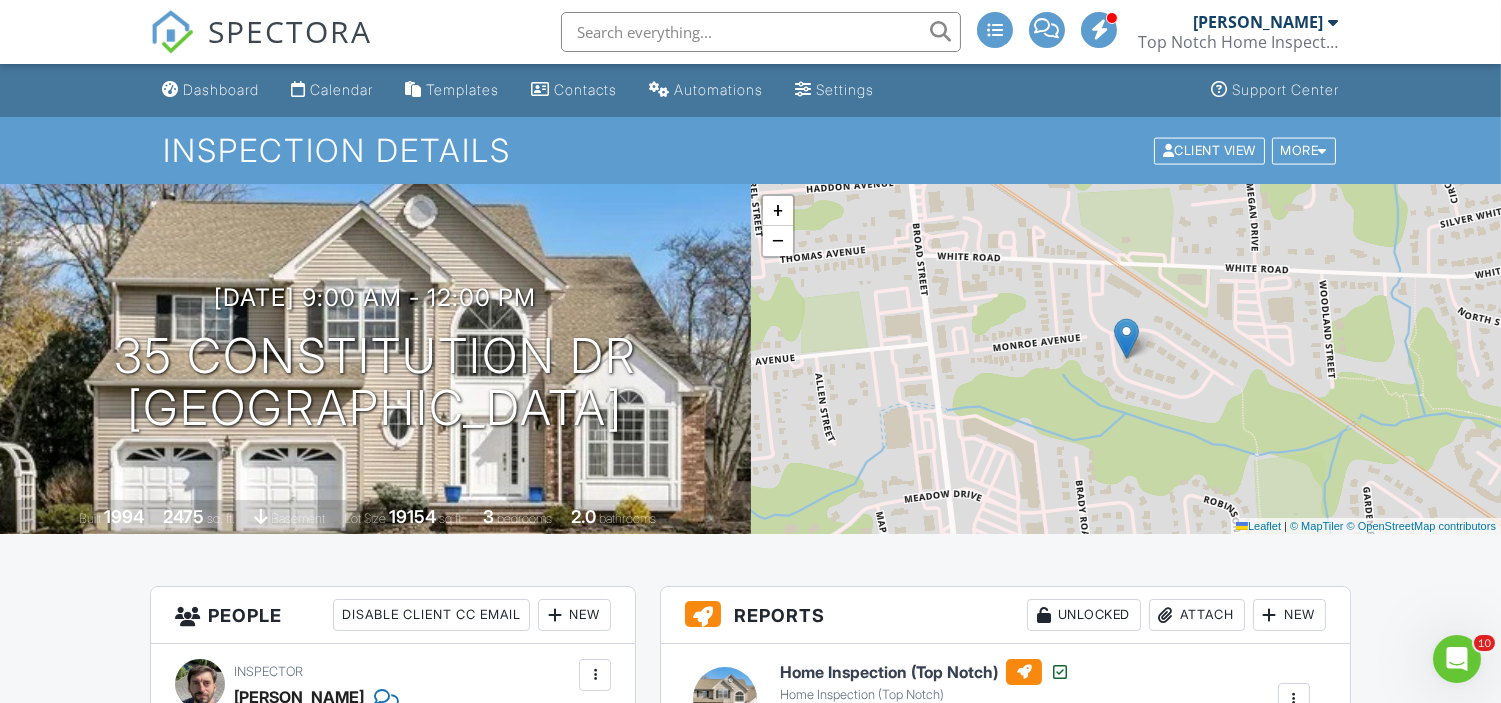 click at bounding box center (761, 32) 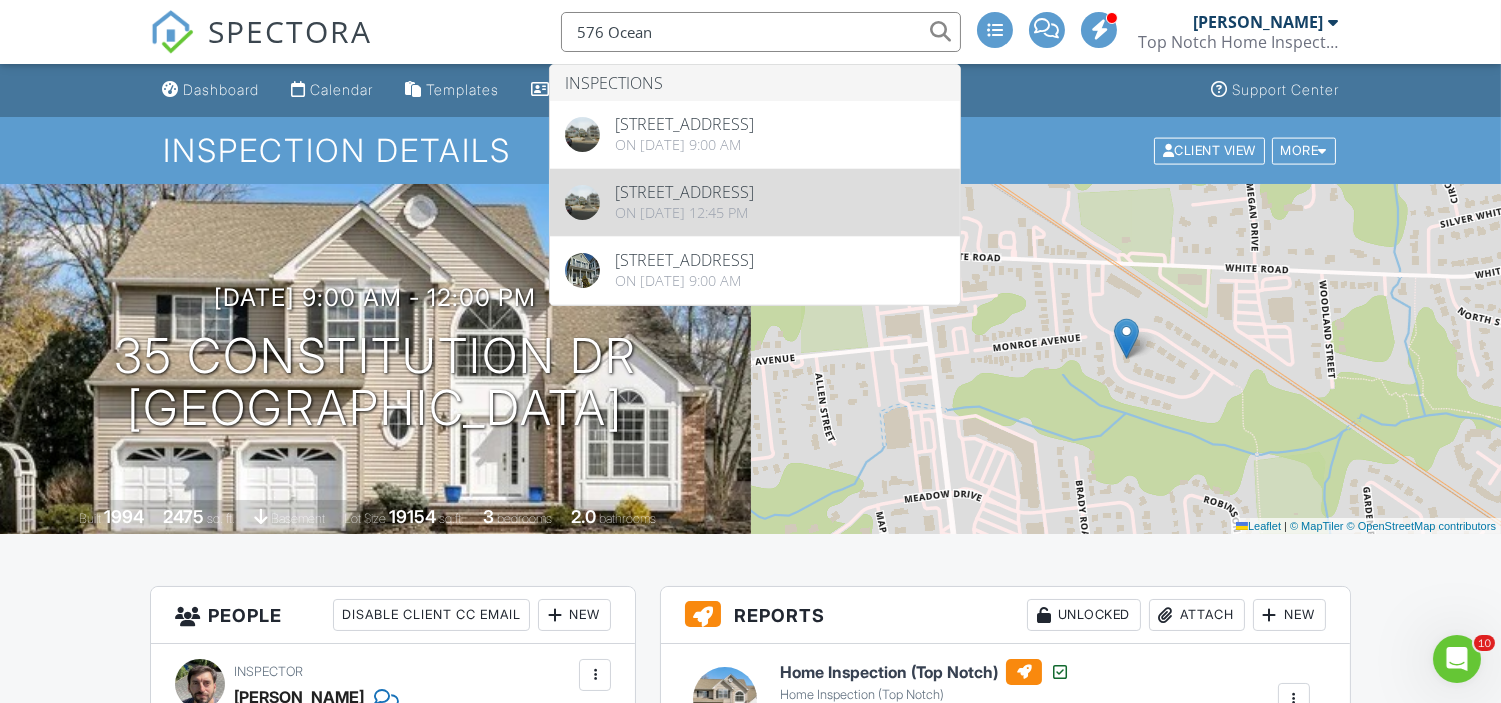 type on "576 Ocean" 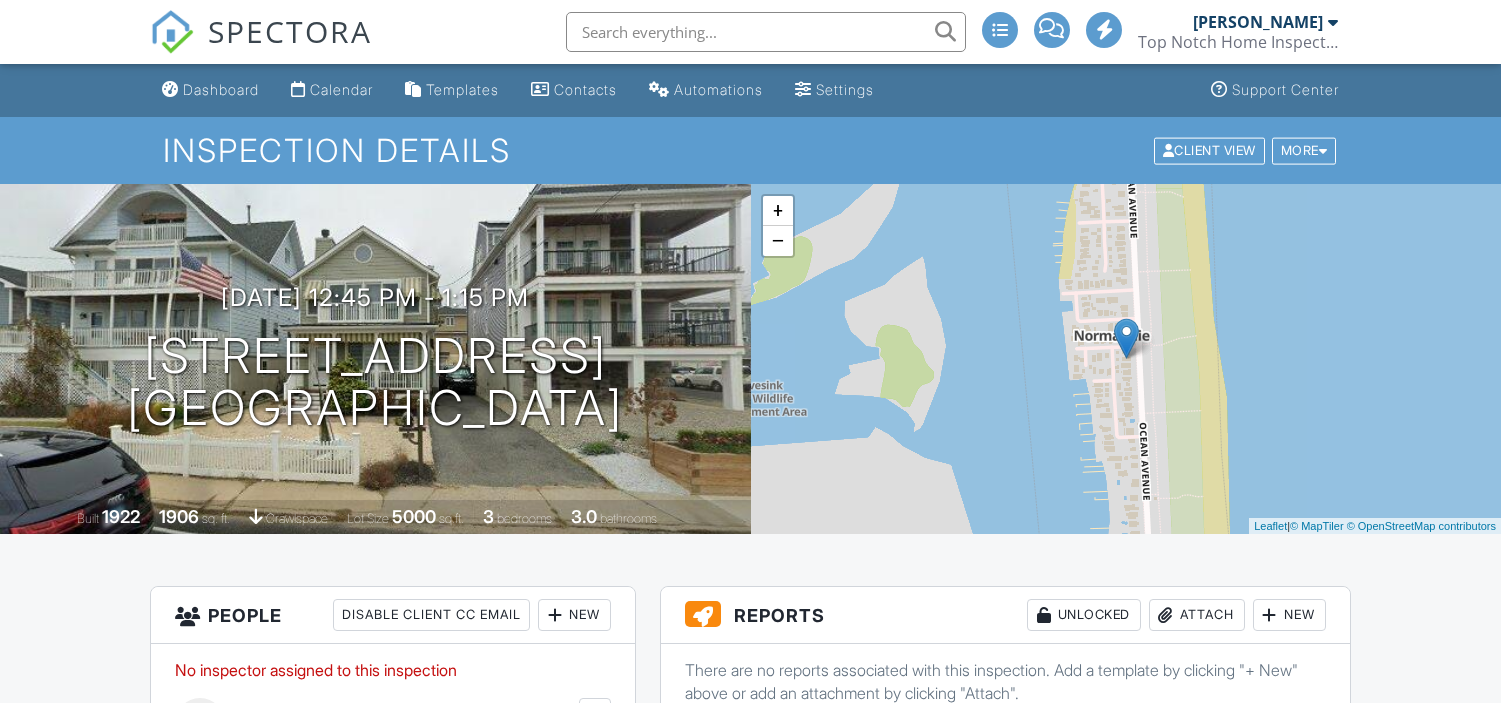 scroll, scrollTop: 516, scrollLeft: 0, axis: vertical 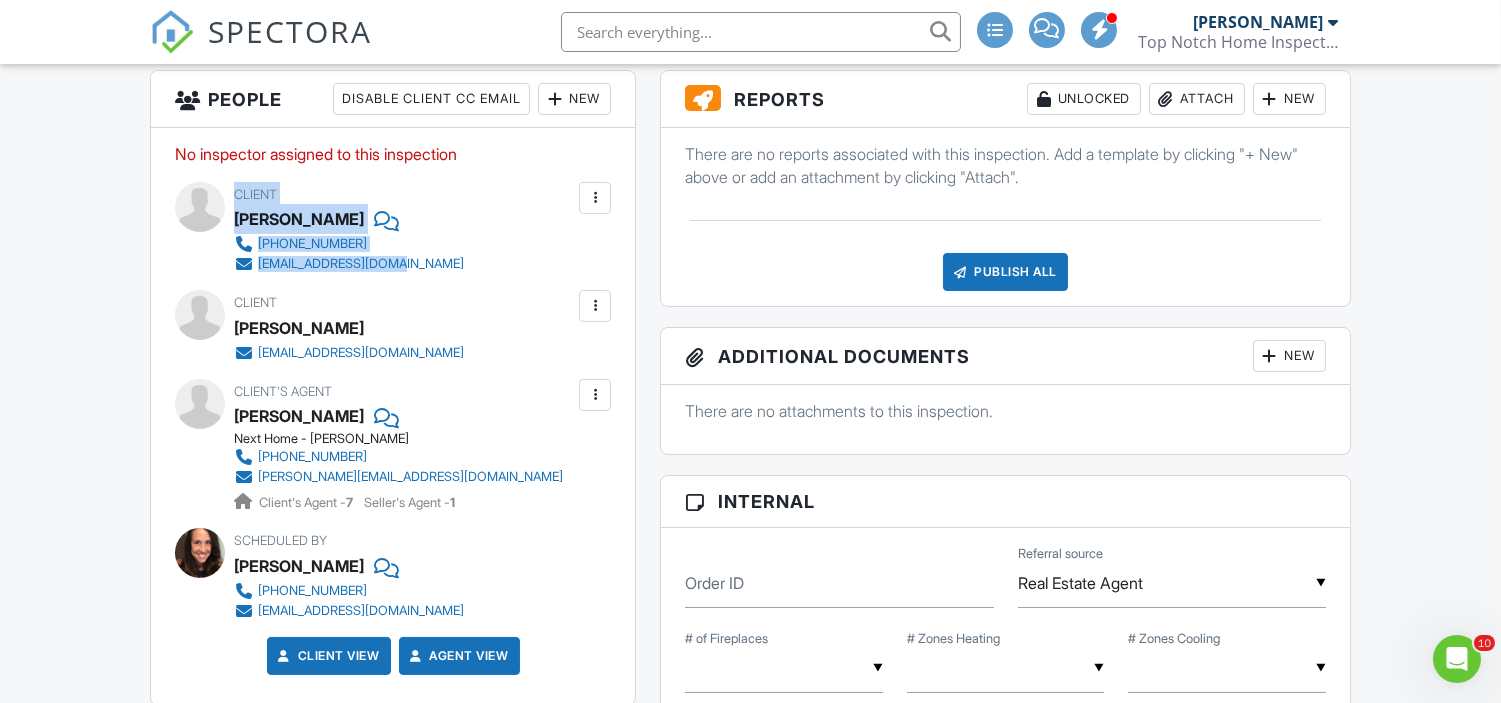 drag, startPoint x: 233, startPoint y: 215, endPoint x: 475, endPoint y: 258, distance: 245.79056 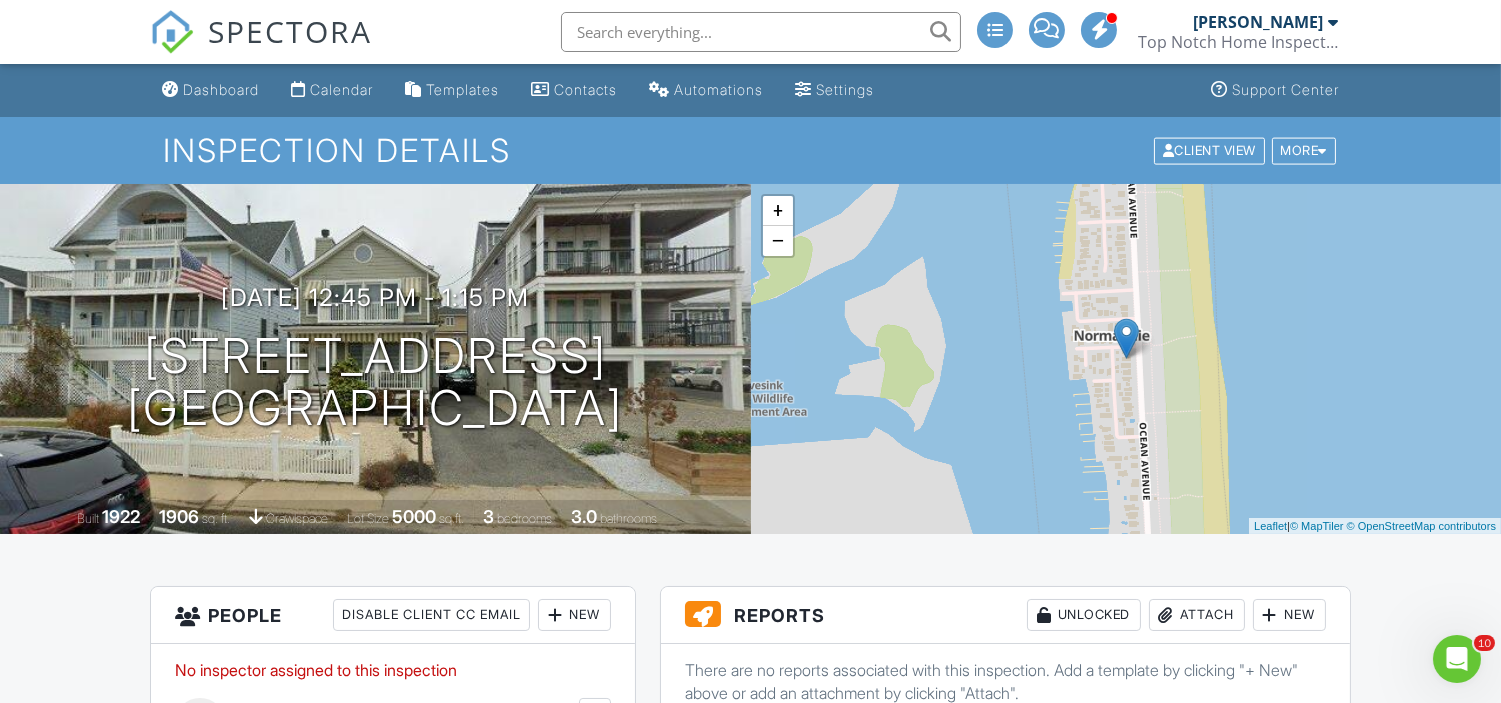click at bounding box center [761, 32] 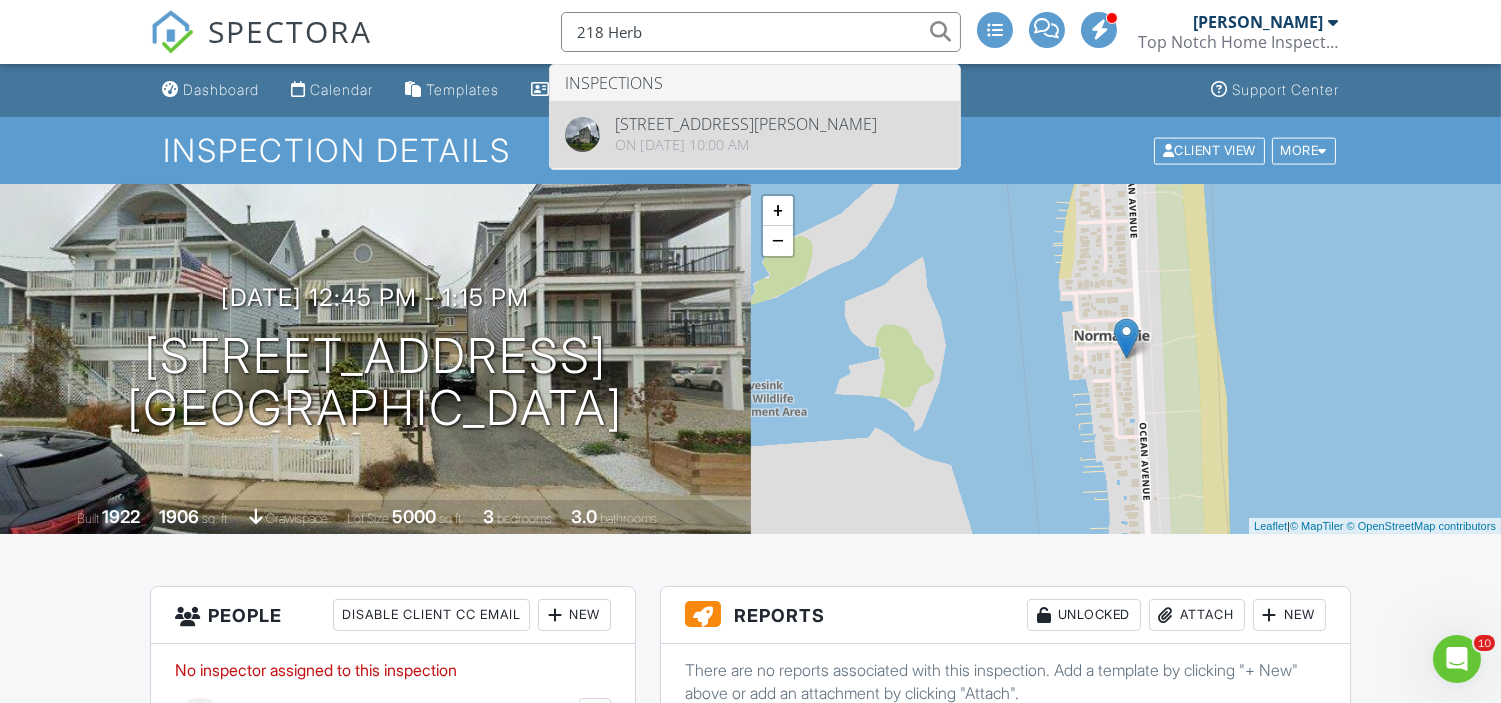 type on "218 Herb" 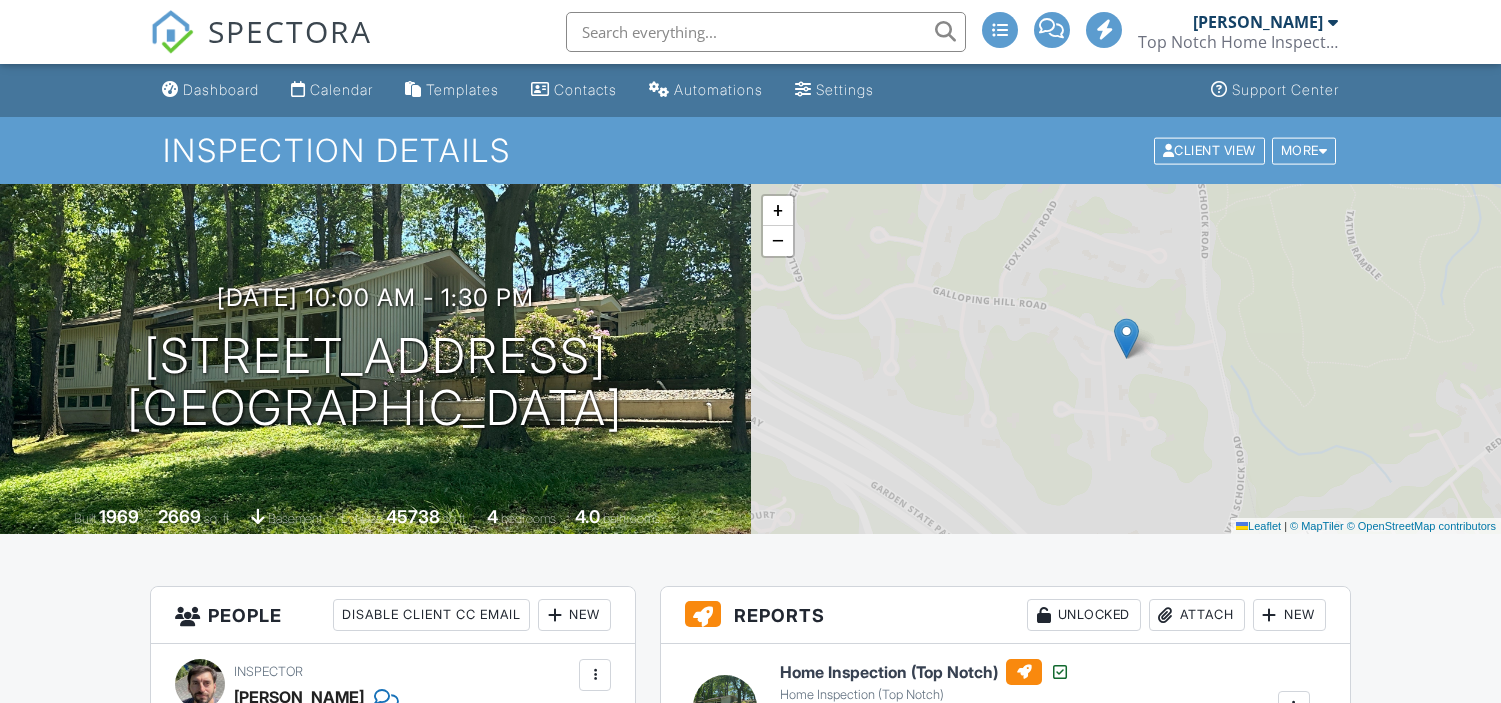 scroll, scrollTop: 0, scrollLeft: 0, axis: both 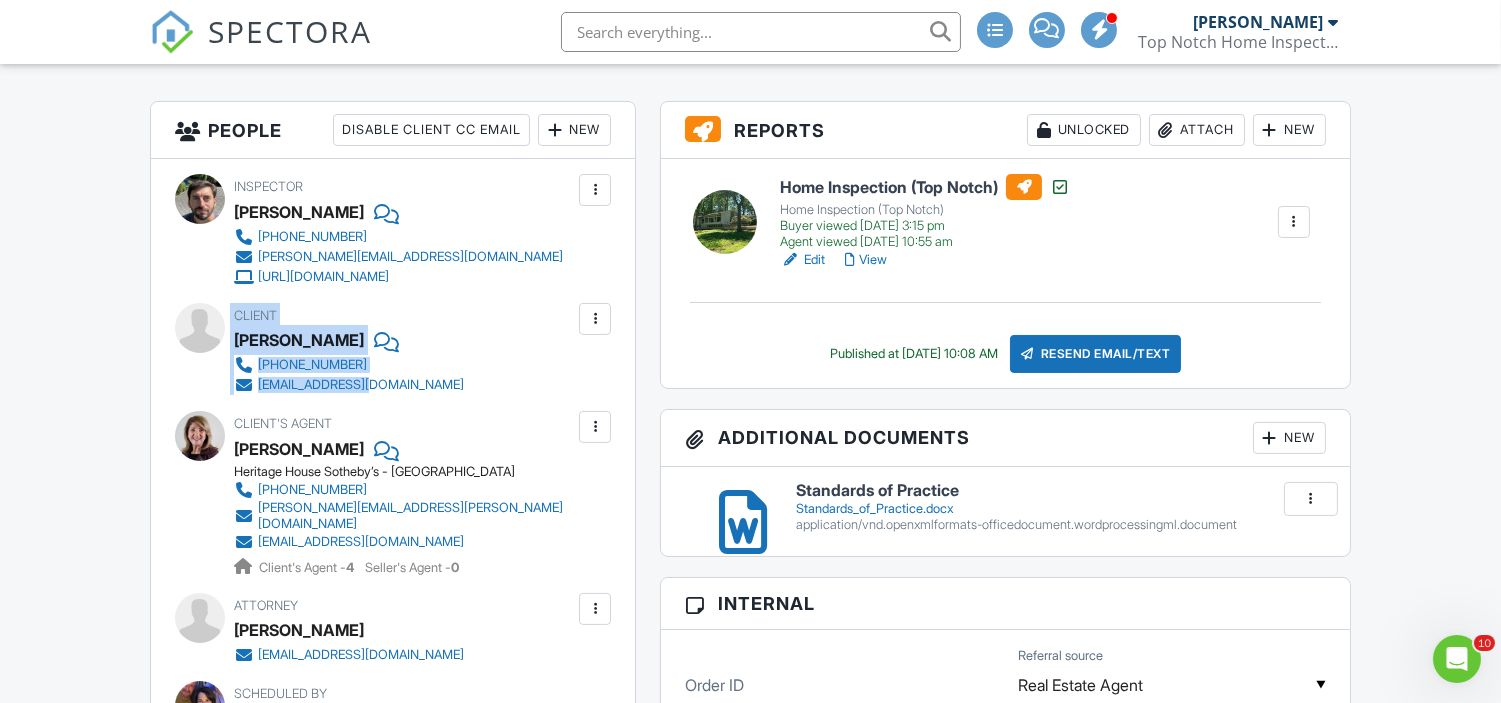 drag, startPoint x: 228, startPoint y: 307, endPoint x: 446, endPoint y: 380, distance: 229.8978 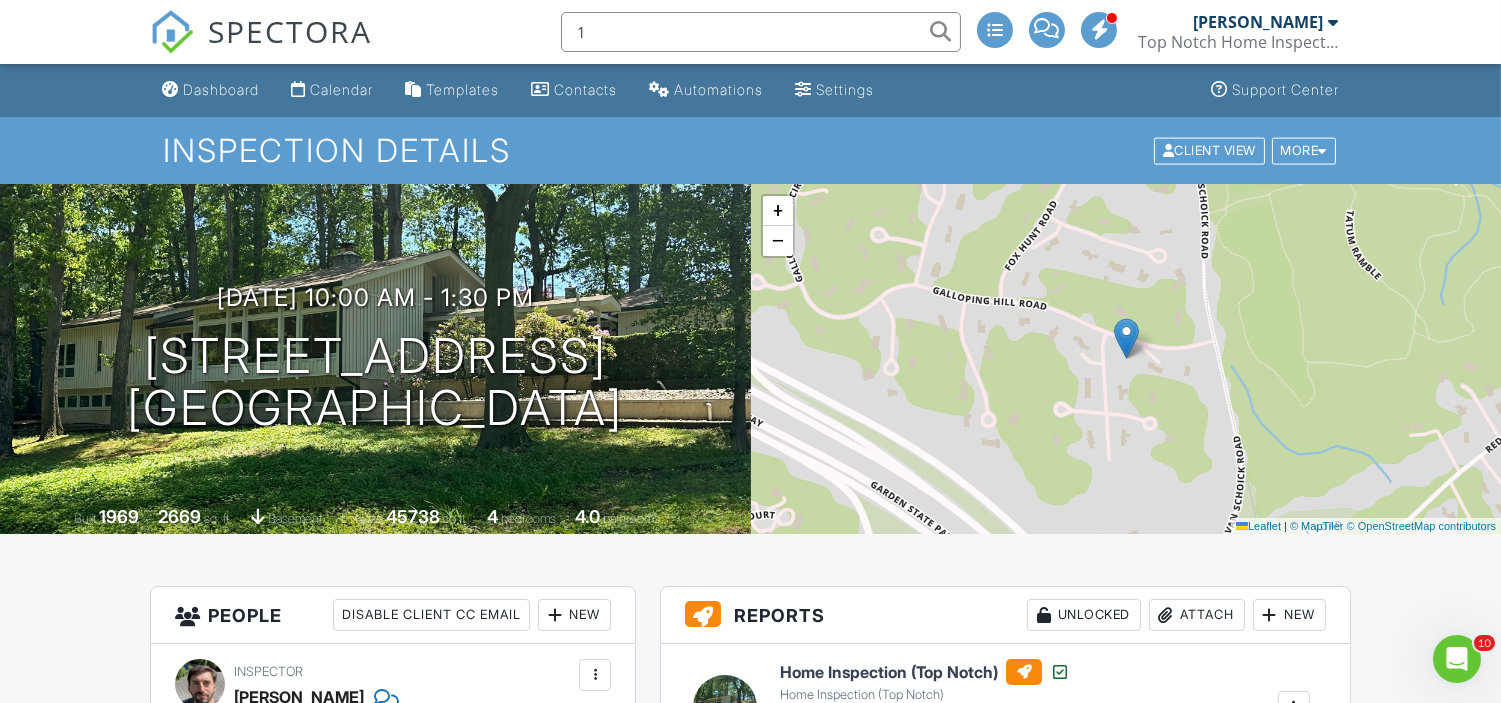 click on "1" at bounding box center (761, 32) 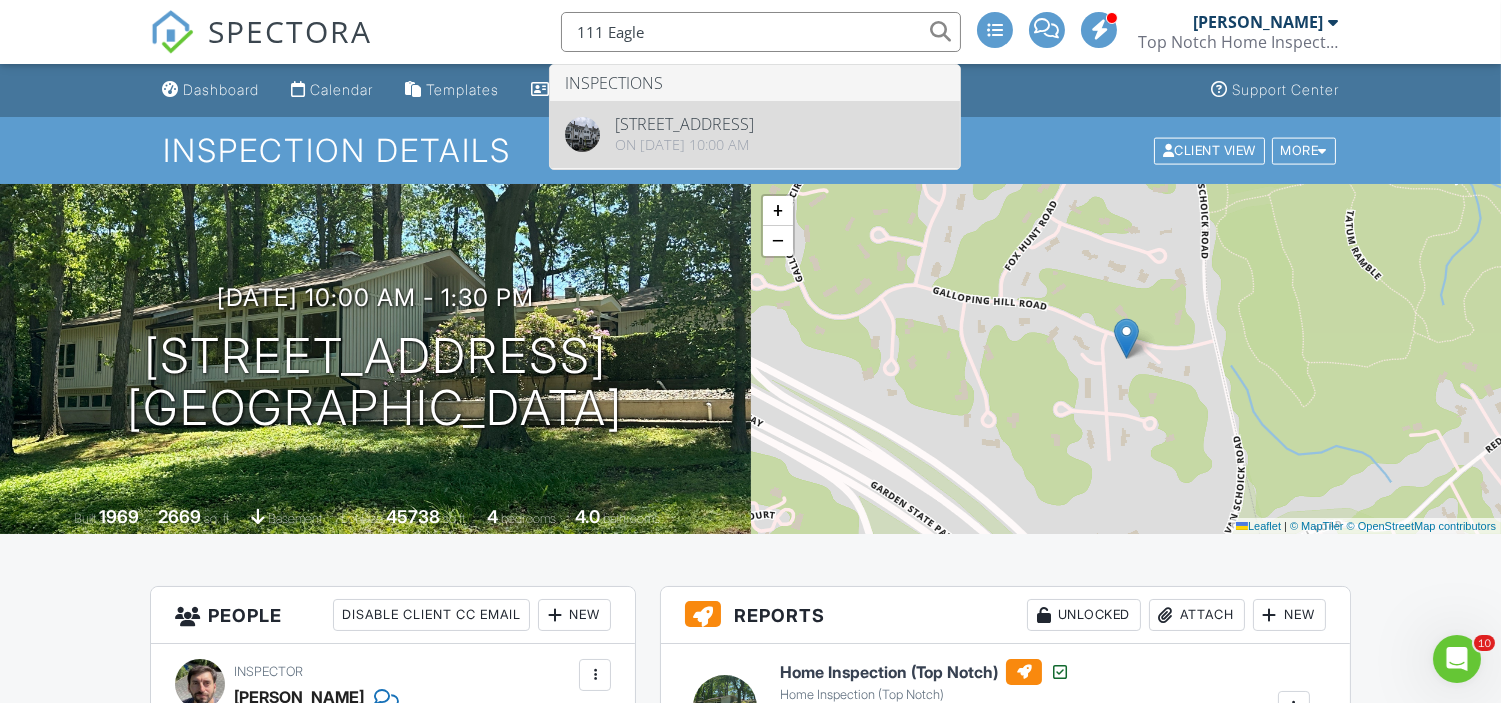 type on "111 Eagle" 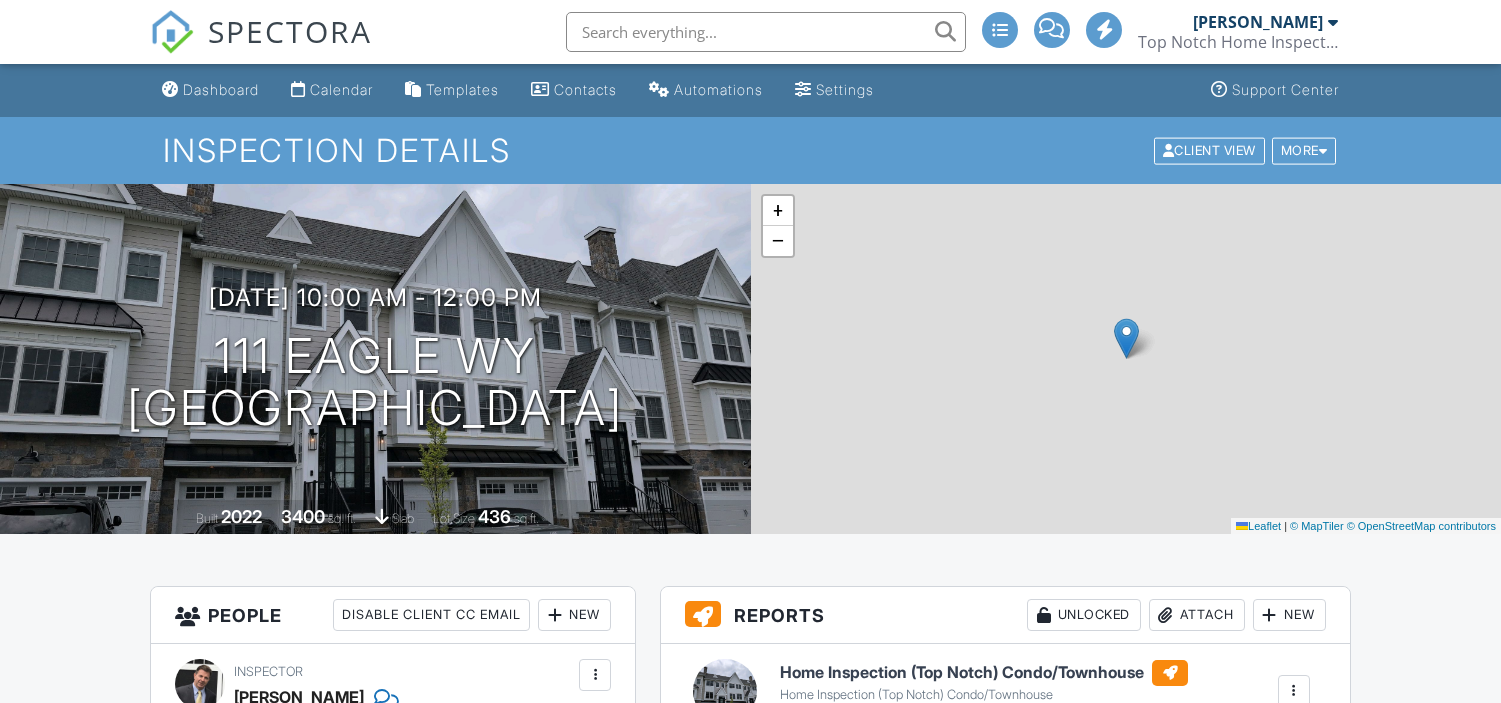scroll, scrollTop: 562, scrollLeft: 0, axis: vertical 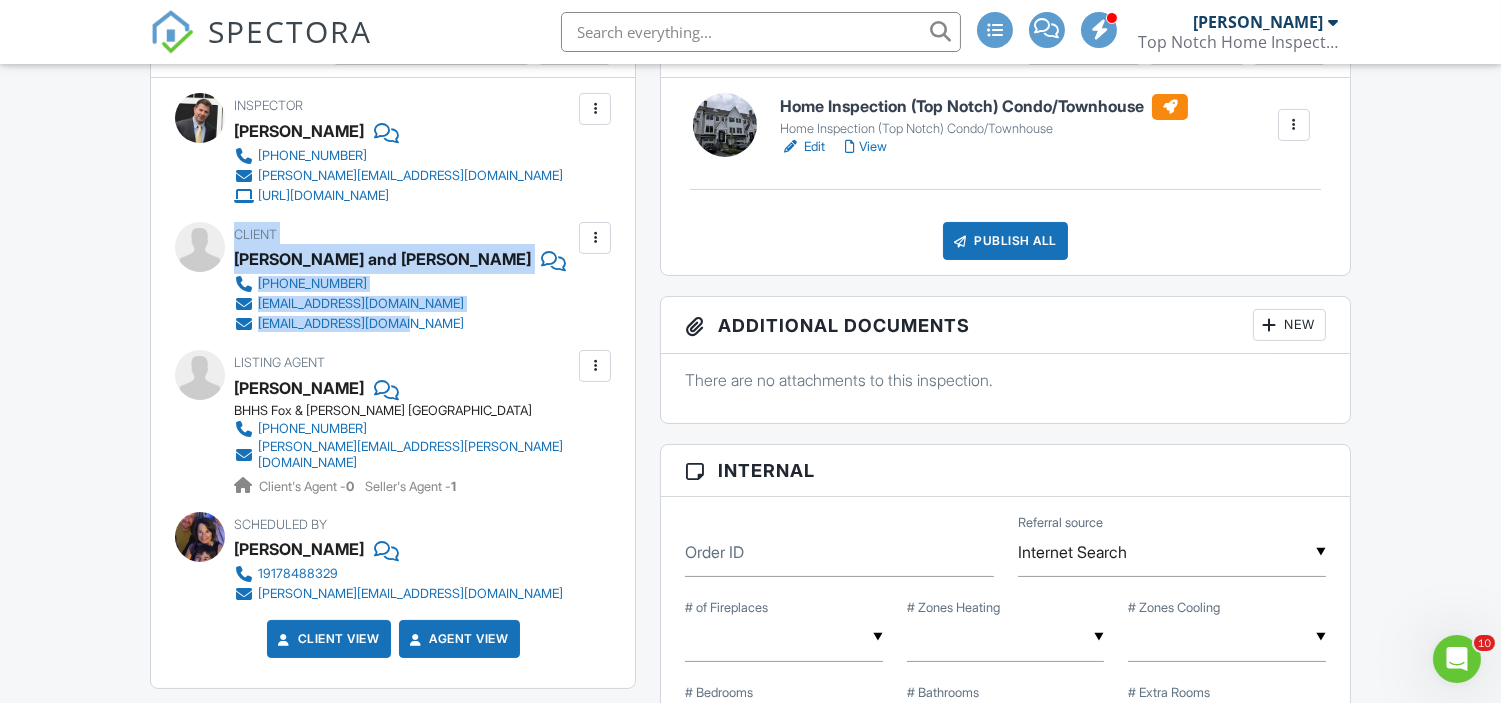 drag, startPoint x: 235, startPoint y: 227, endPoint x: 455, endPoint y: 322, distance: 239.63513 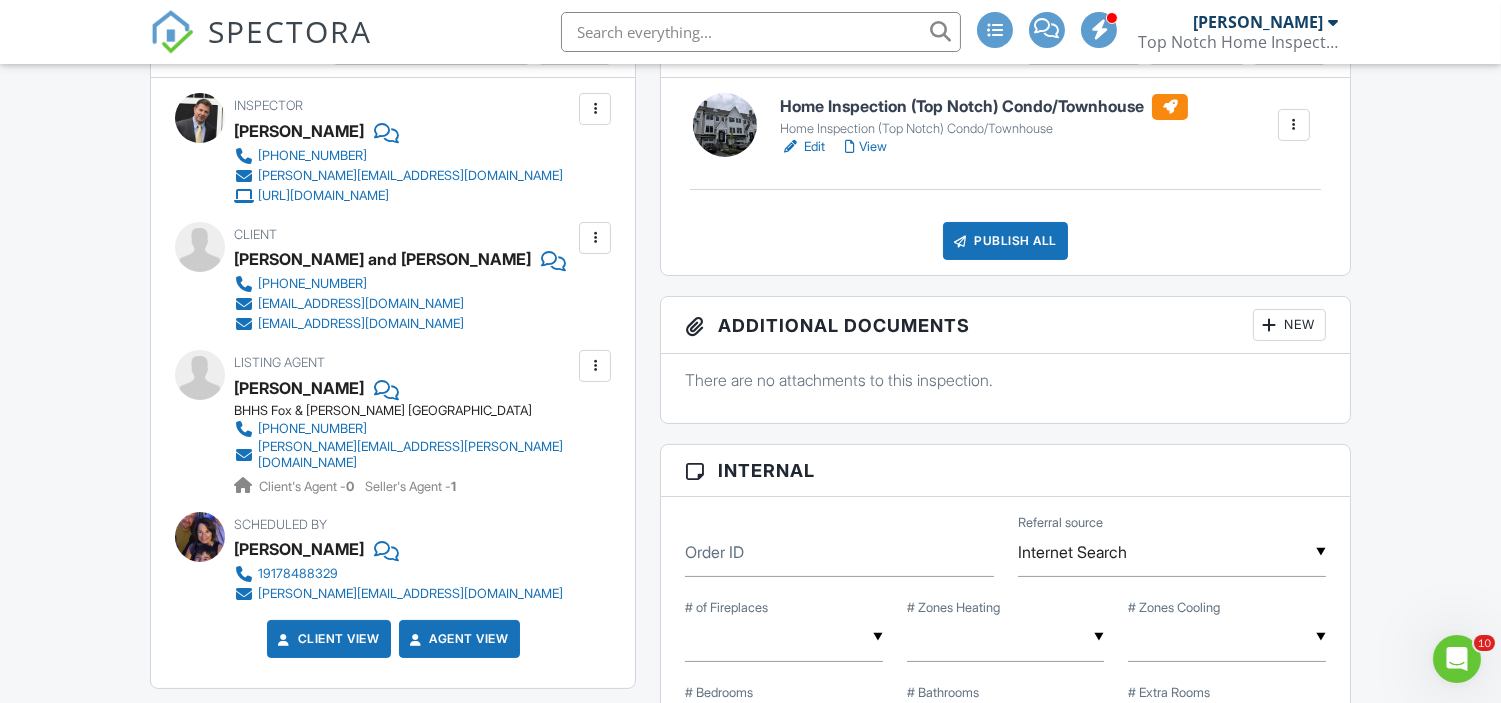 click at bounding box center (761, 32) 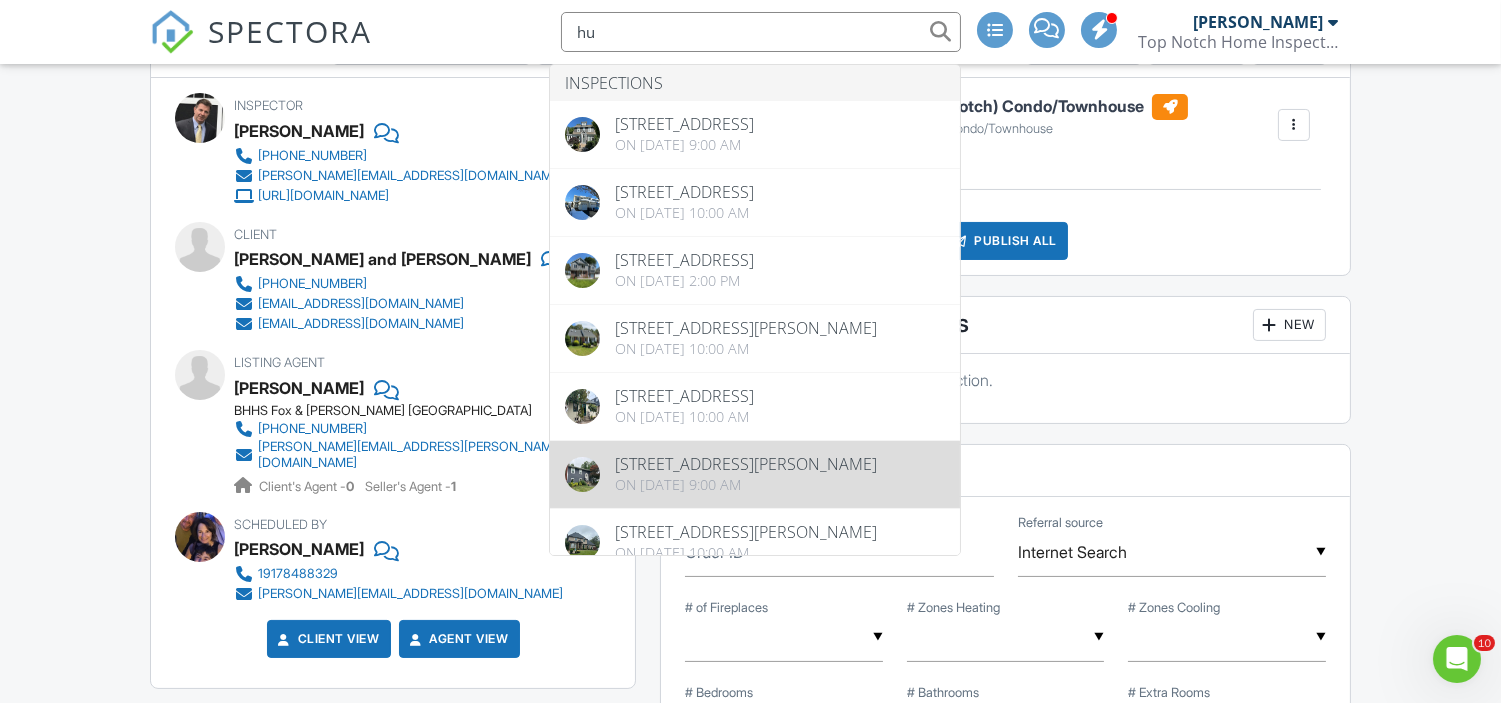 type on "hu" 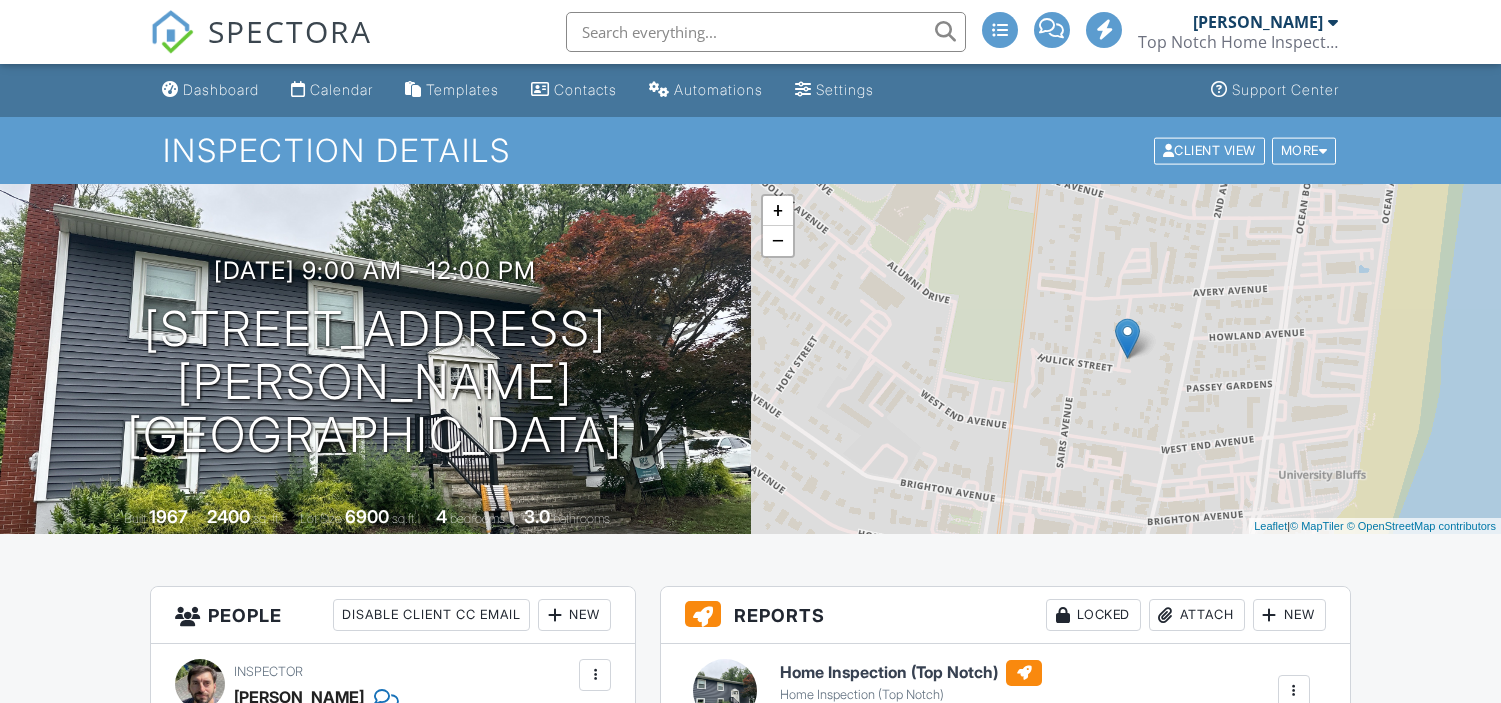 scroll, scrollTop: 0, scrollLeft: 0, axis: both 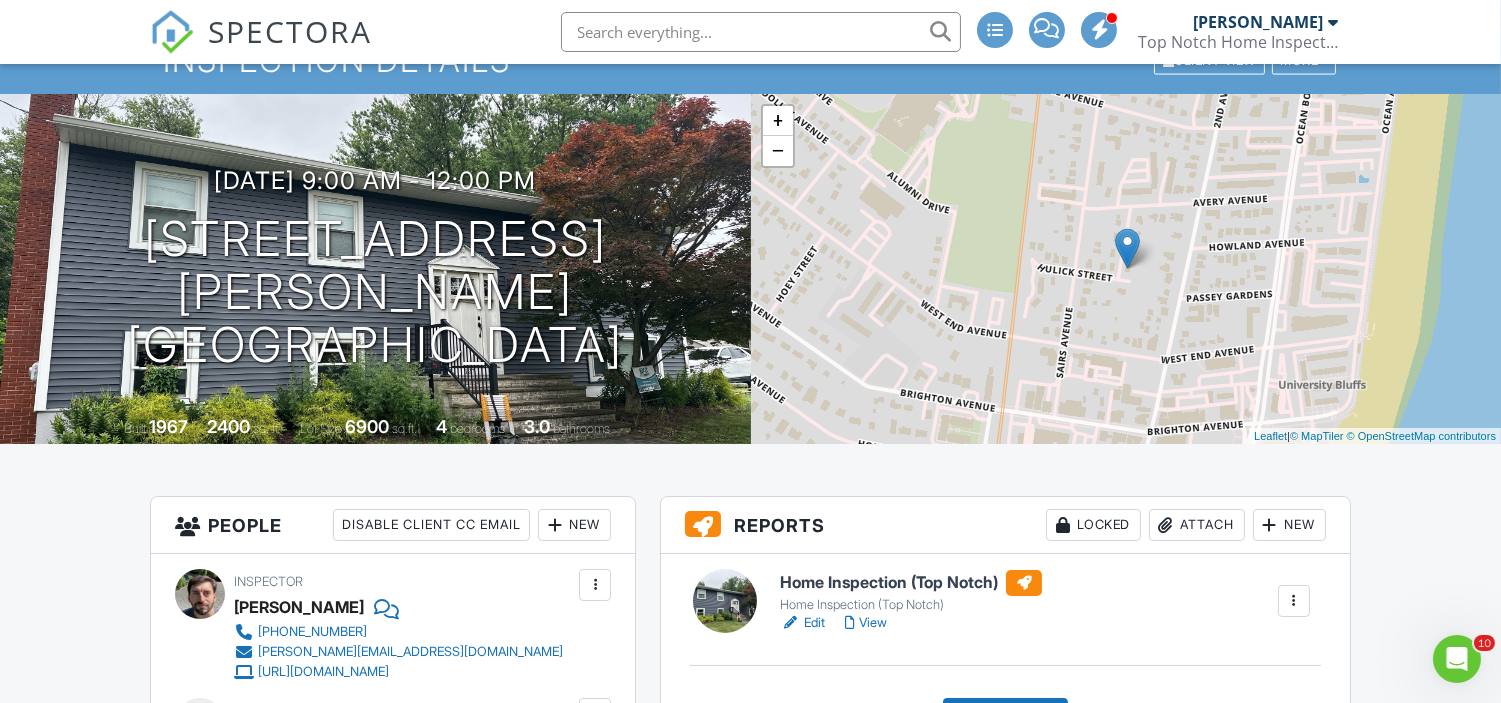 click at bounding box center (761, 32) 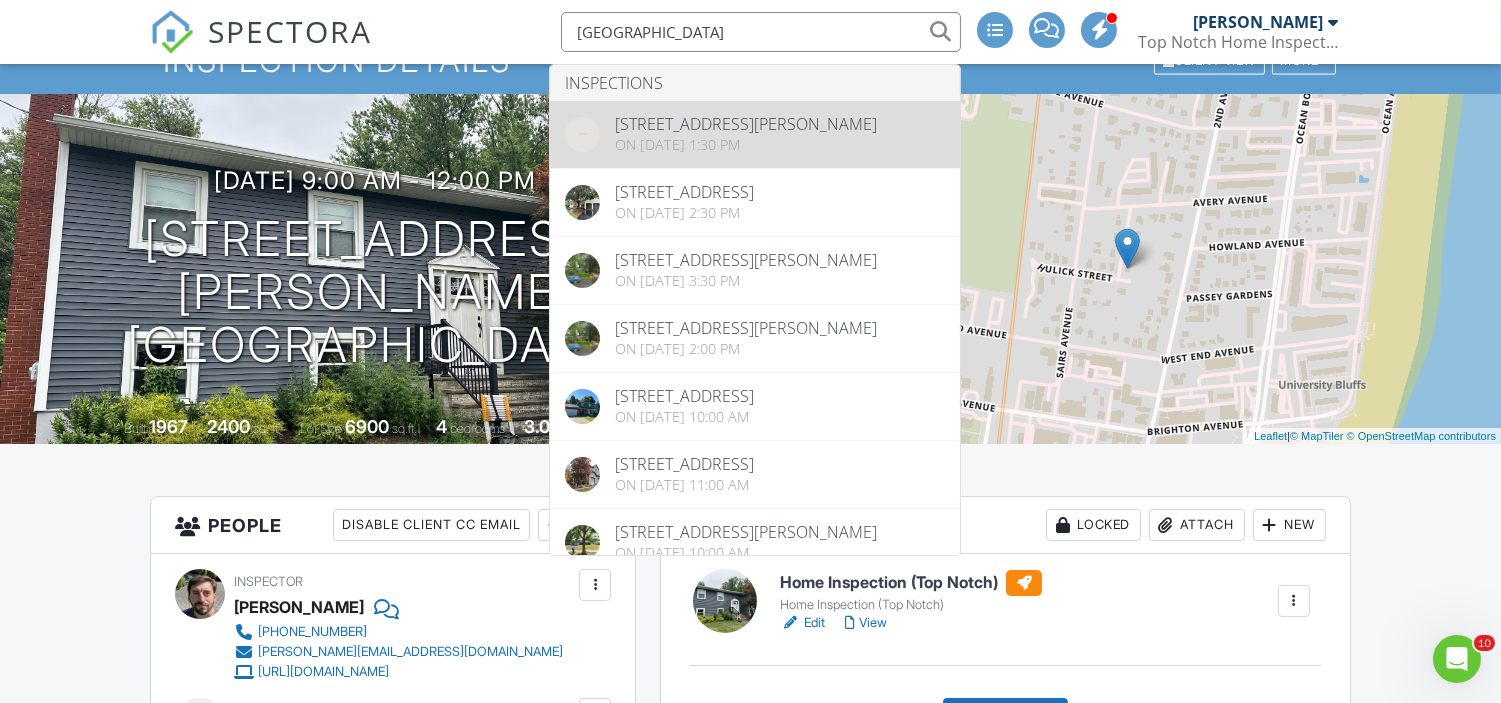 type on "east brunswick" 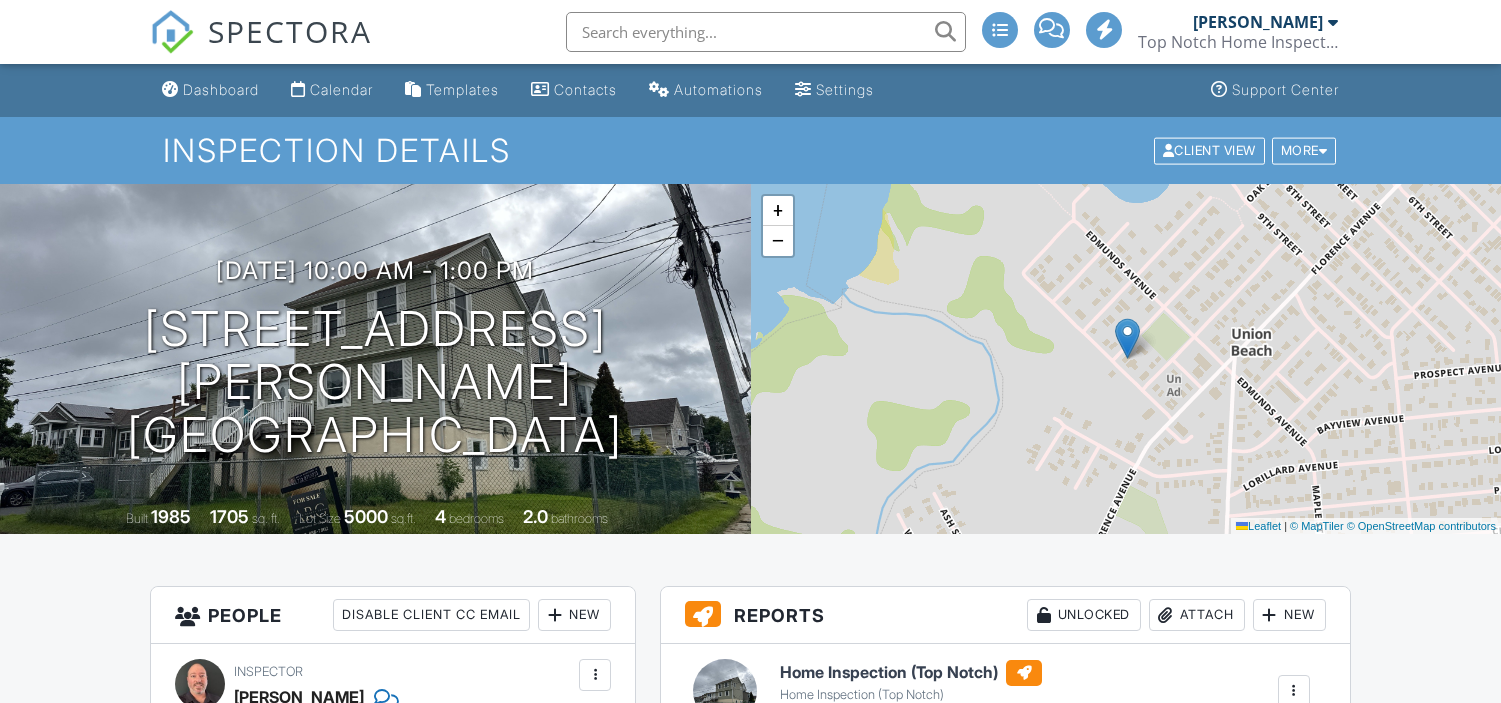 scroll, scrollTop: 0, scrollLeft: 0, axis: both 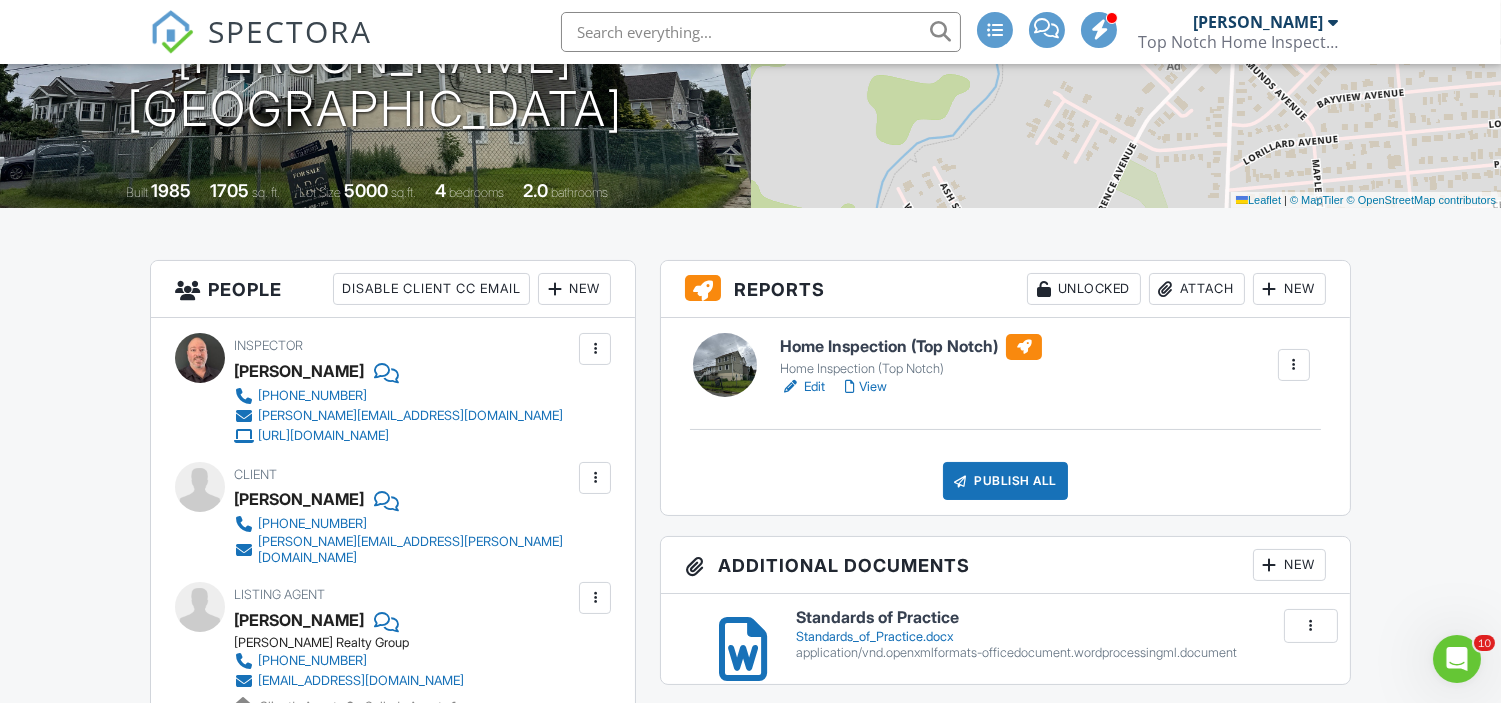 click at bounding box center (761, 32) 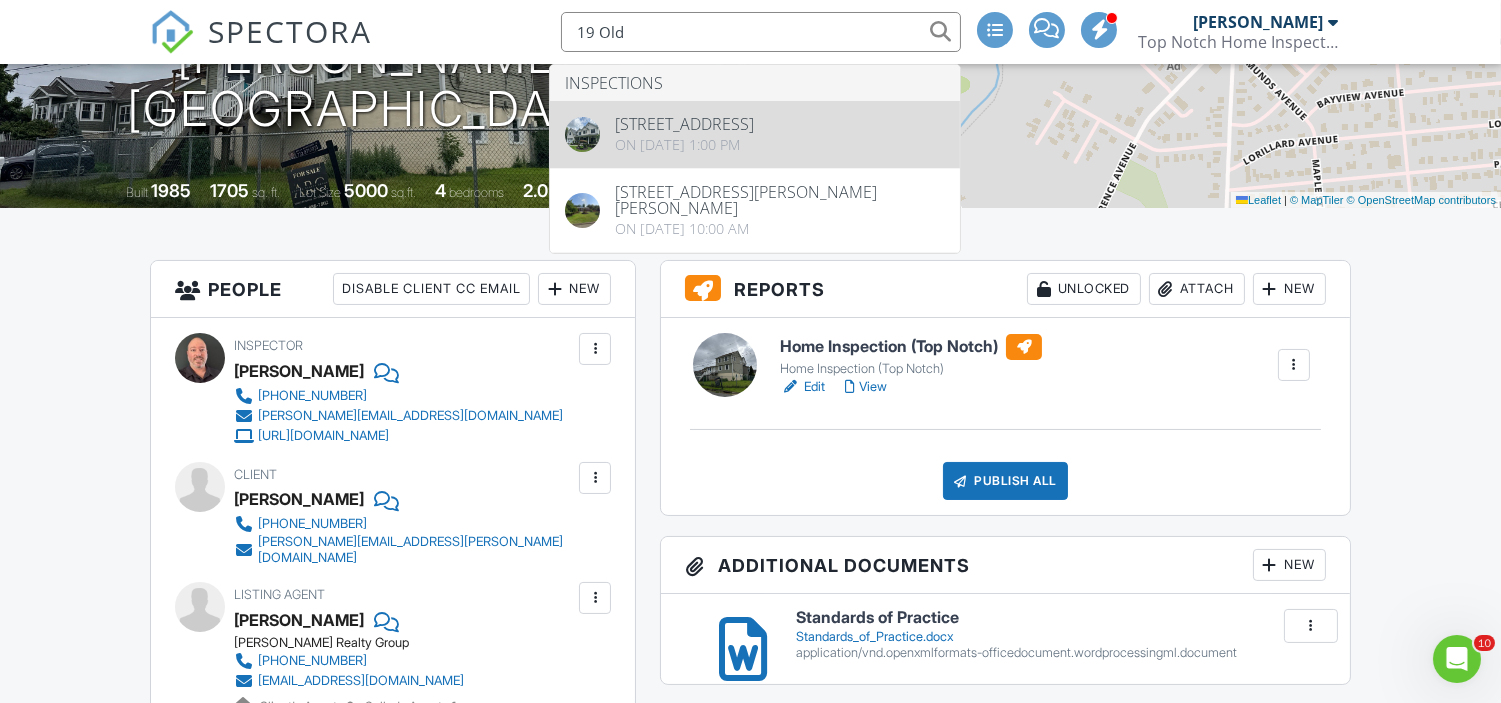 type on "19 Old" 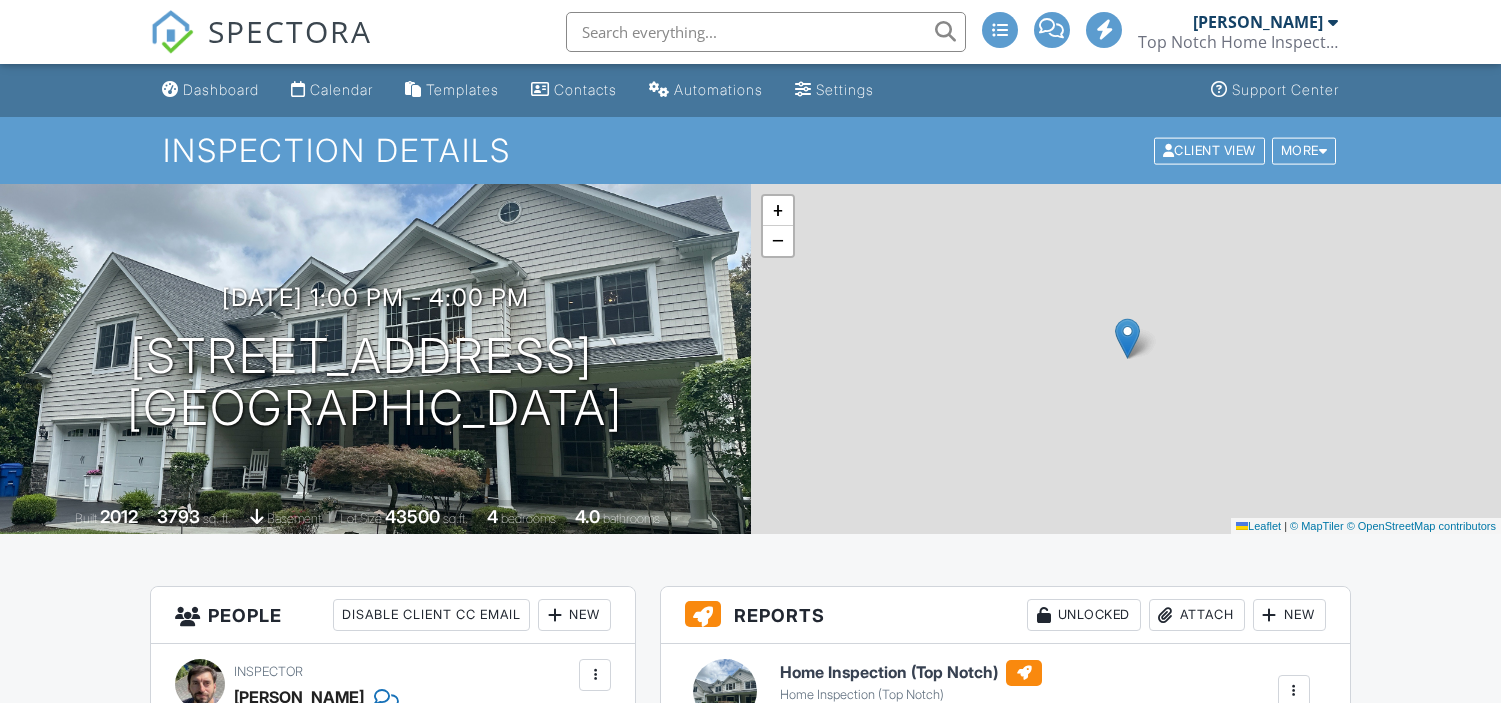 scroll, scrollTop: 0, scrollLeft: 0, axis: both 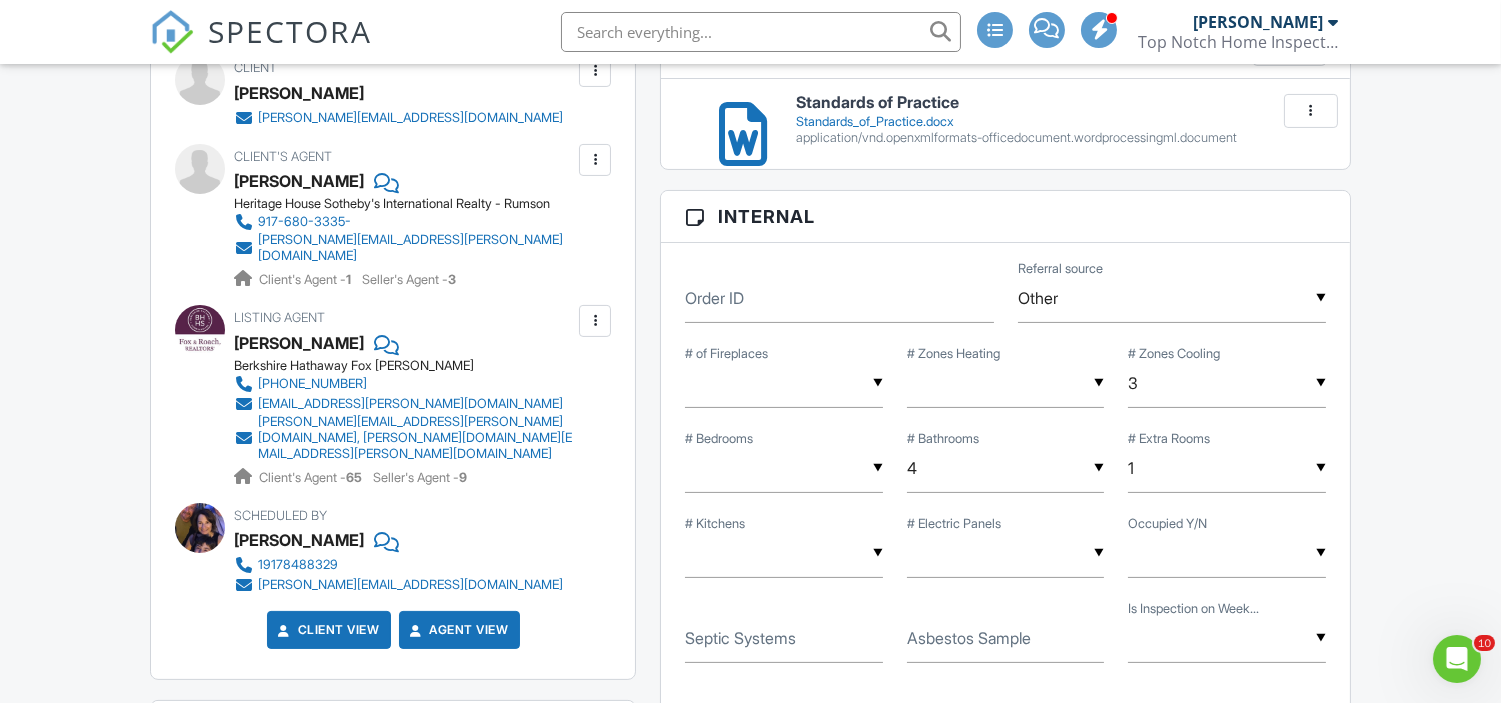 click at bounding box center [761, 32] 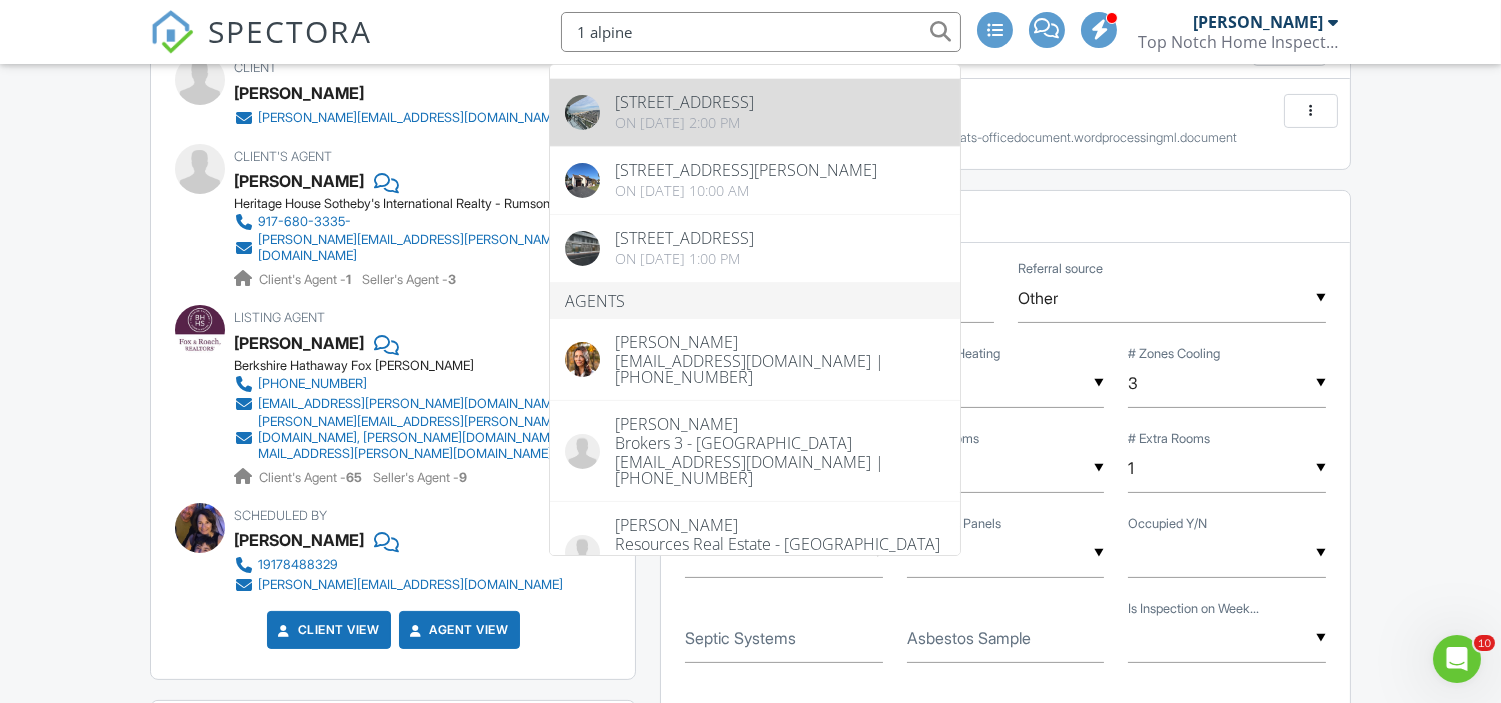 scroll, scrollTop: 865, scrollLeft: 0, axis: vertical 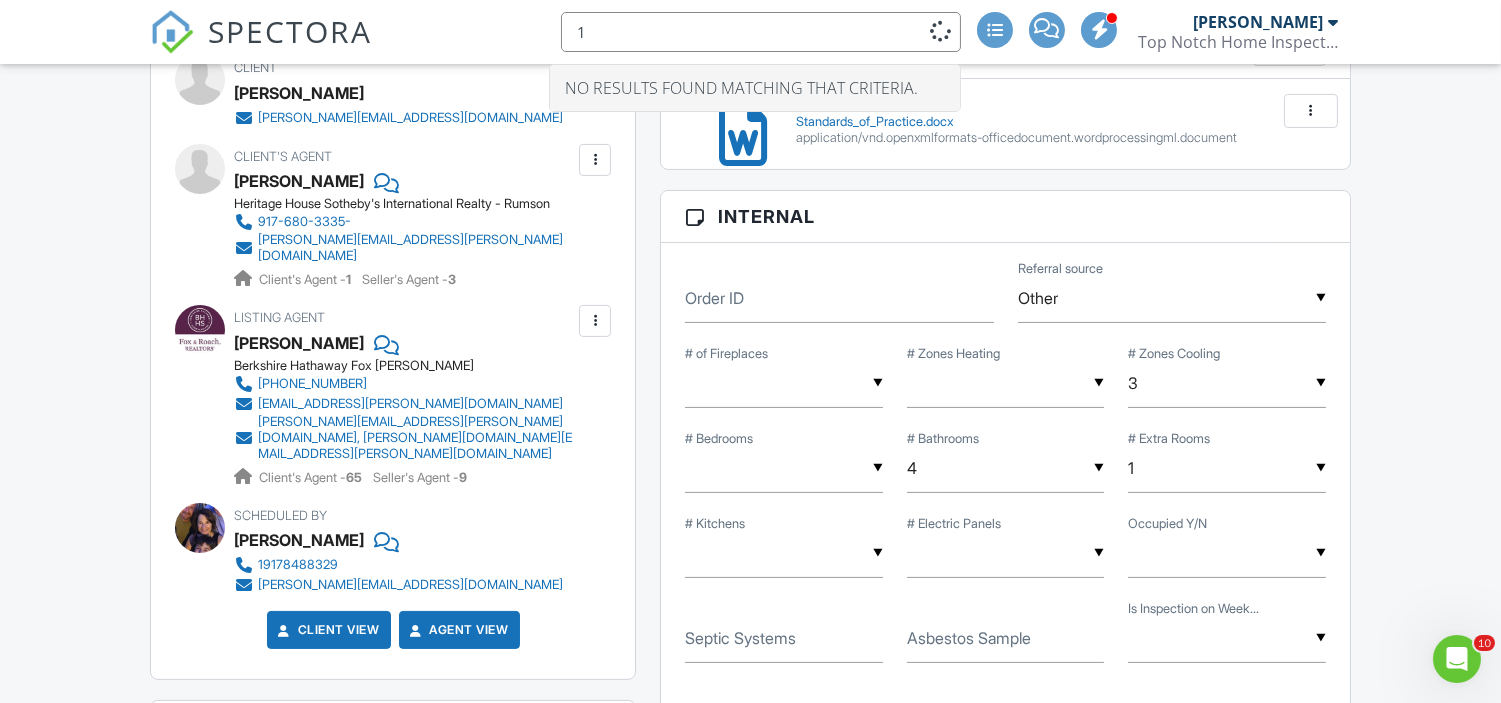 type on "1" 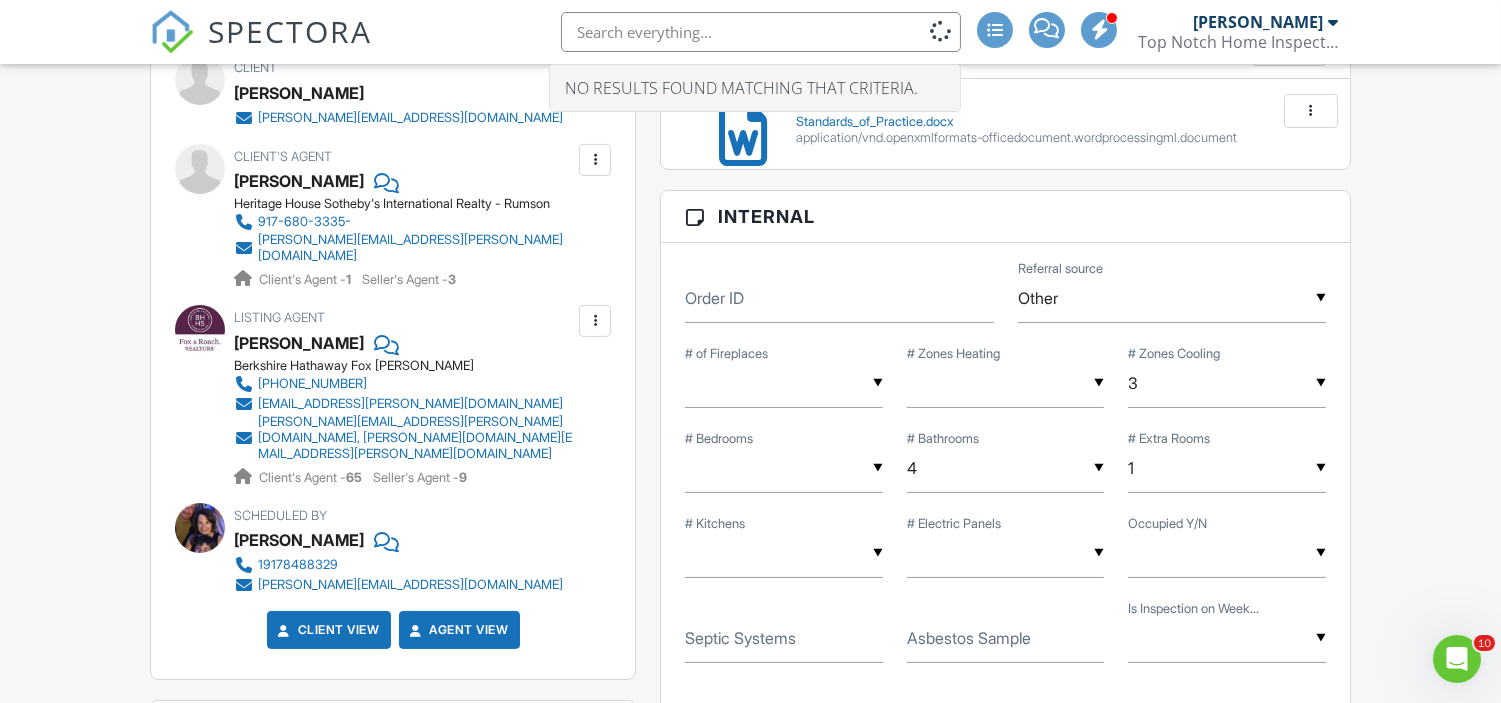 type on "A" 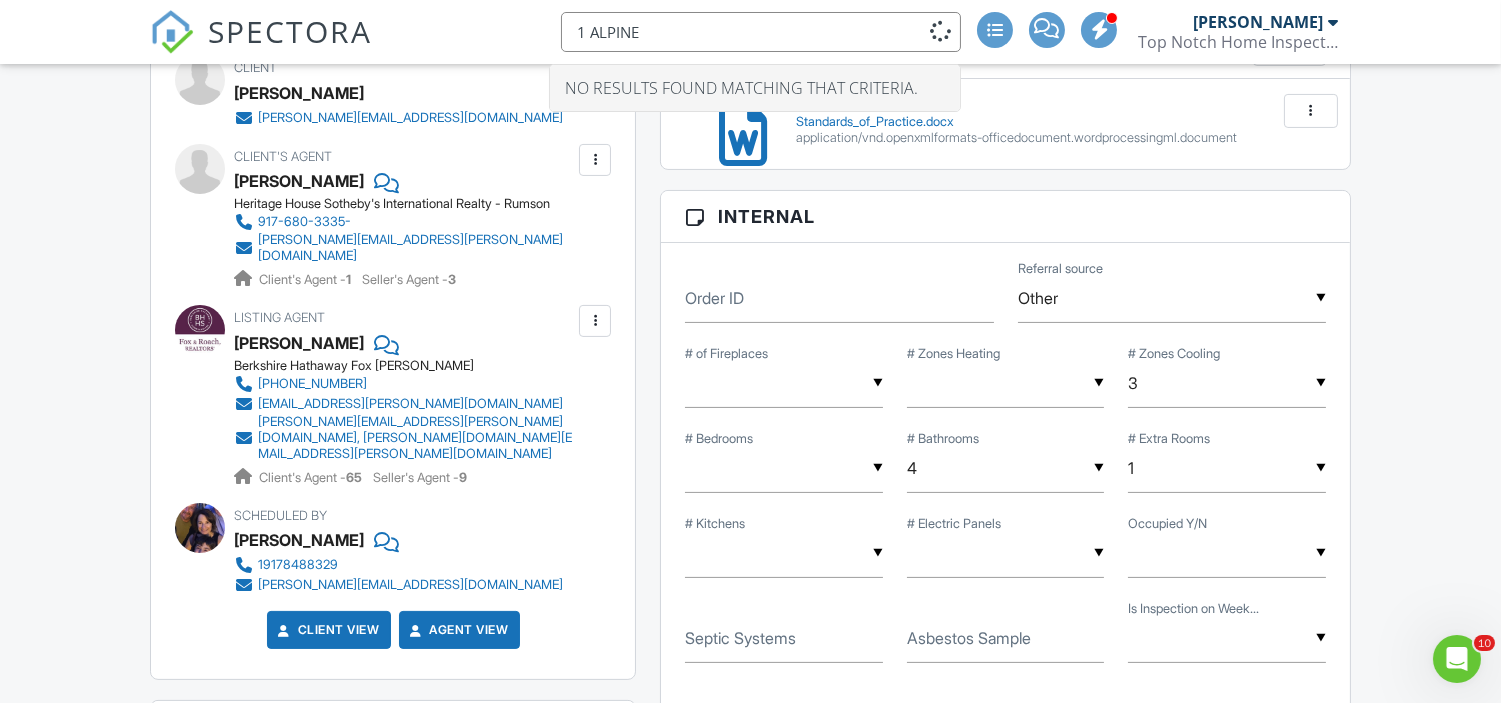 click on "1 ALPINE" at bounding box center [761, 32] 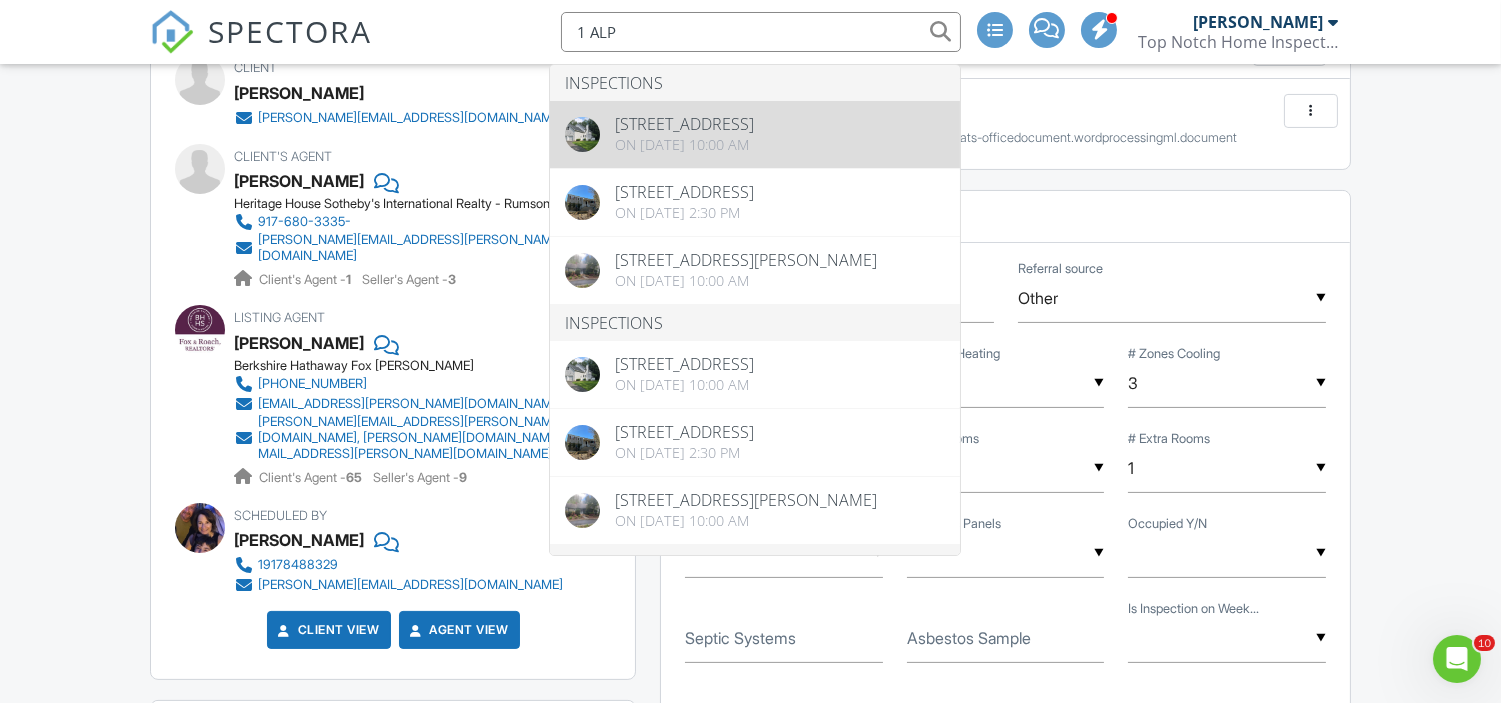 type on "1 ALP" 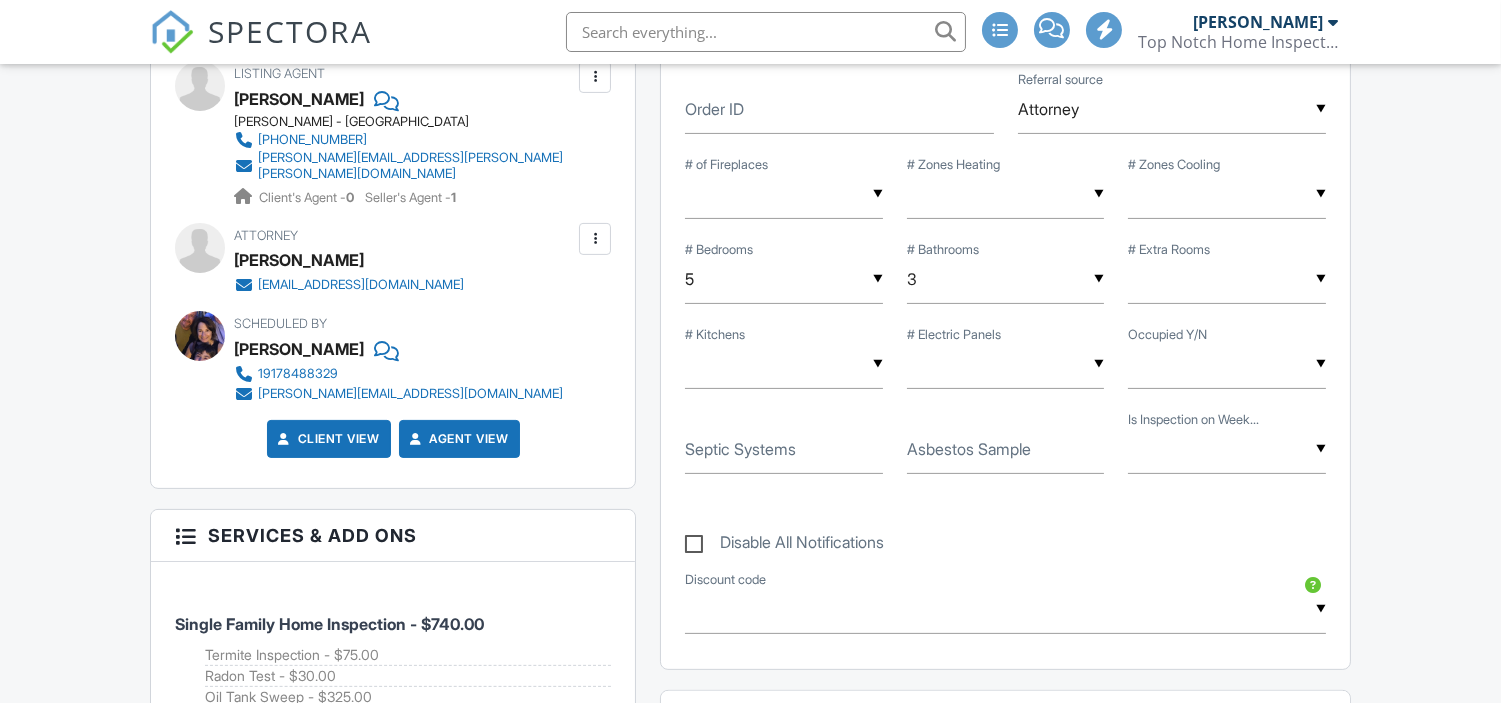 scroll, scrollTop: 1055, scrollLeft: 0, axis: vertical 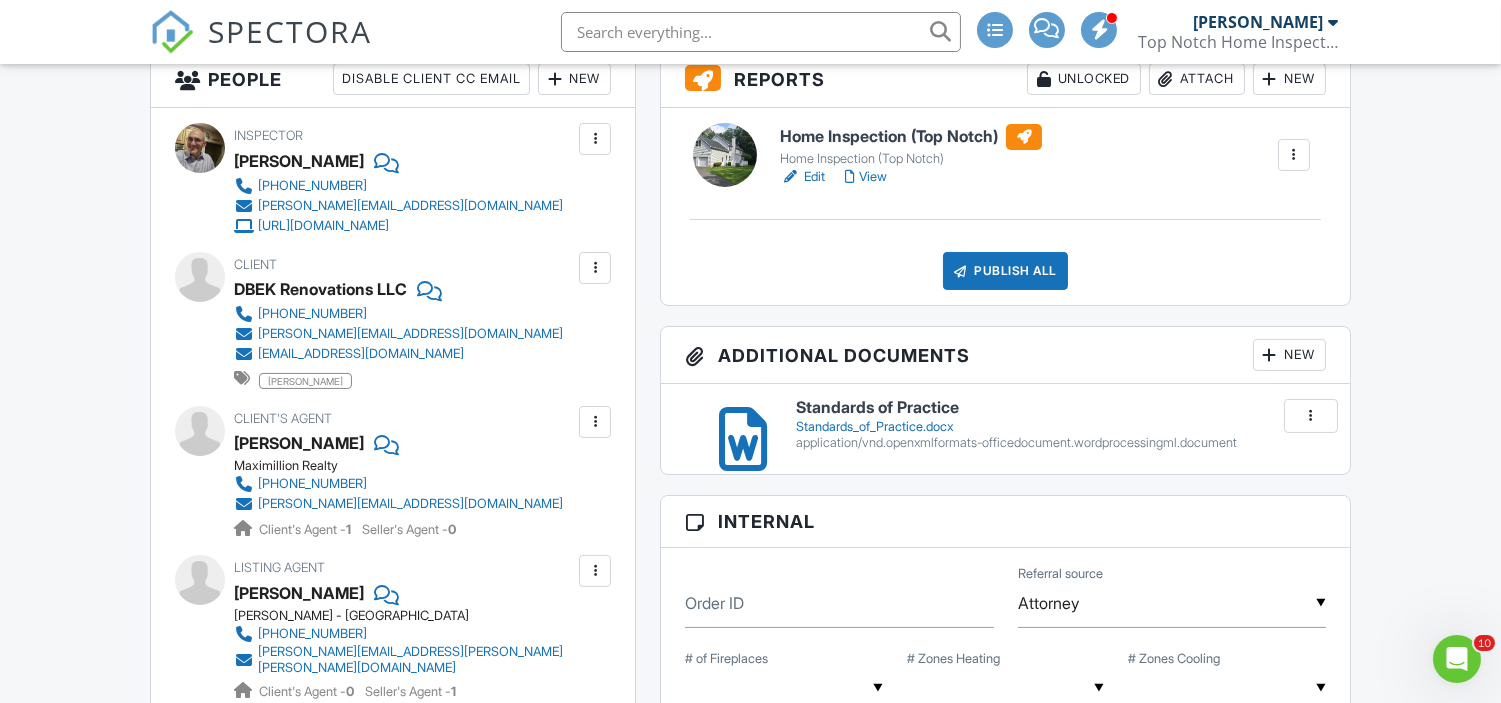 click at bounding box center (761, 32) 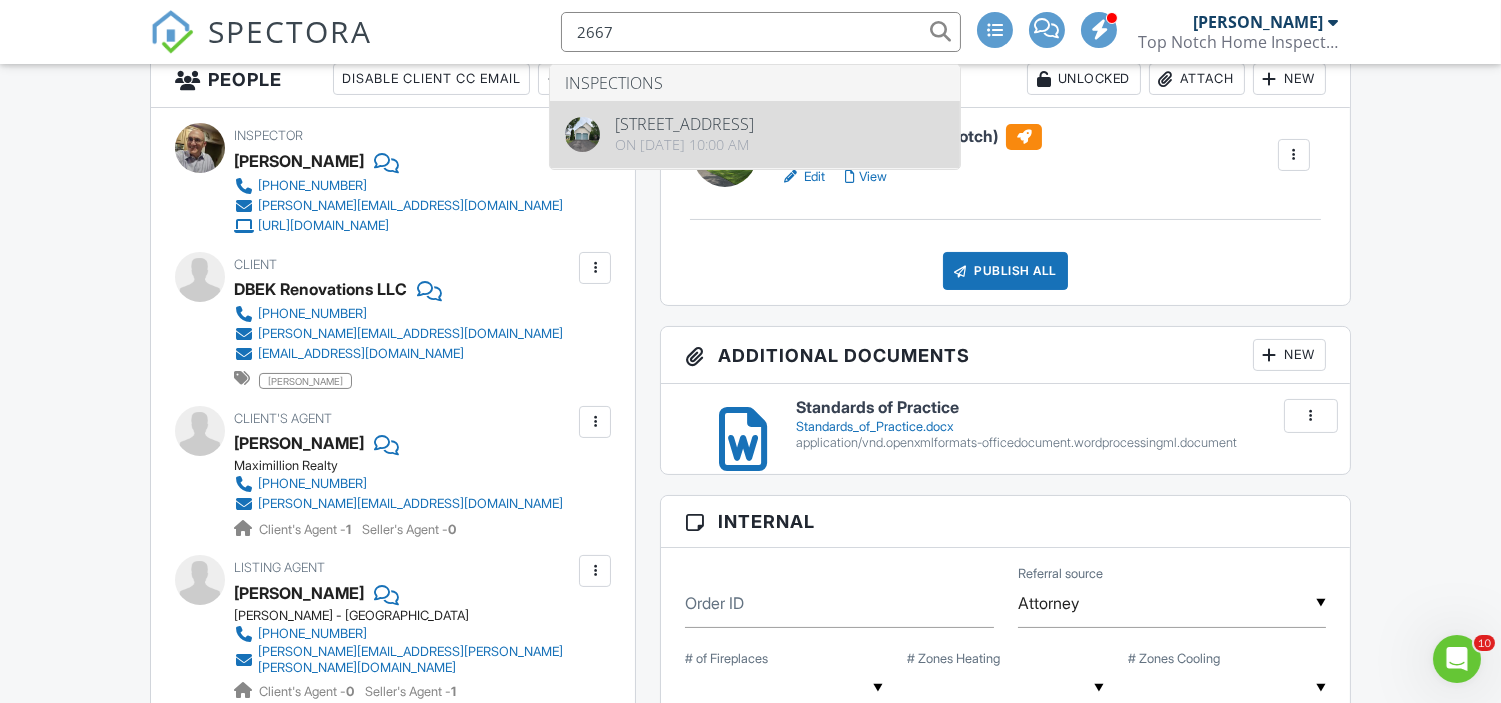 type on "2667" 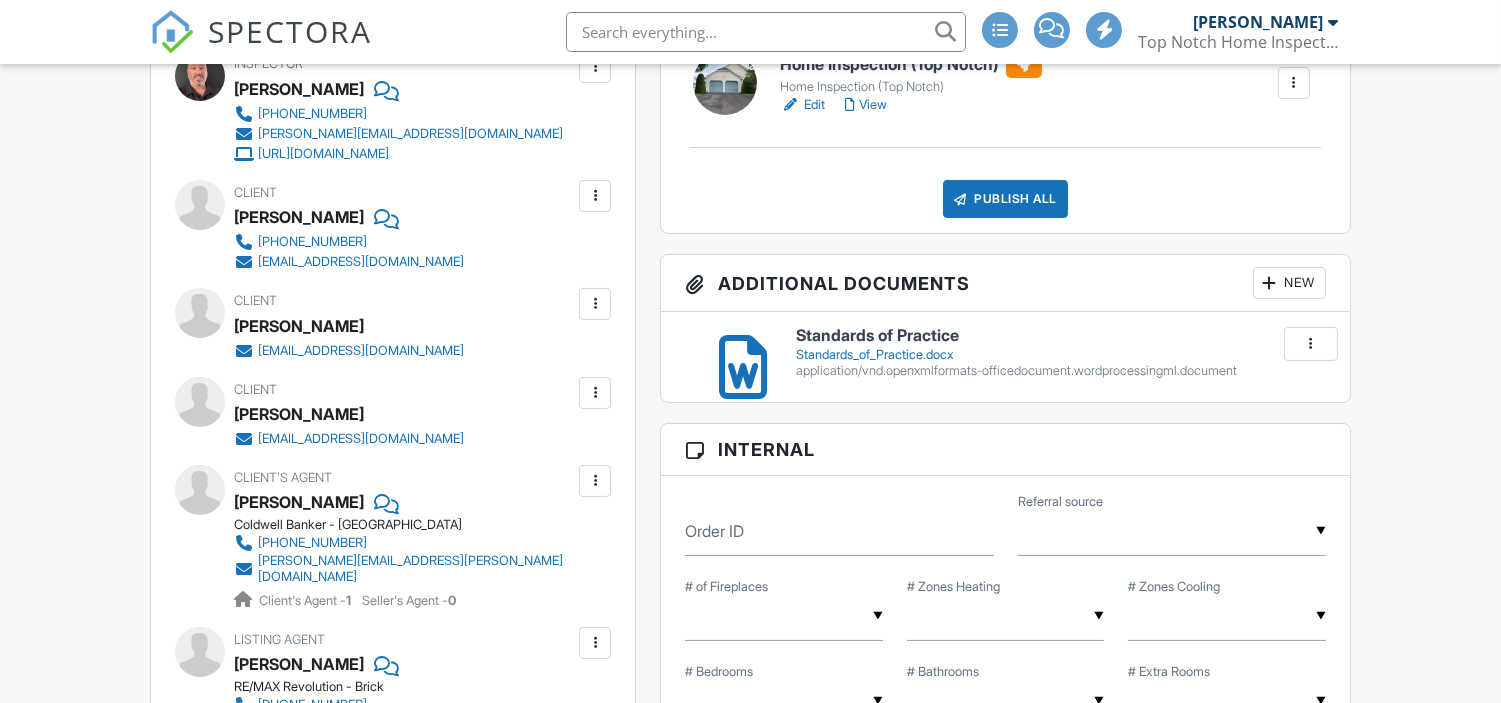 scroll, scrollTop: 610, scrollLeft: 0, axis: vertical 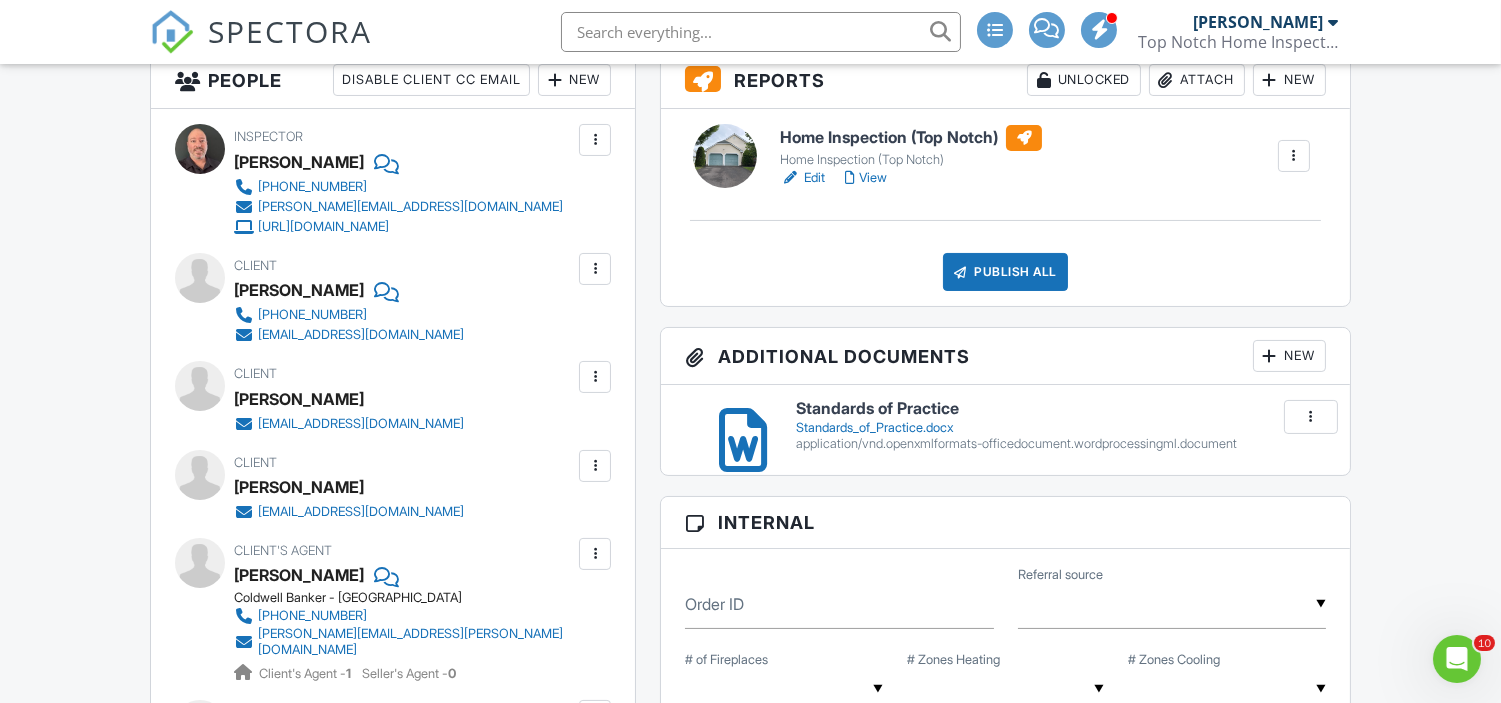 click at bounding box center (761, 32) 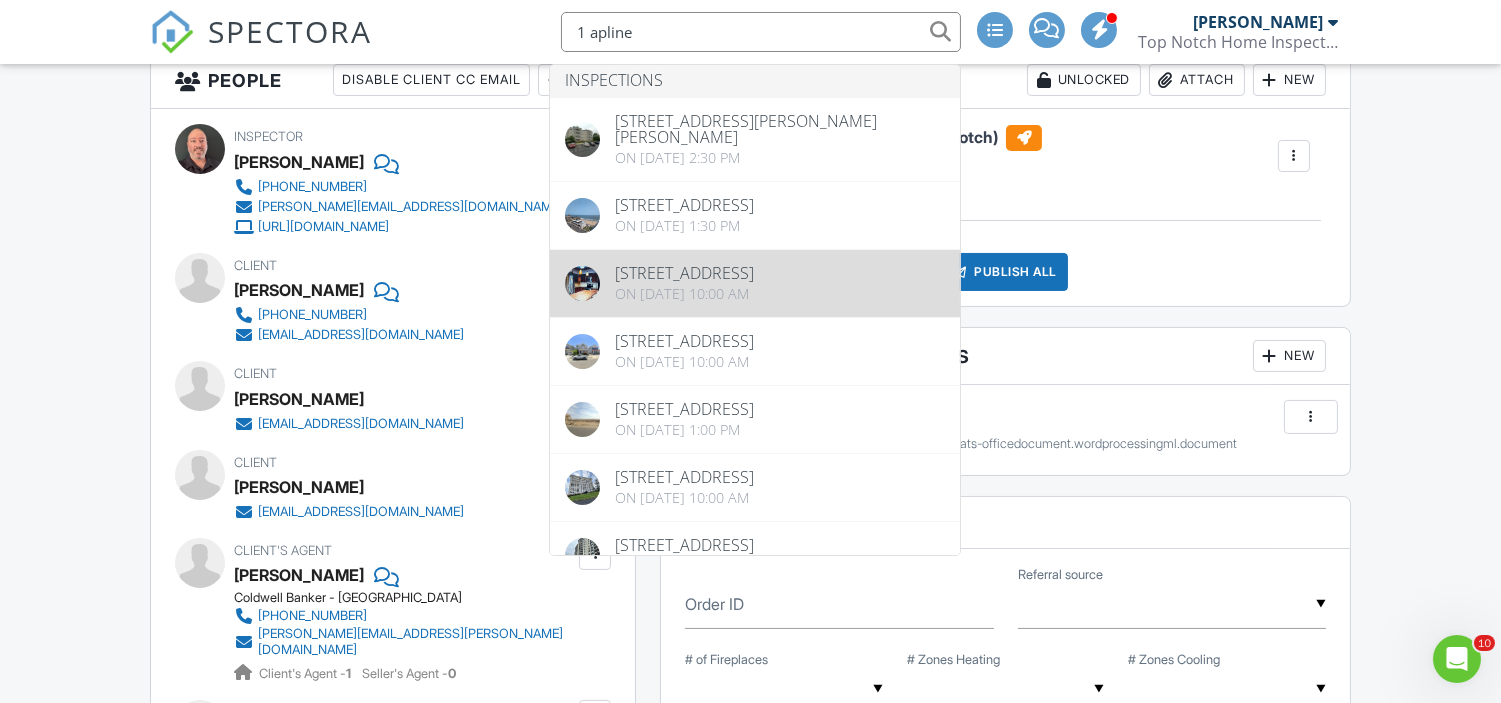 scroll, scrollTop: 0, scrollLeft: 0, axis: both 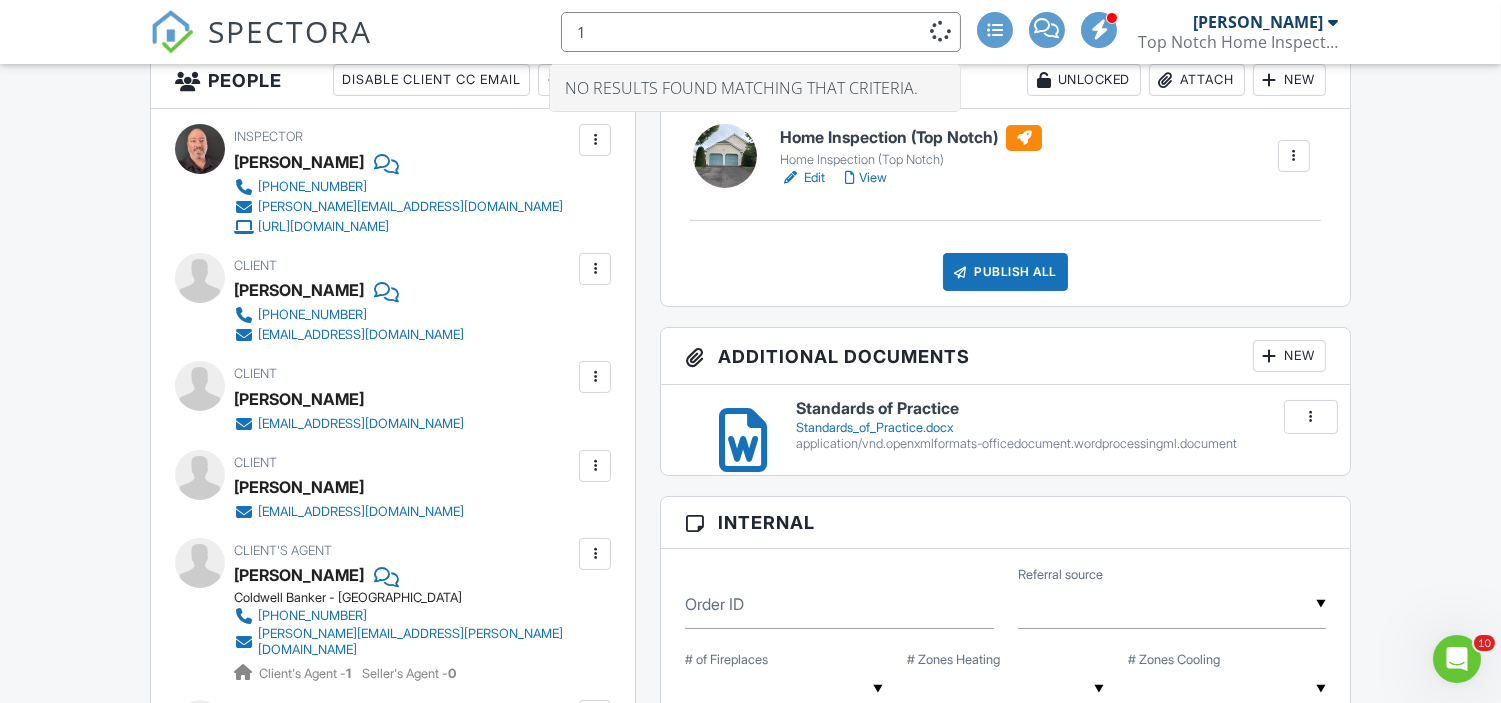 type on "1" 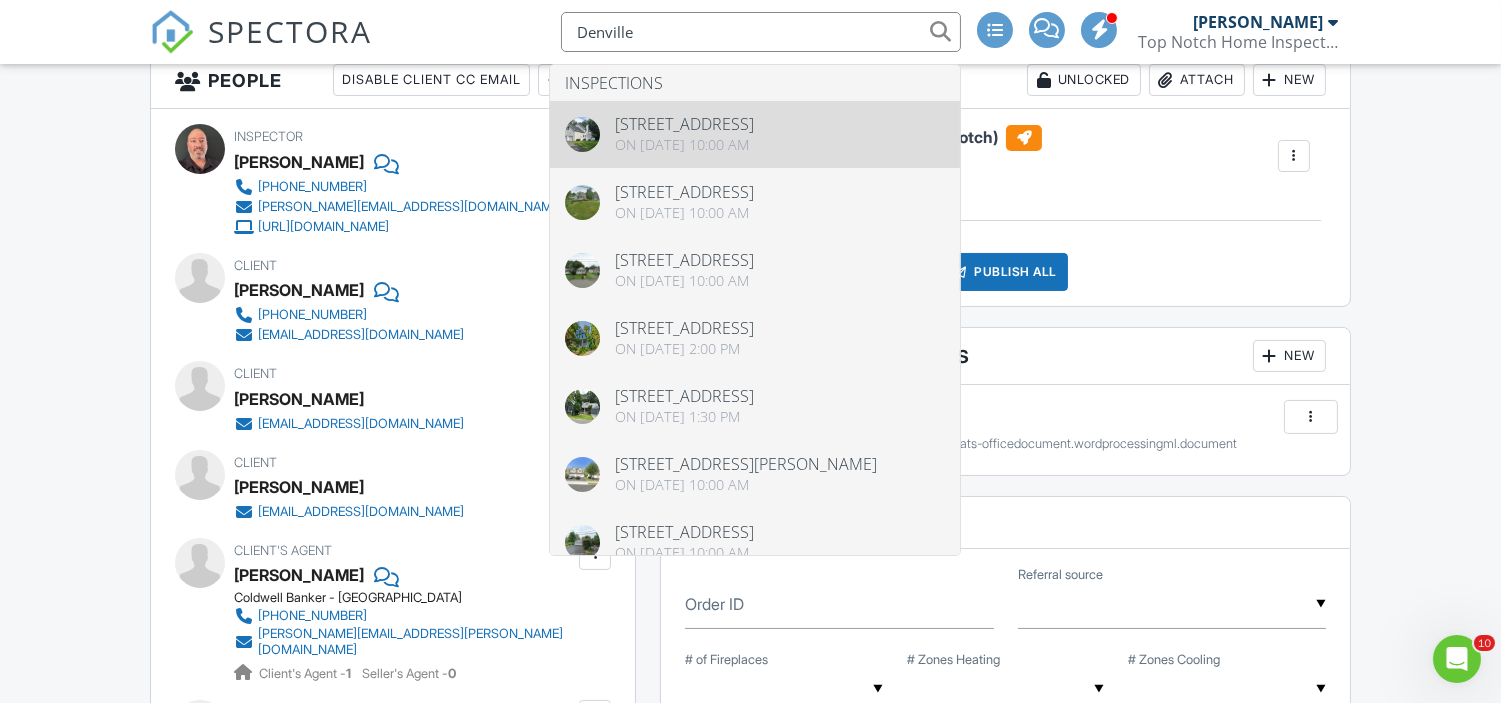 type on "Denville" 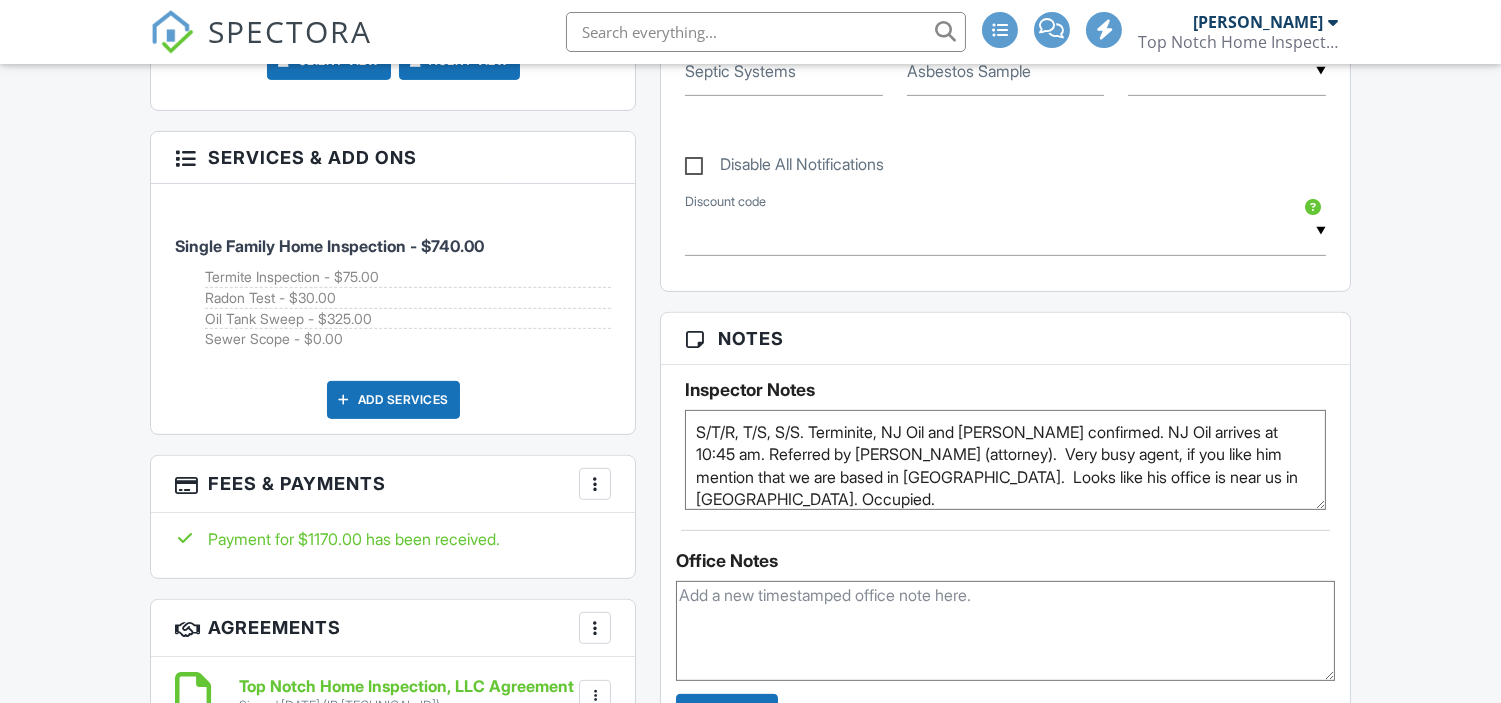 scroll, scrollTop: 1553, scrollLeft: 0, axis: vertical 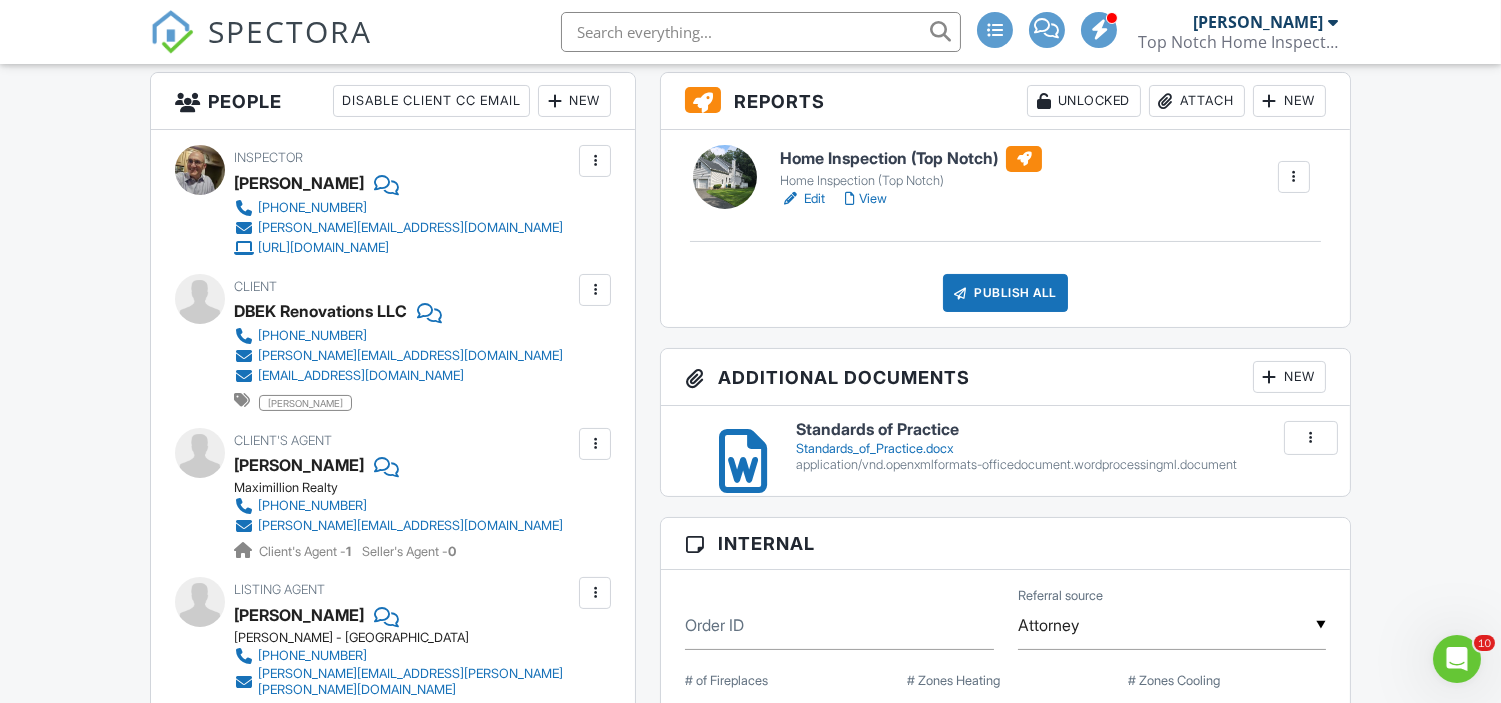 click at bounding box center [761, 32] 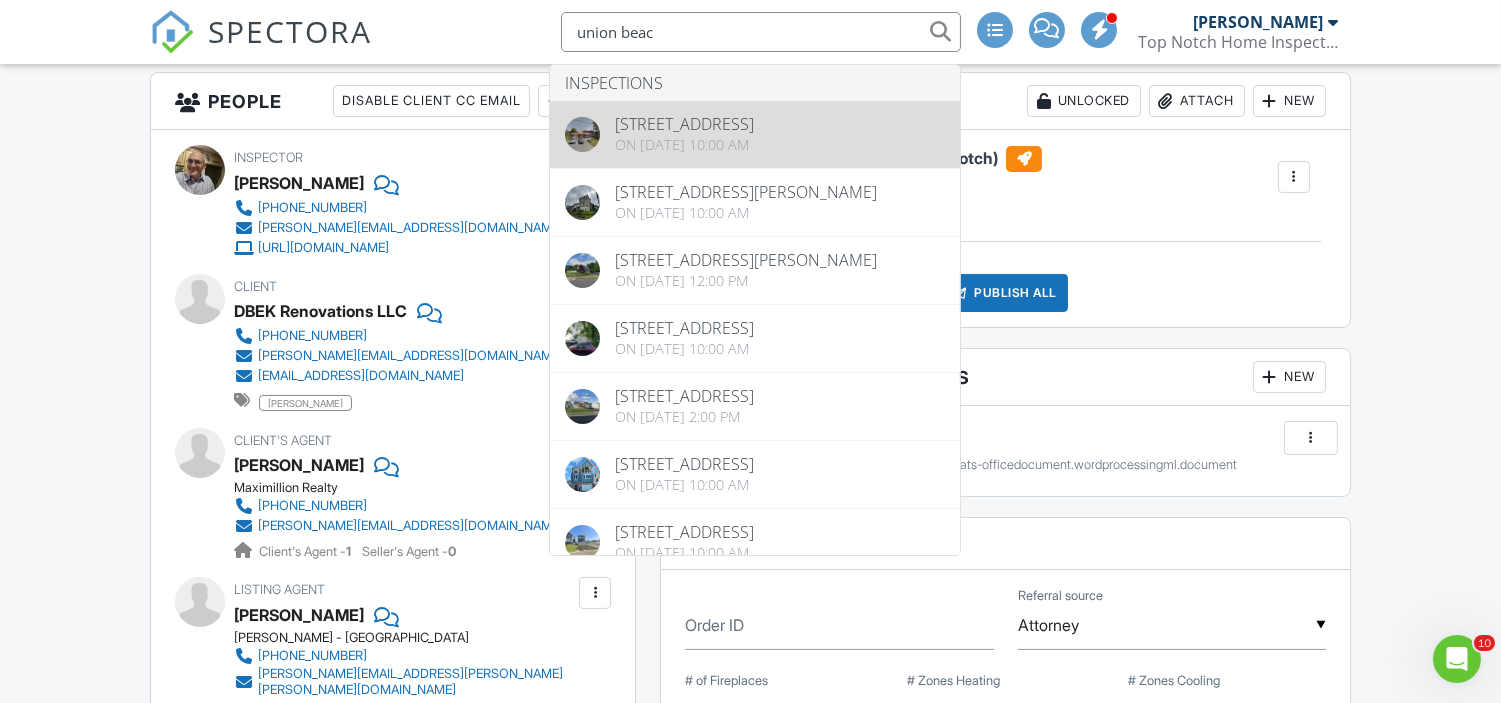 type on "union beac" 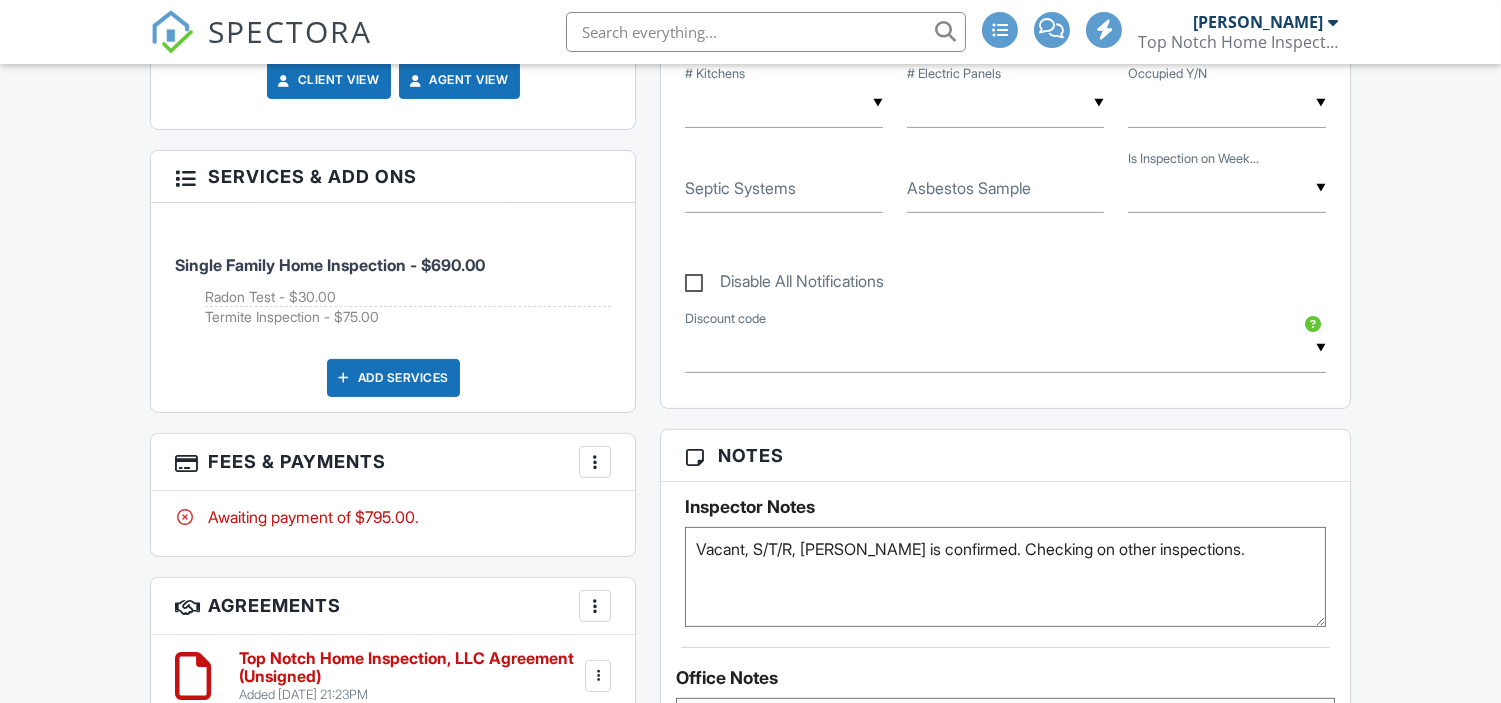 scroll, scrollTop: 0, scrollLeft: 0, axis: both 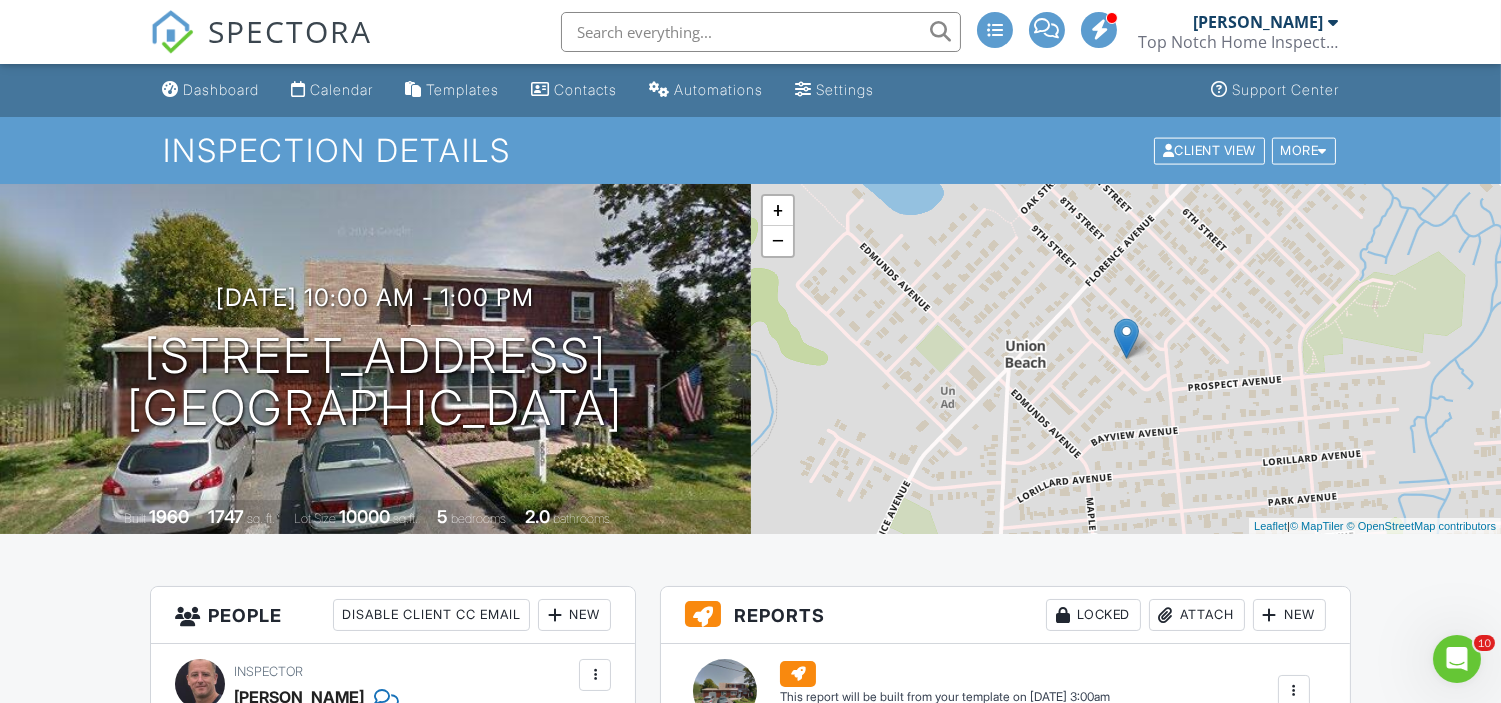 click at bounding box center [761, 32] 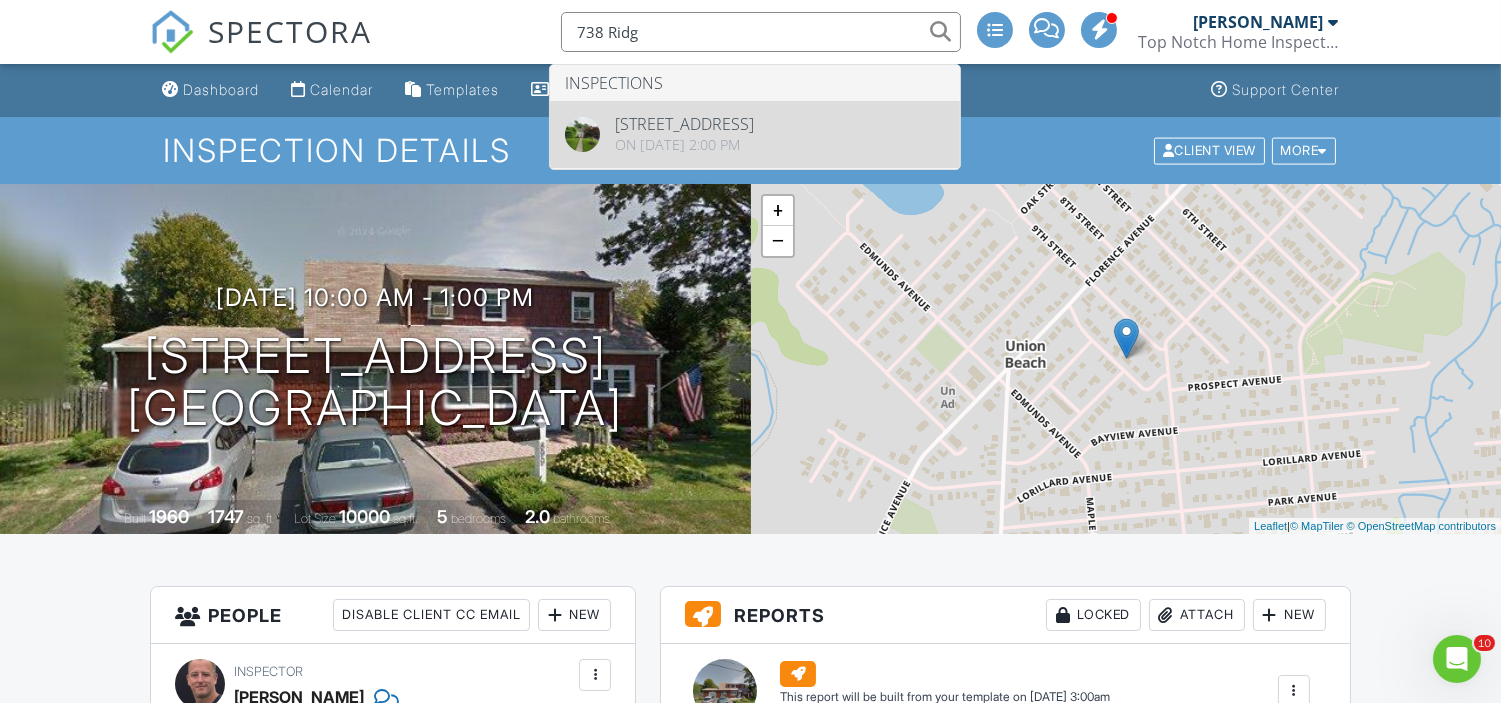 type on "738 Ridg" 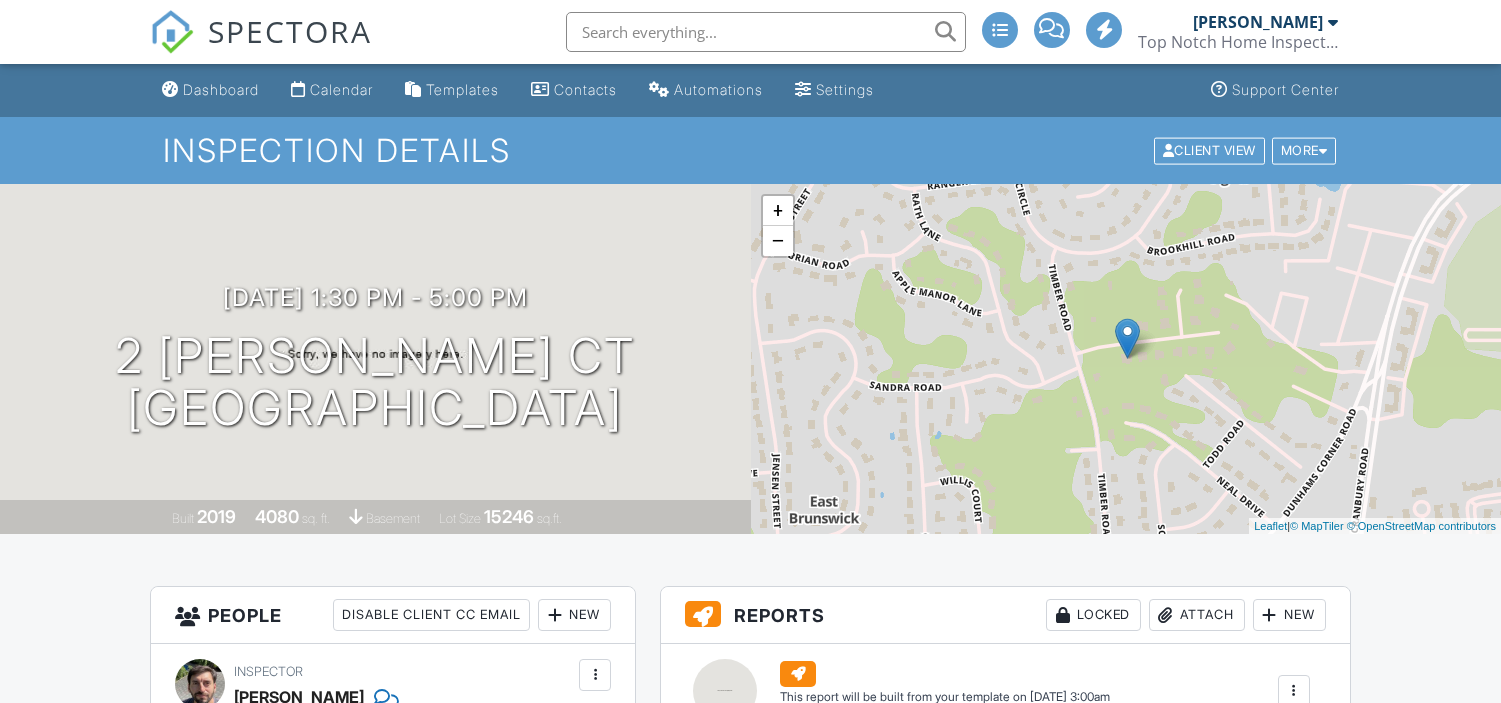 scroll, scrollTop: 0, scrollLeft: 0, axis: both 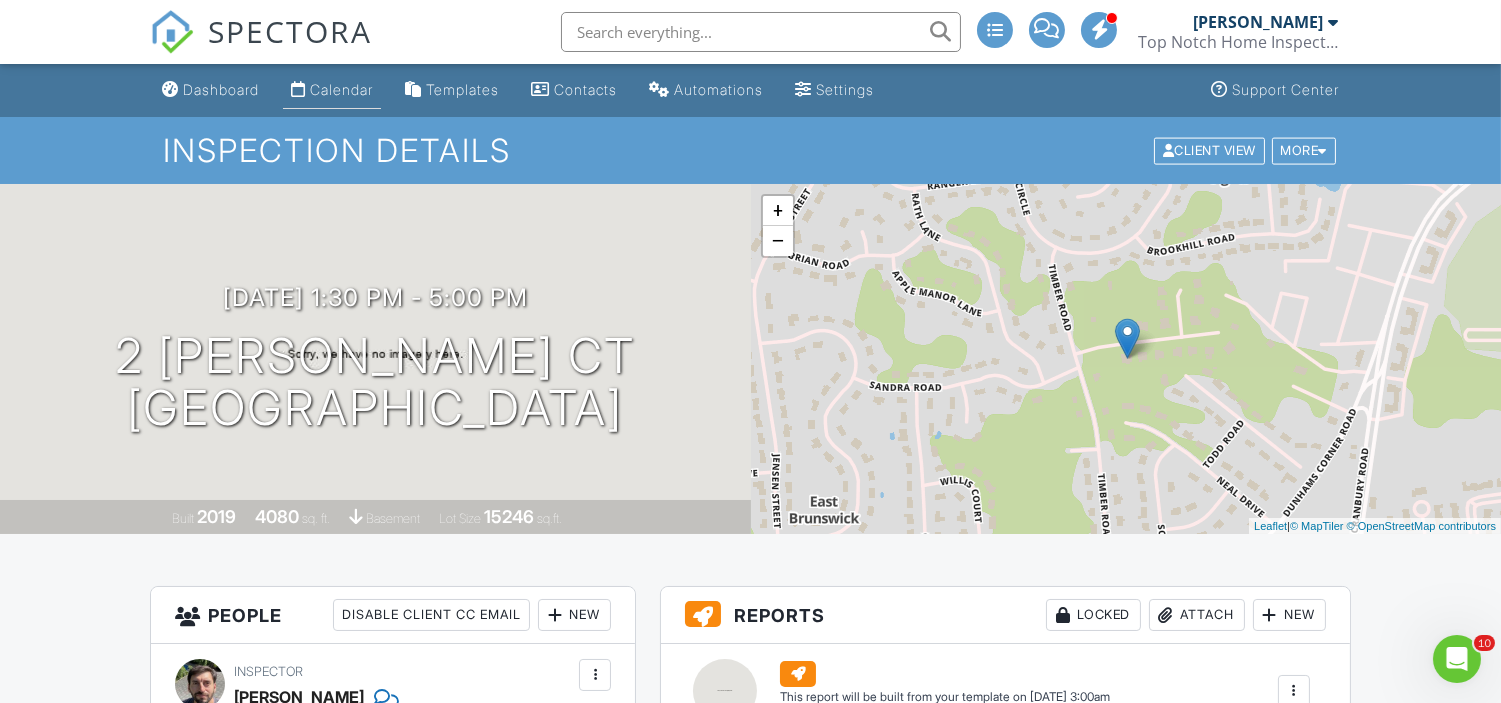 click on "Calendar" at bounding box center (341, 89) 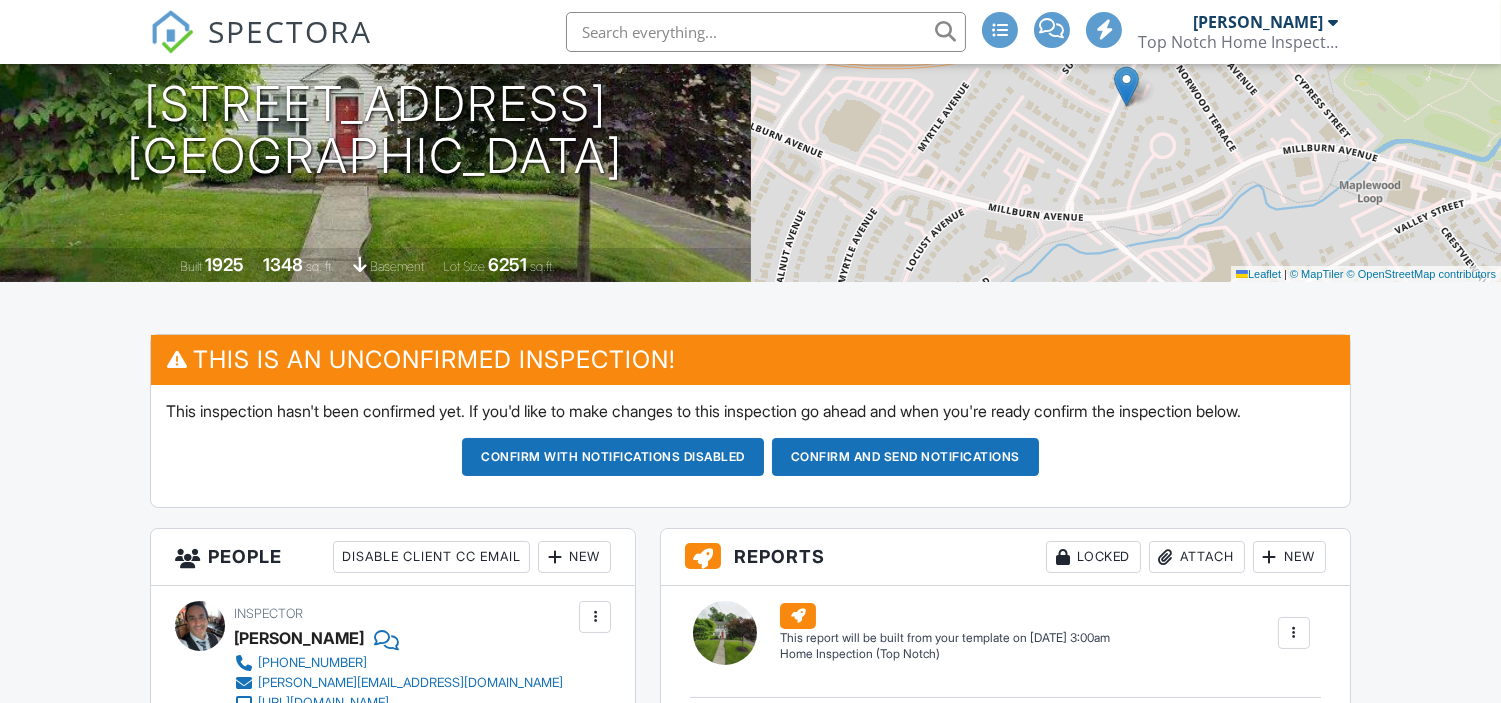 scroll, scrollTop: 381, scrollLeft: 0, axis: vertical 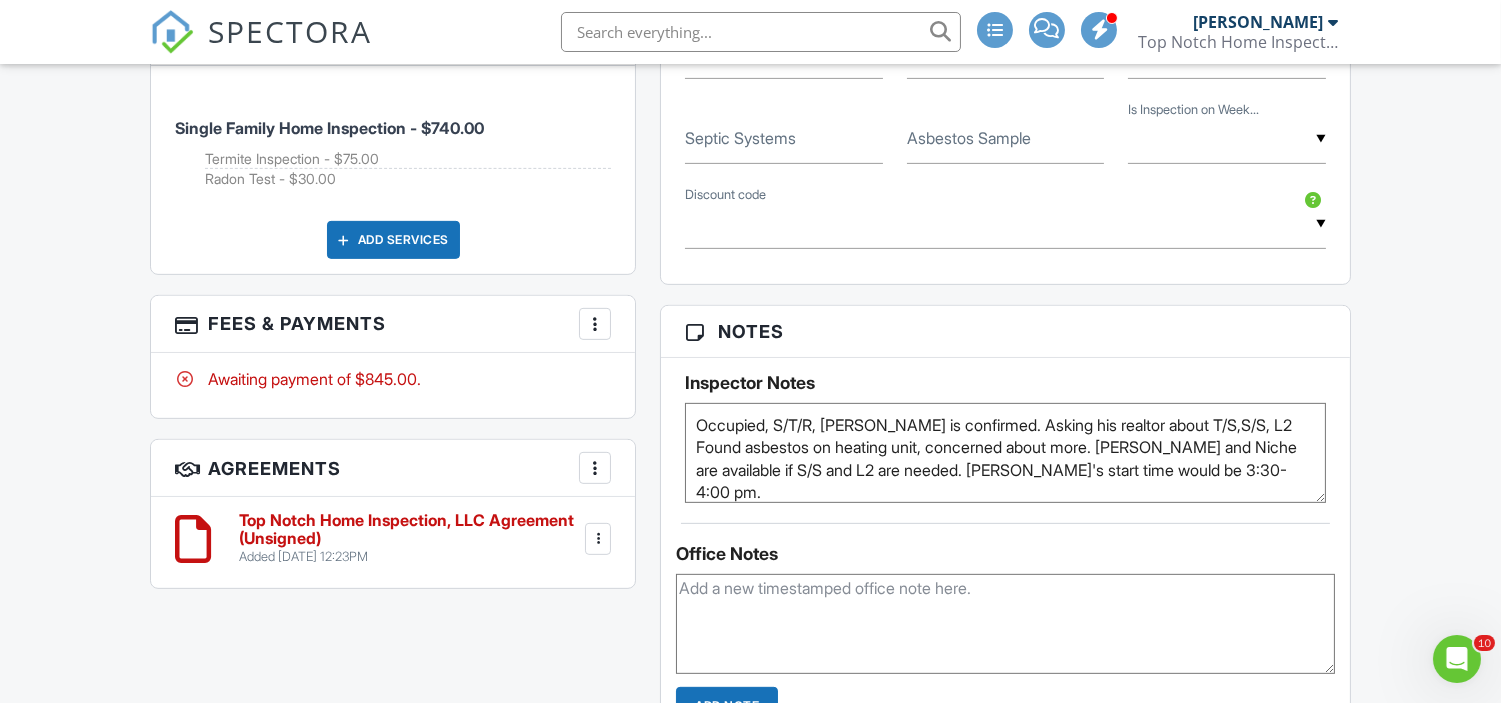 click at bounding box center (598, 539) 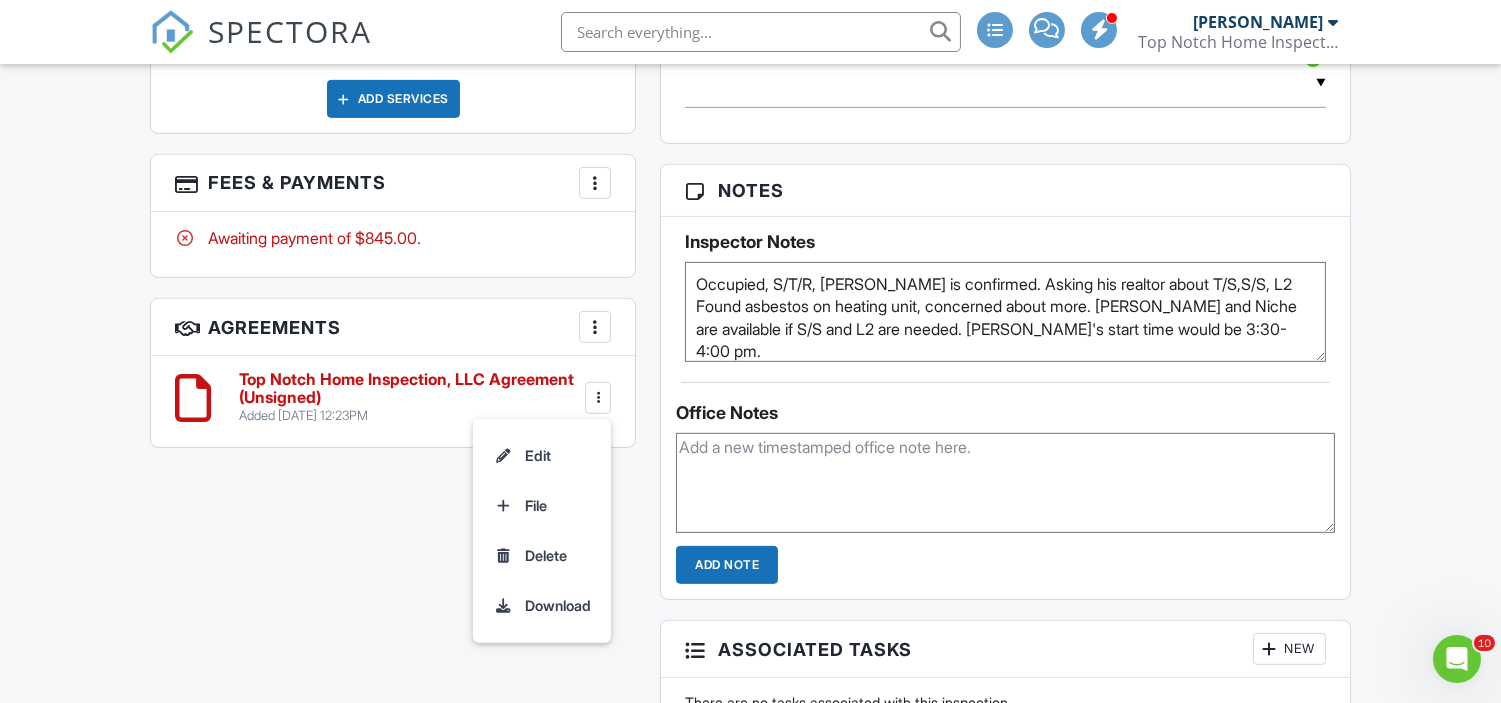 scroll, scrollTop: 1655, scrollLeft: 0, axis: vertical 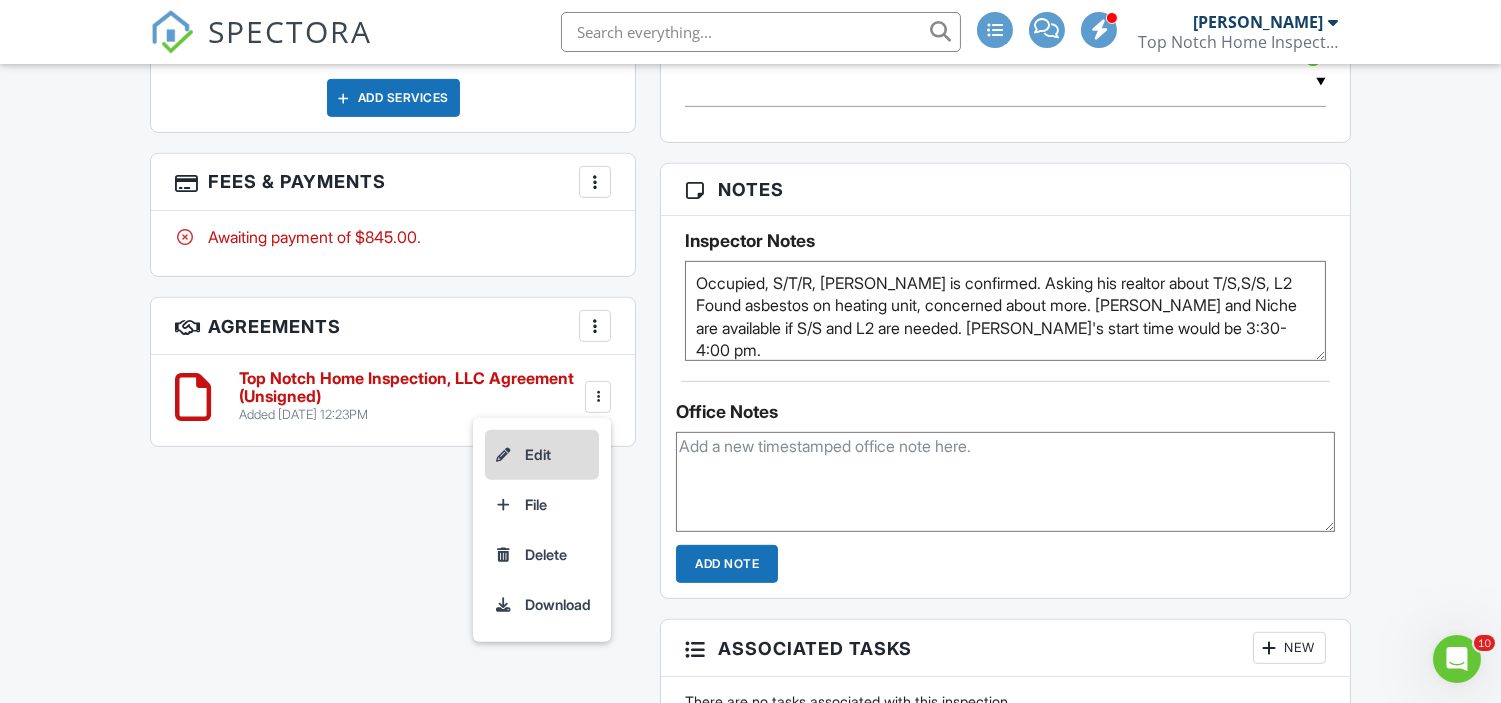 click on "Edit" at bounding box center (542, 455) 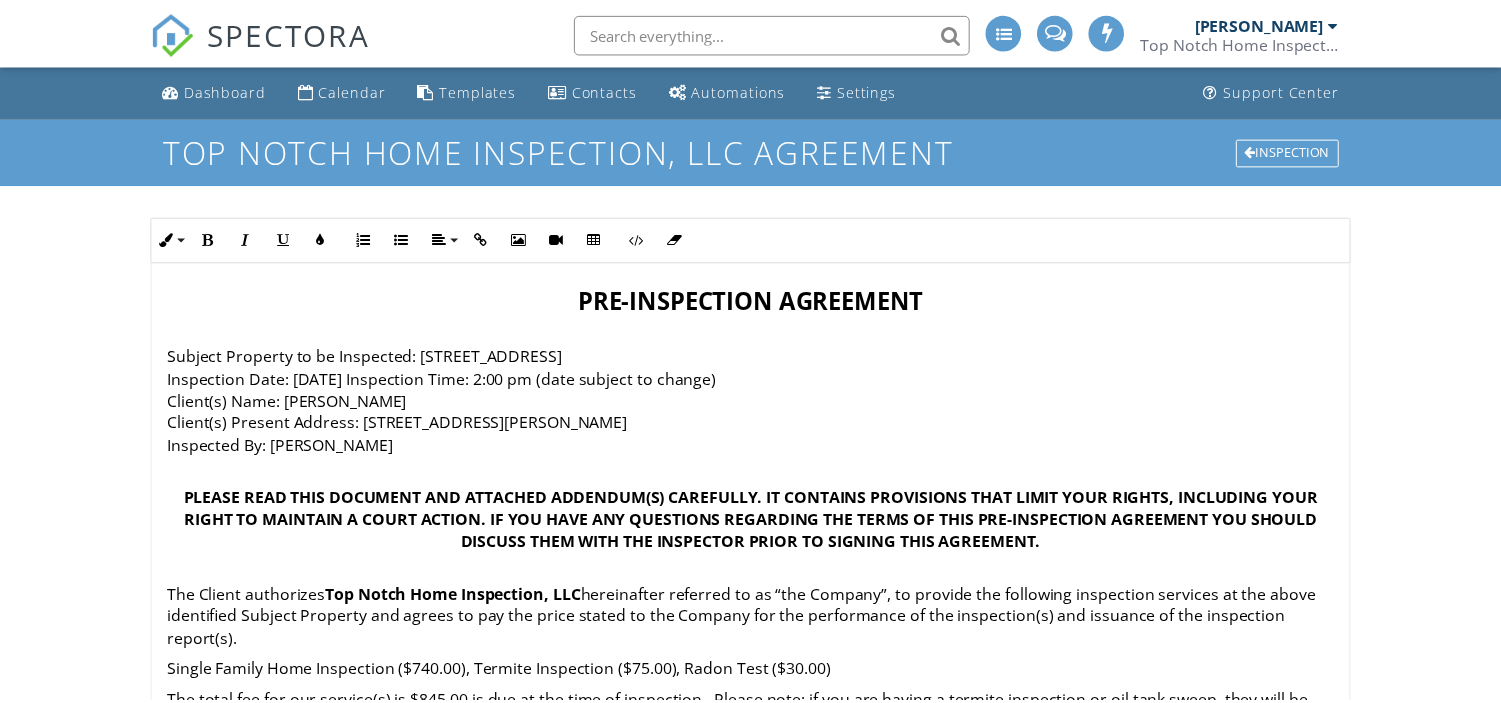scroll, scrollTop: 0, scrollLeft: 0, axis: both 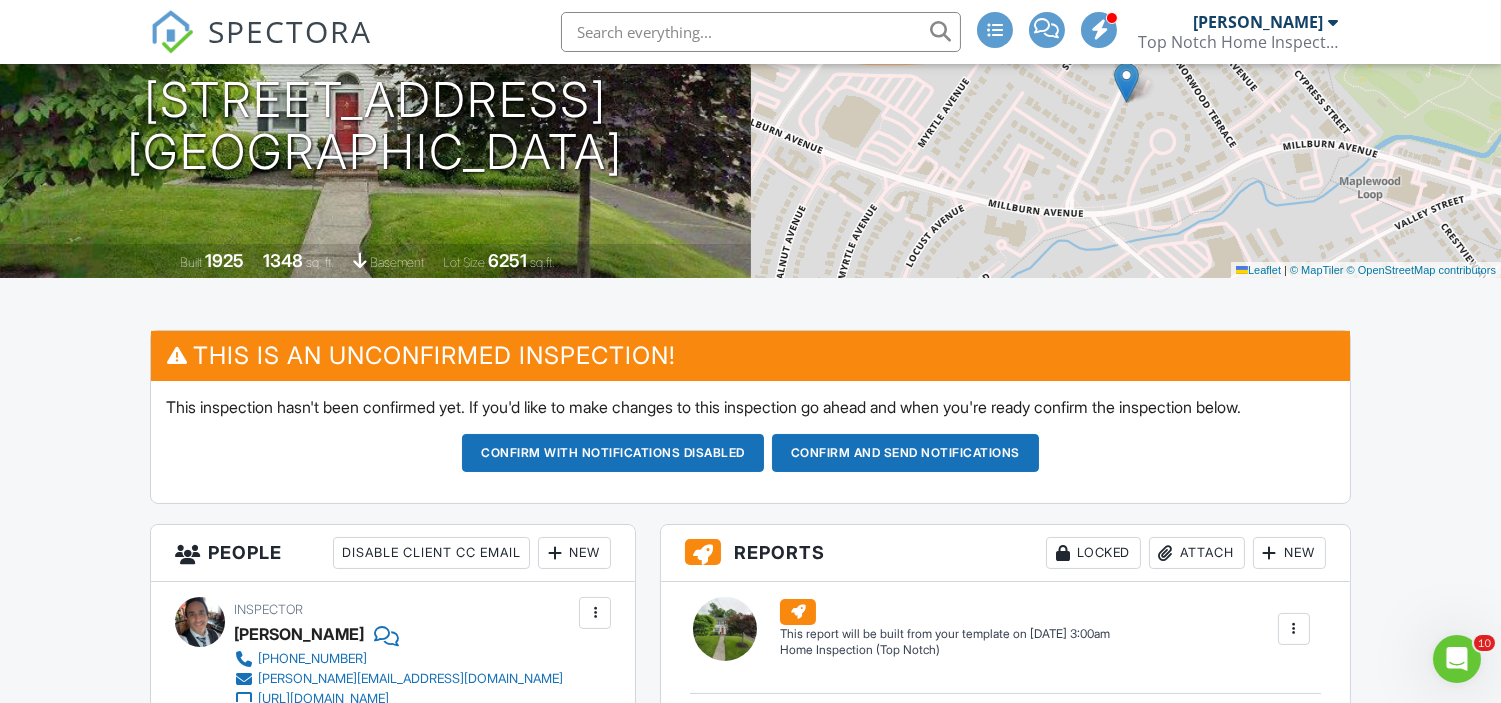 click on "07/17/2025  2:00 pm
- 5:30 pm
738 Ridgewood Rd
Millburn, NJ 07041
Built
1925
1348
sq. ft.
basement
Lot Size
6251
sq.ft." at bounding box center (375, 103) 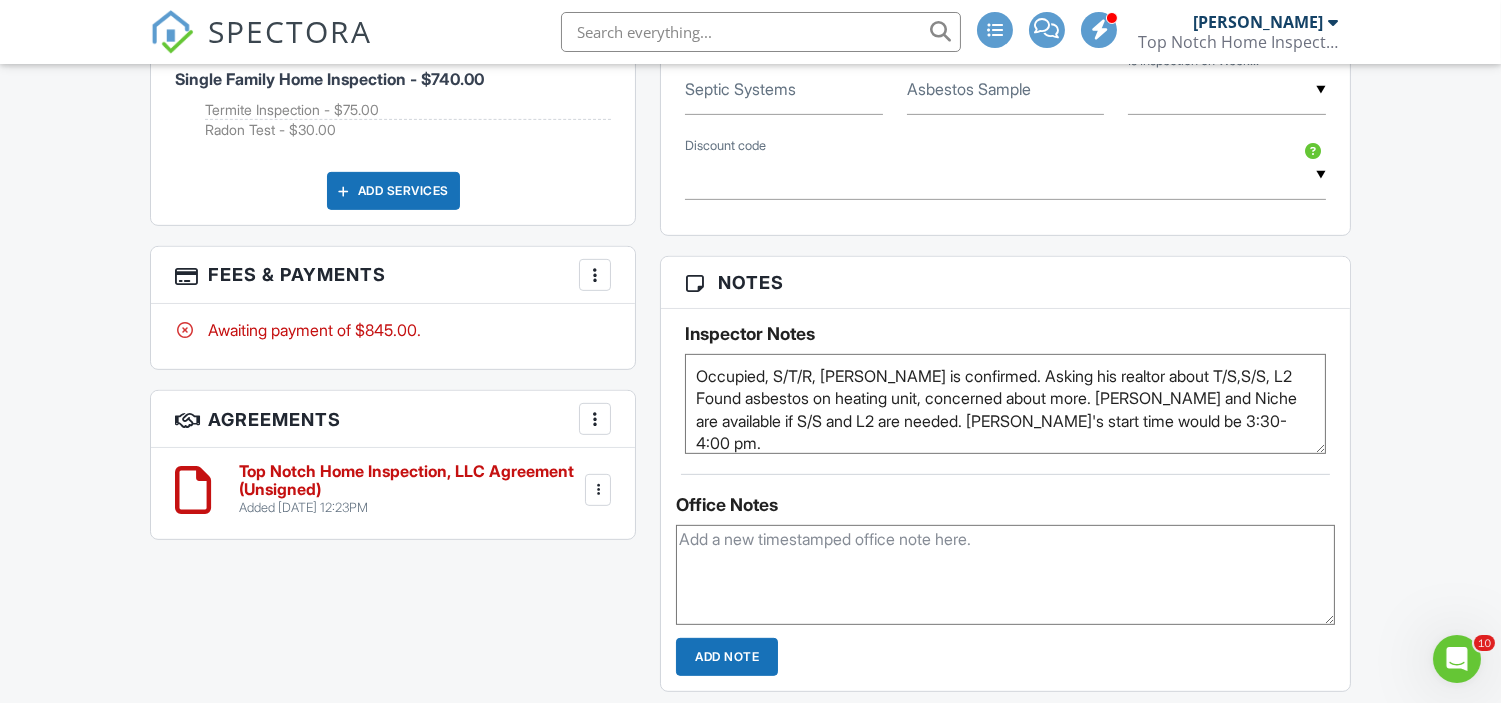 scroll, scrollTop: 1576, scrollLeft: 0, axis: vertical 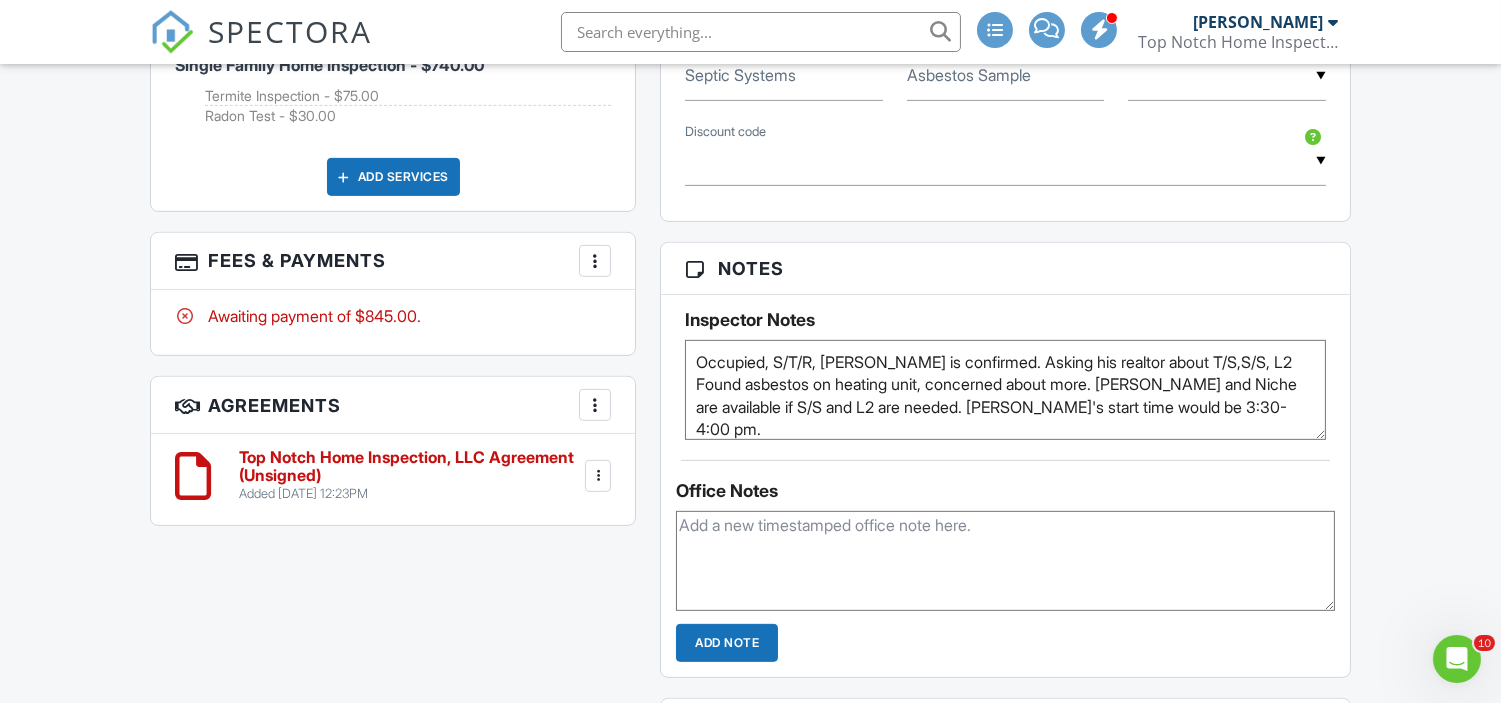 click at bounding box center [598, 476] 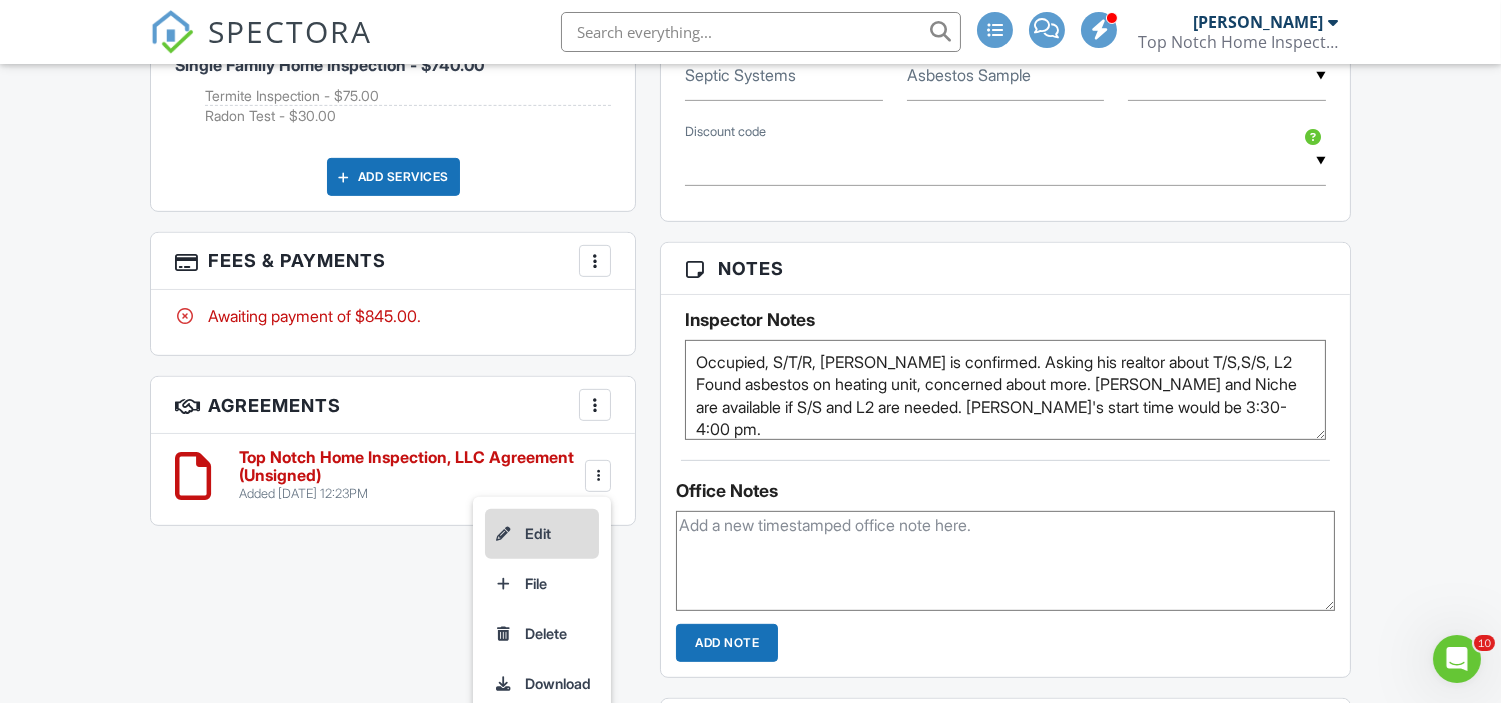 click on "Edit" at bounding box center [542, 534] 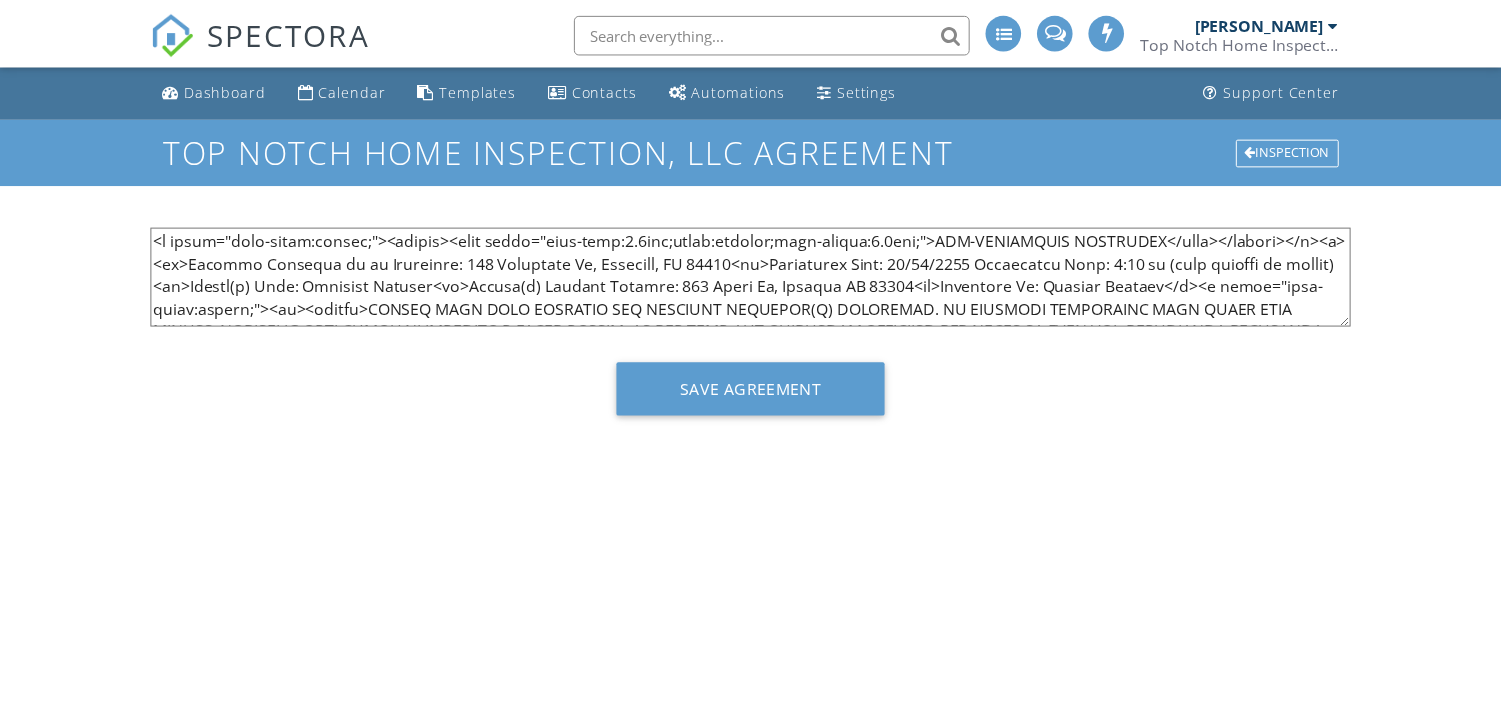 scroll, scrollTop: 0, scrollLeft: 0, axis: both 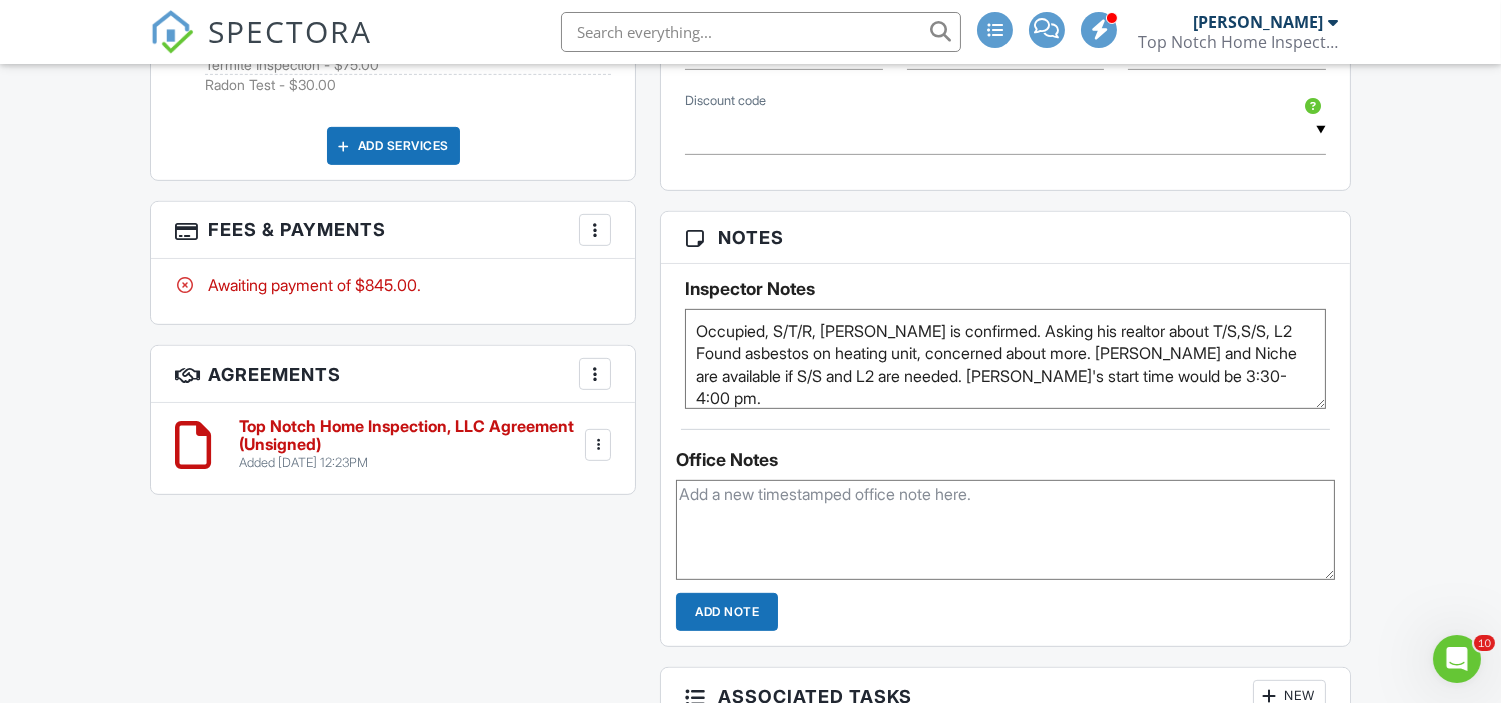 click at bounding box center (598, 445) 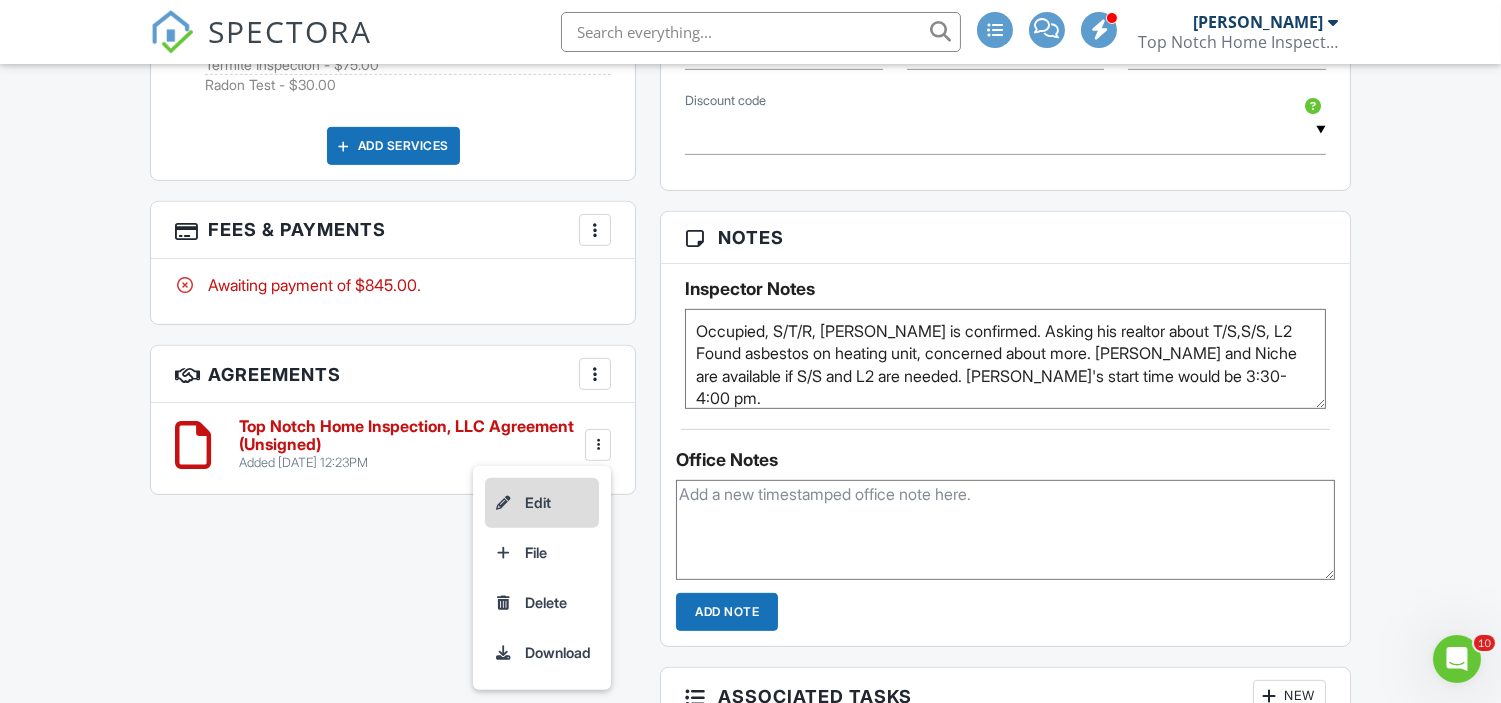 click on "Edit" at bounding box center (542, 503) 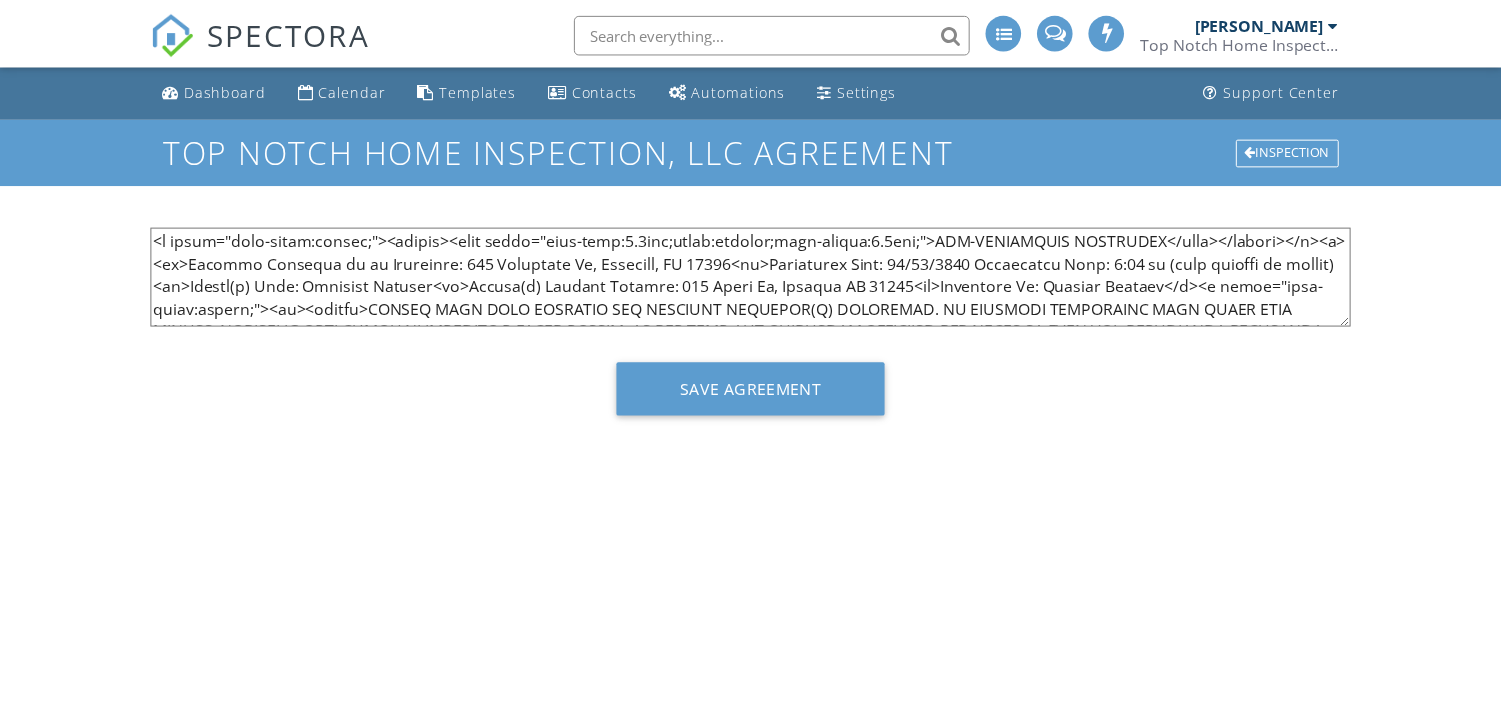 scroll, scrollTop: 0, scrollLeft: 0, axis: both 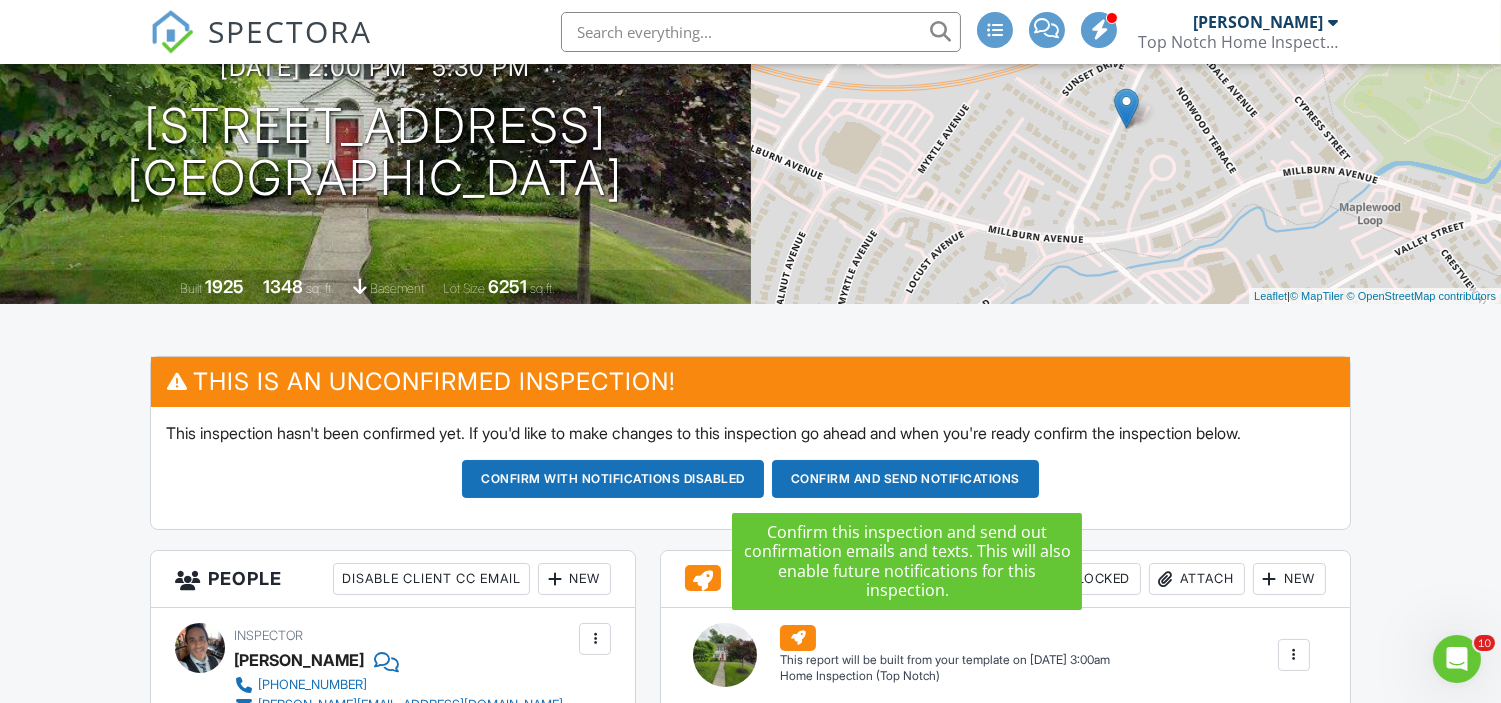 click on "Confirm and send notifications" at bounding box center [613, 479] 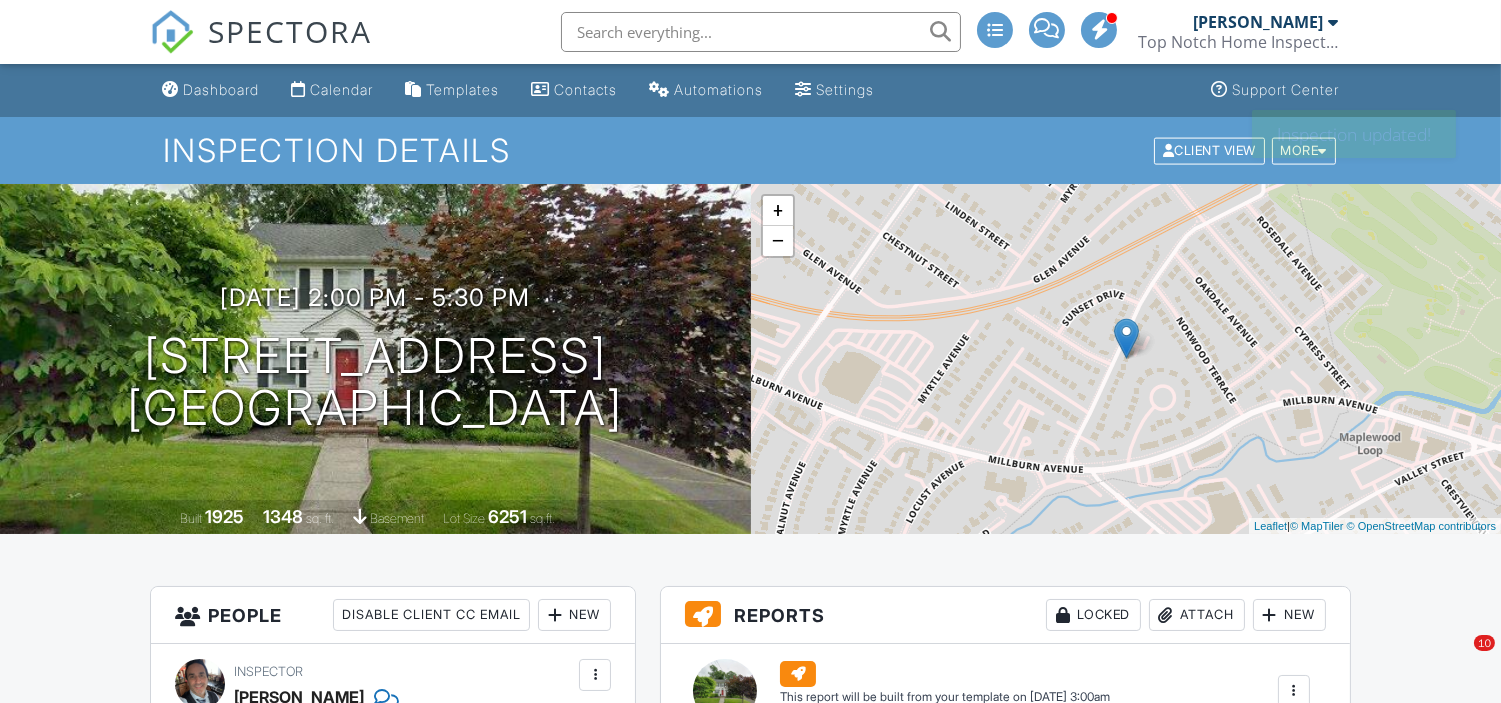 scroll, scrollTop: 0, scrollLeft: 0, axis: both 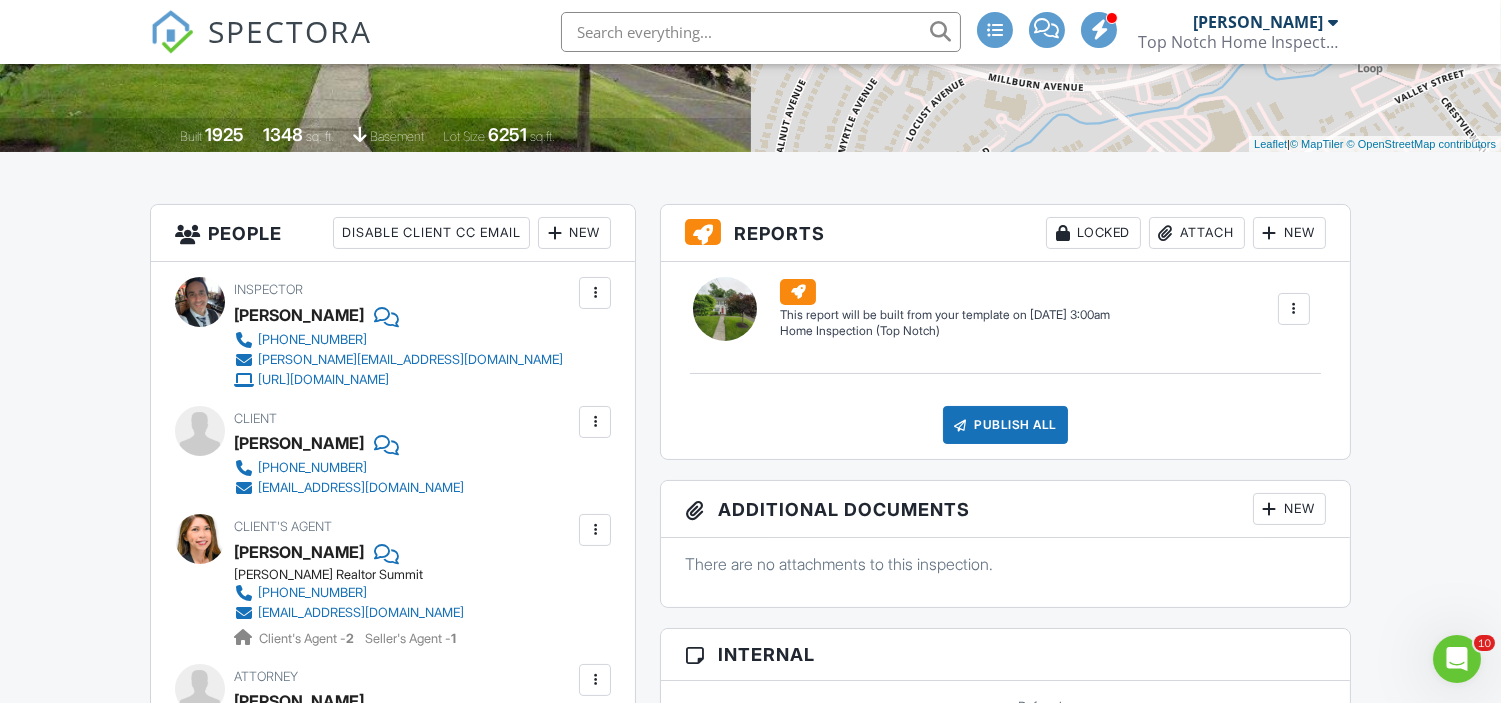 click at bounding box center [761, 32] 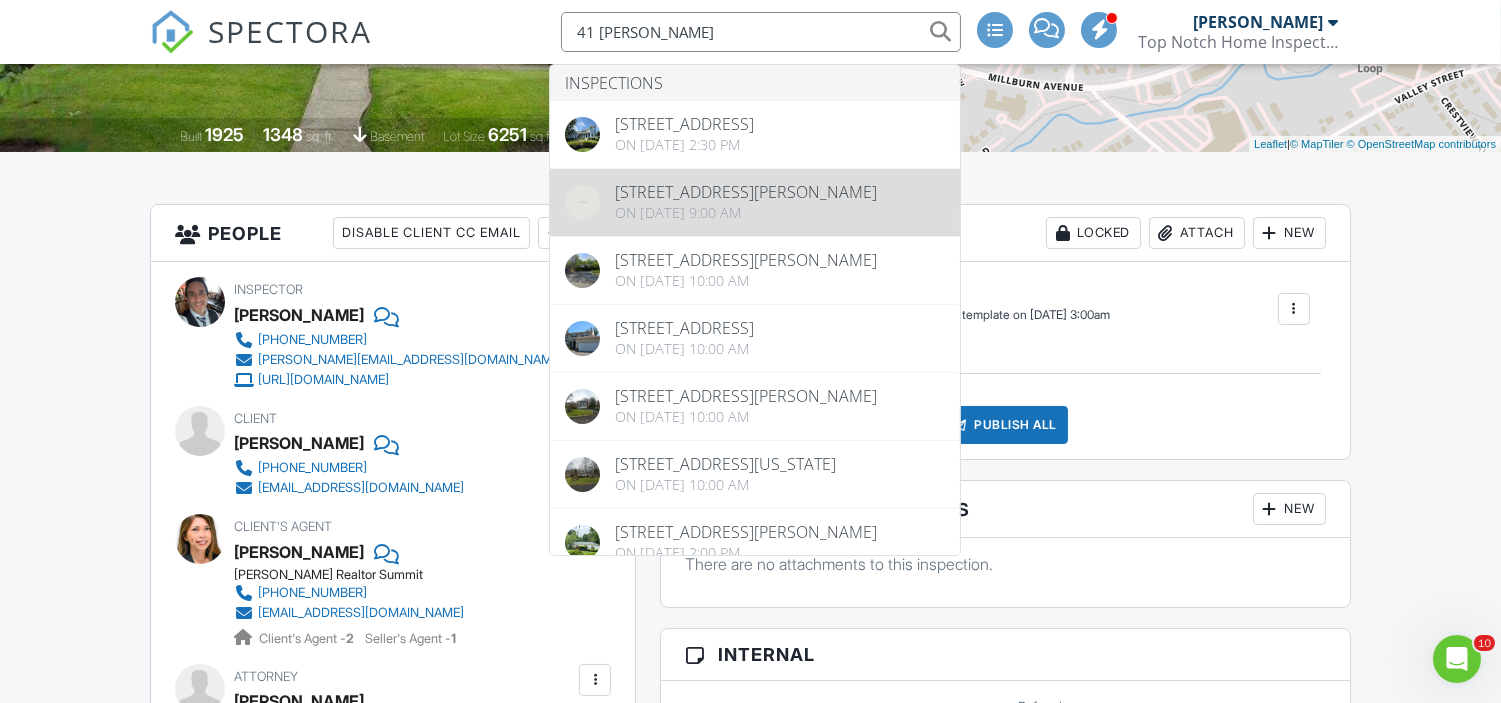 type on "41 oakes" 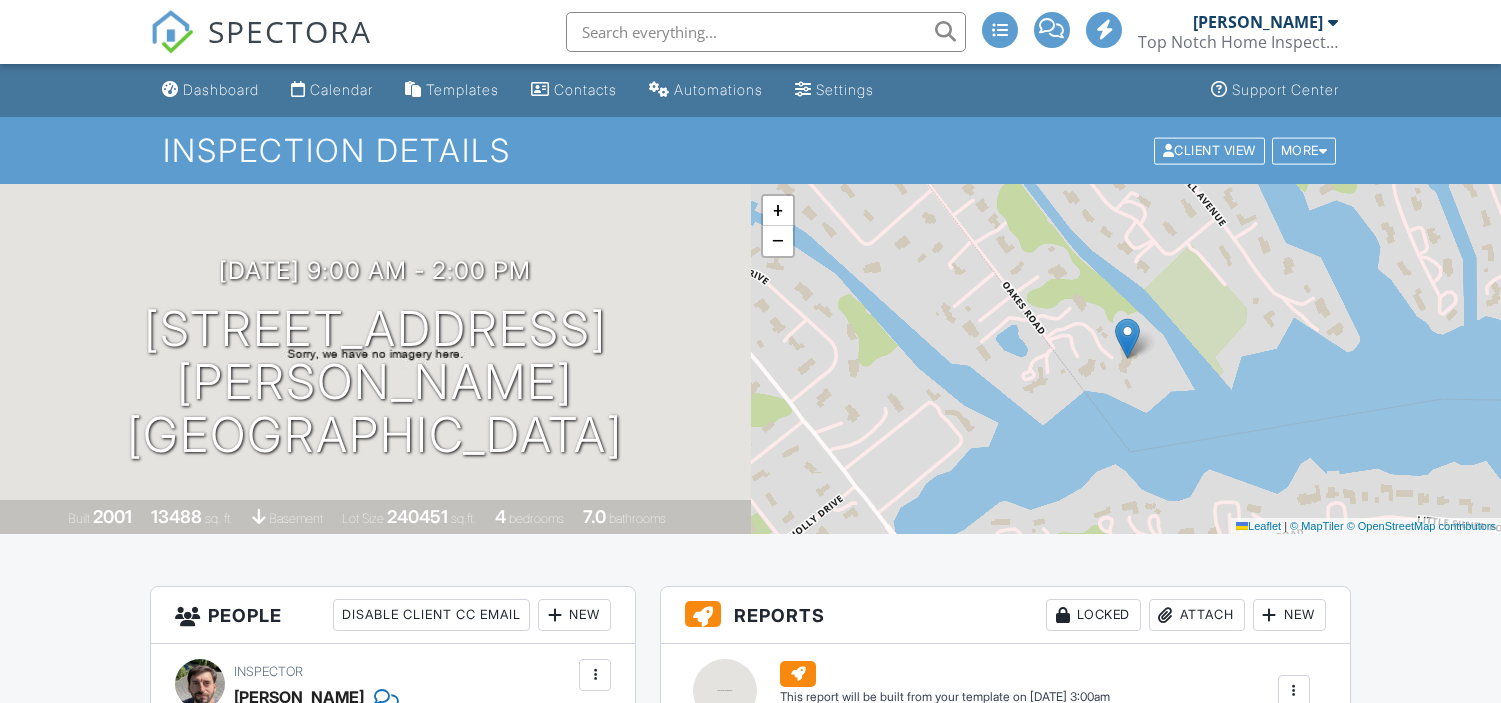 scroll, scrollTop: 0, scrollLeft: 0, axis: both 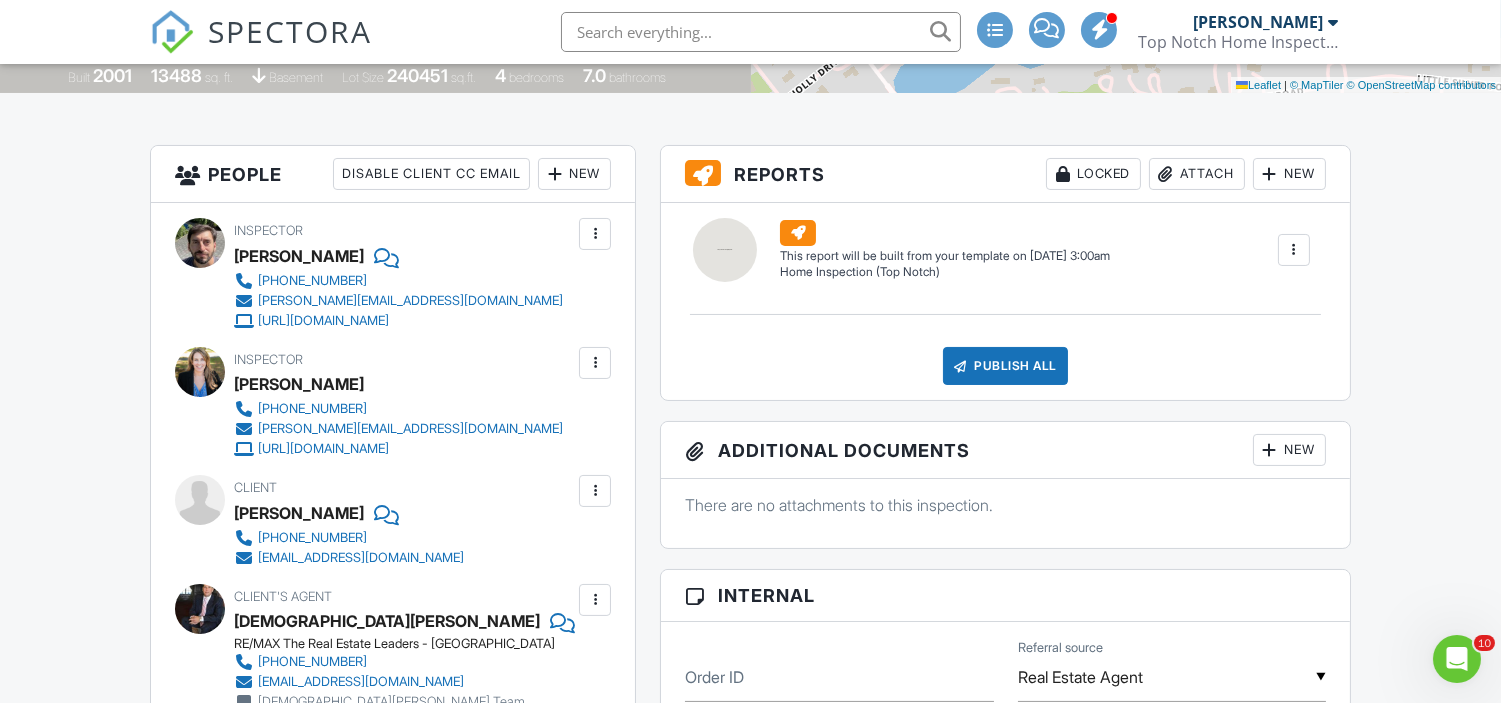 click on "New" at bounding box center (574, 174) 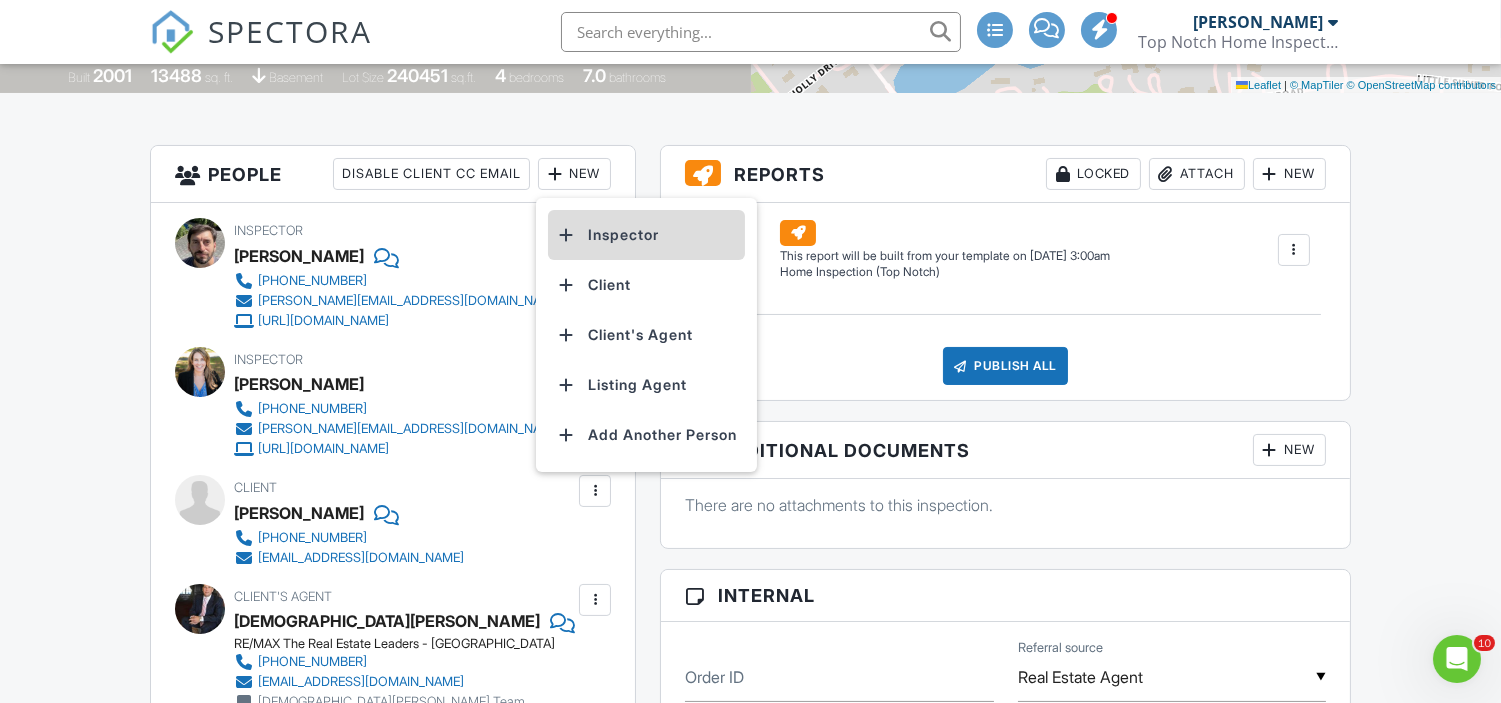 click on "Inspector" at bounding box center [646, 235] 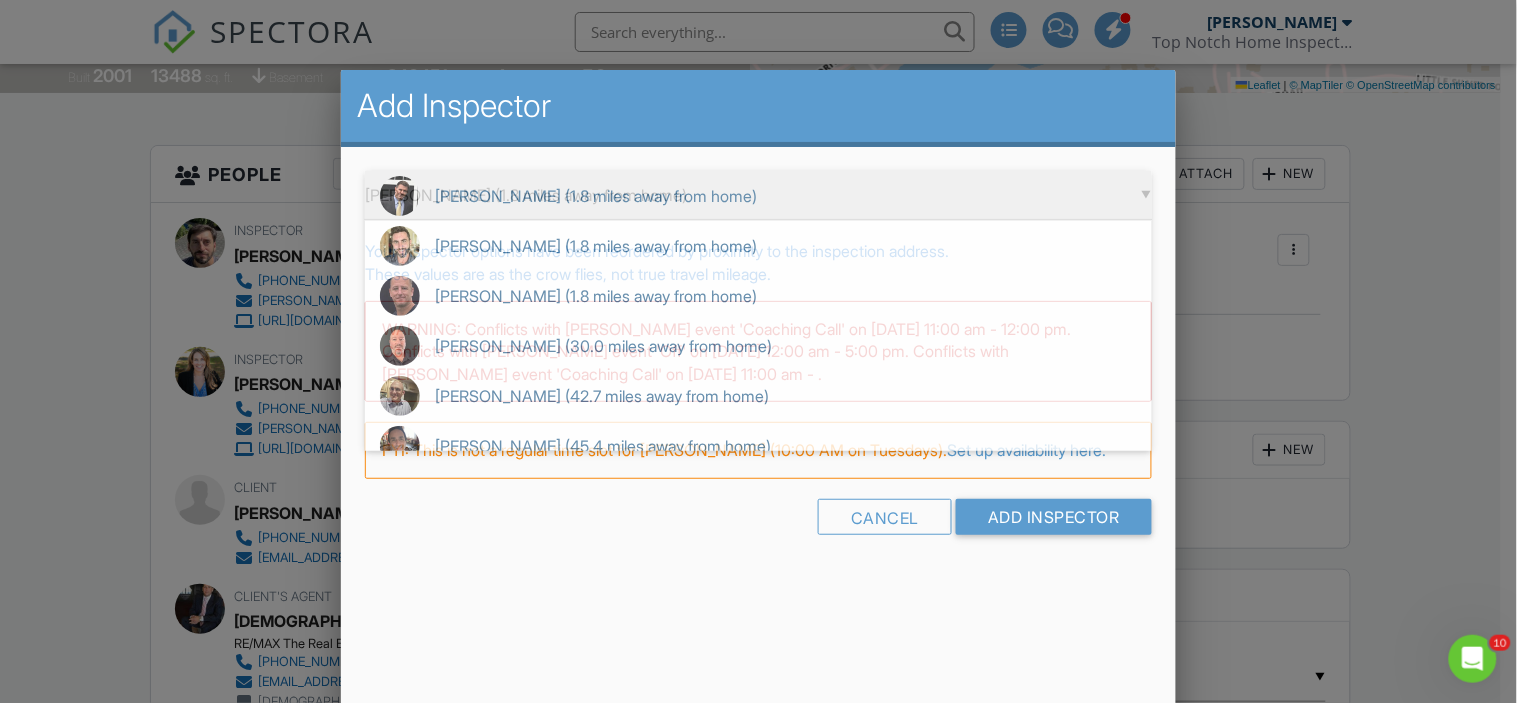 click on "▼ James Ciatto (1.8 miles away from home) James Ciatto (1.8 miles away from home) Tom Burke (1.8 miles away from home) Mike Corrente (1.8 miles away from home) Jon Arcomano (30.0 miles away from home) David Seligson (42.7 miles away from home) Richard Moscola (45.4 miles away from home) James Ciatto (1.8 miles away from home) Tom Burke (1.8 miles away from home) Mike Corrente (1.8 miles away from home) Jon Arcomano (30.0 miles away from home) David Seligson (42.7 miles away from home) Richard Moscola (45.4 miles away from home)" at bounding box center (758, 195) 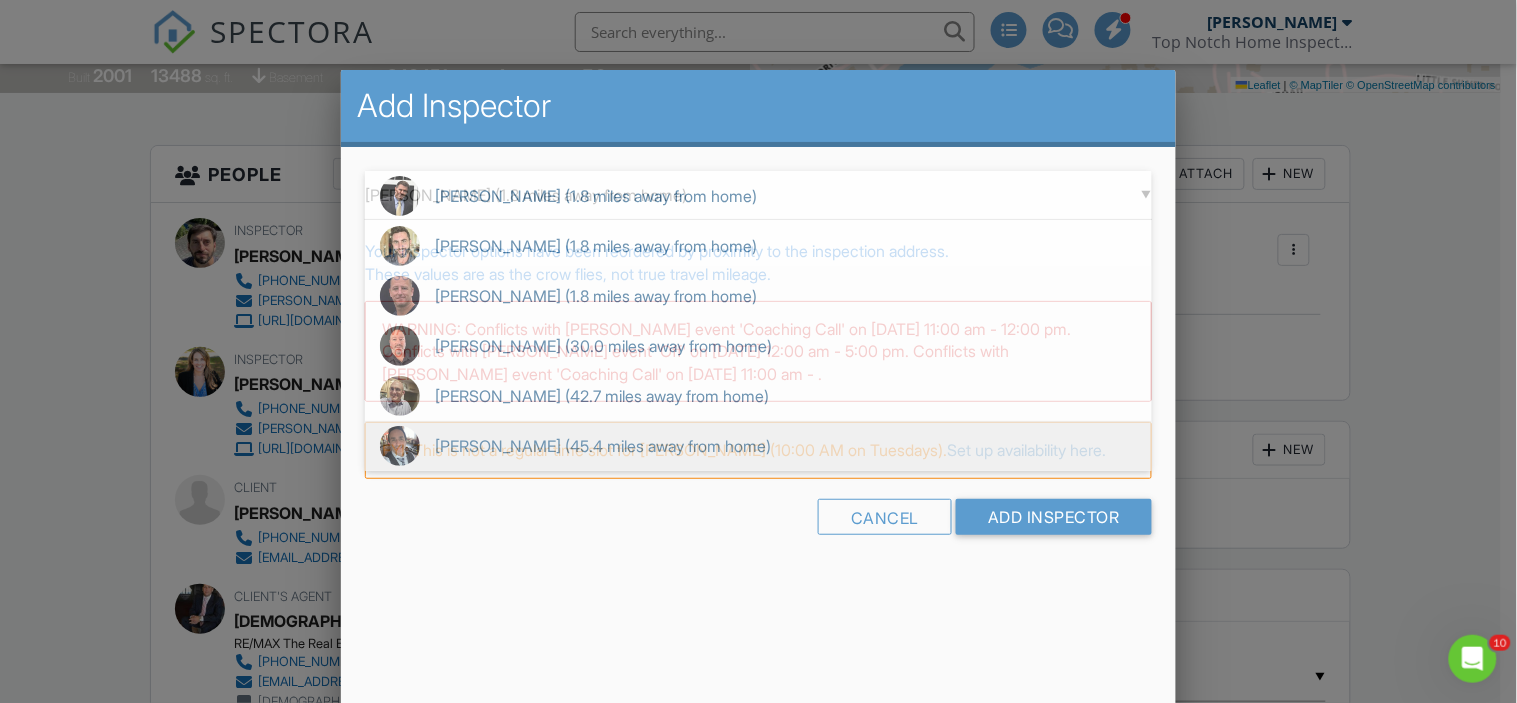 click on "Richard Moscola (45.4 miles away from home)" at bounding box center [758, 446] 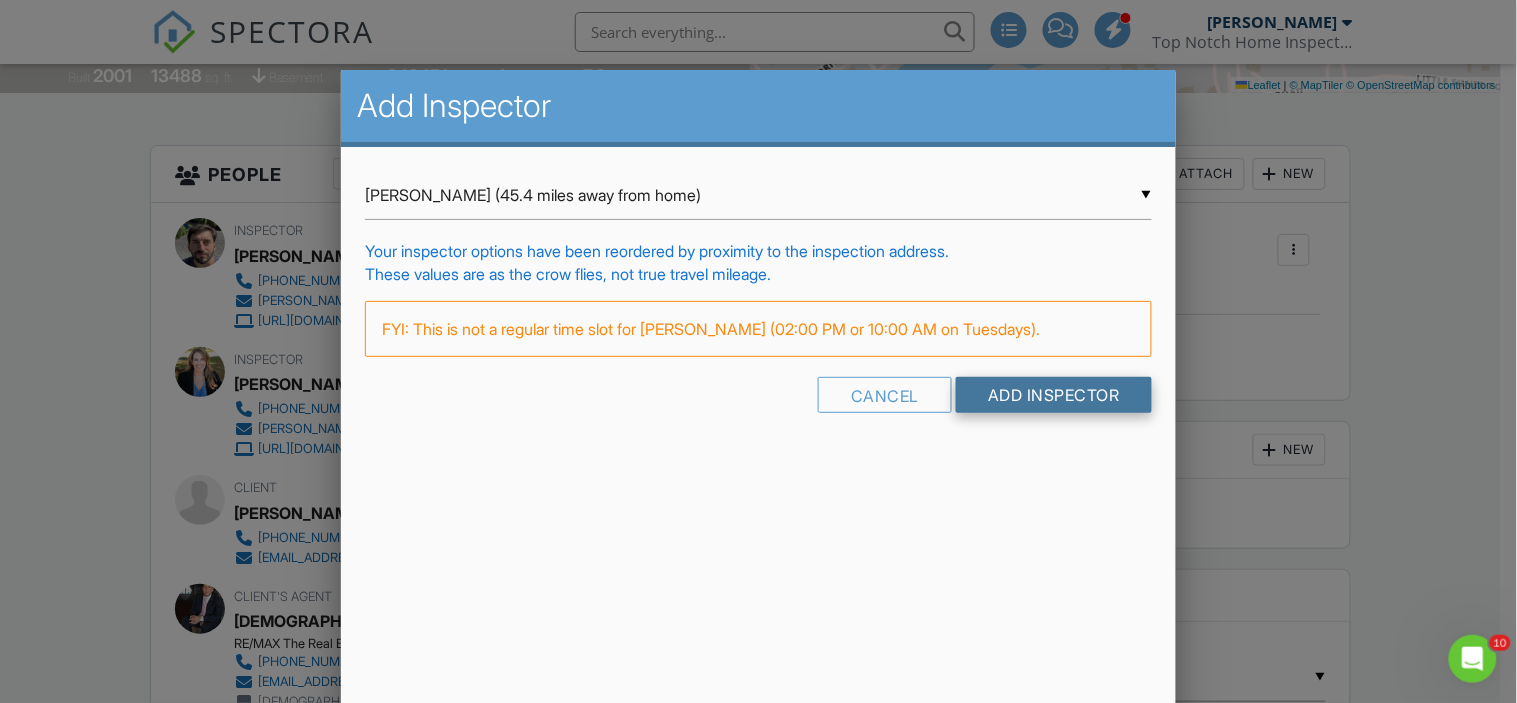 click on "Add Inspector" at bounding box center [1054, 395] 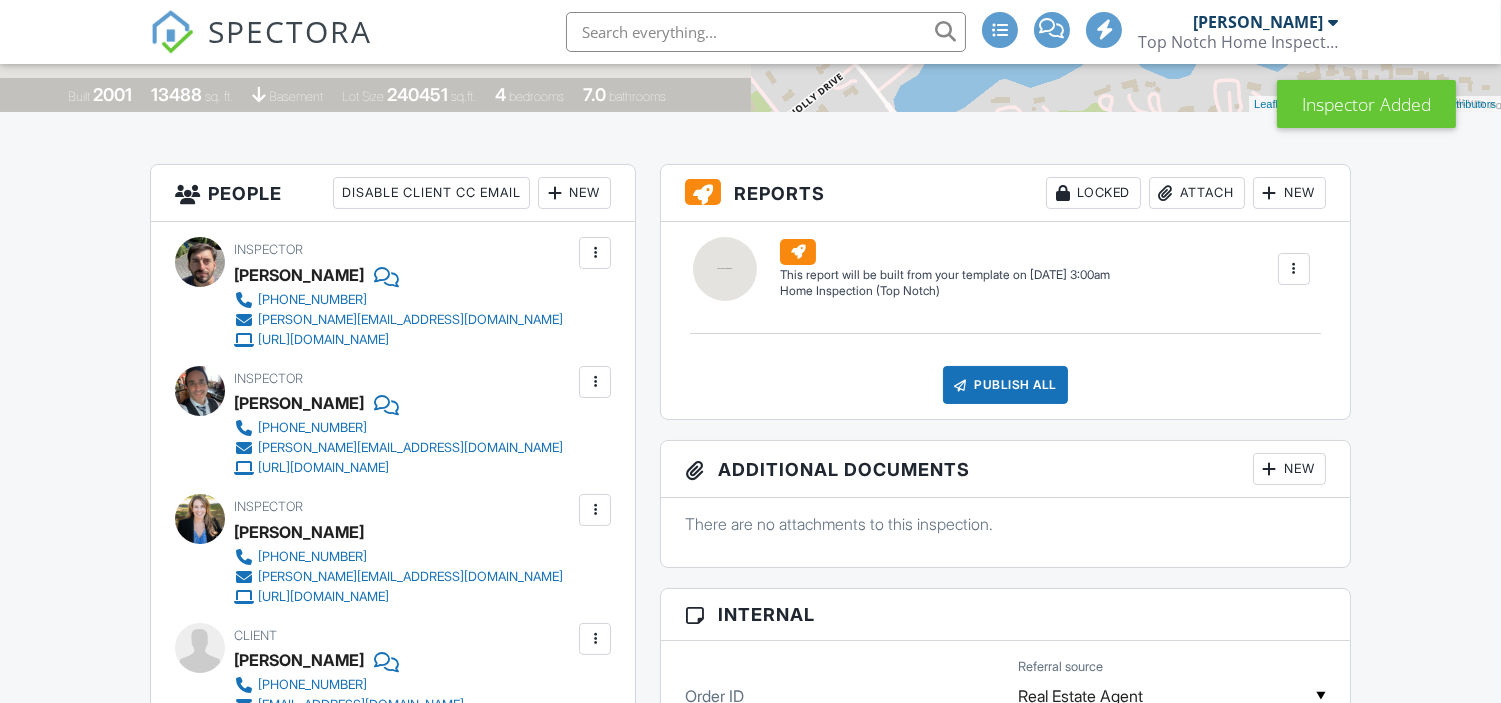 scroll, scrollTop: 525, scrollLeft: 0, axis: vertical 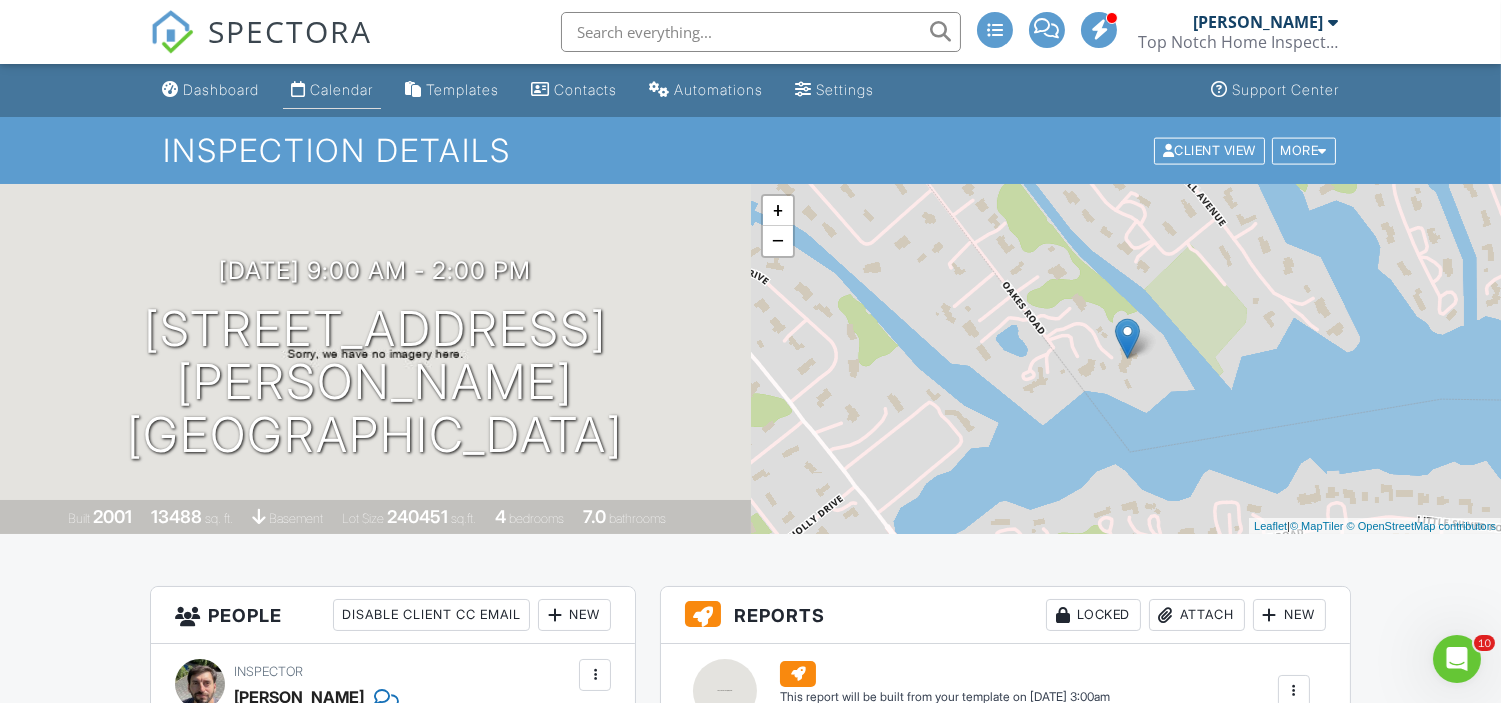 click on "Calendar" at bounding box center (341, 89) 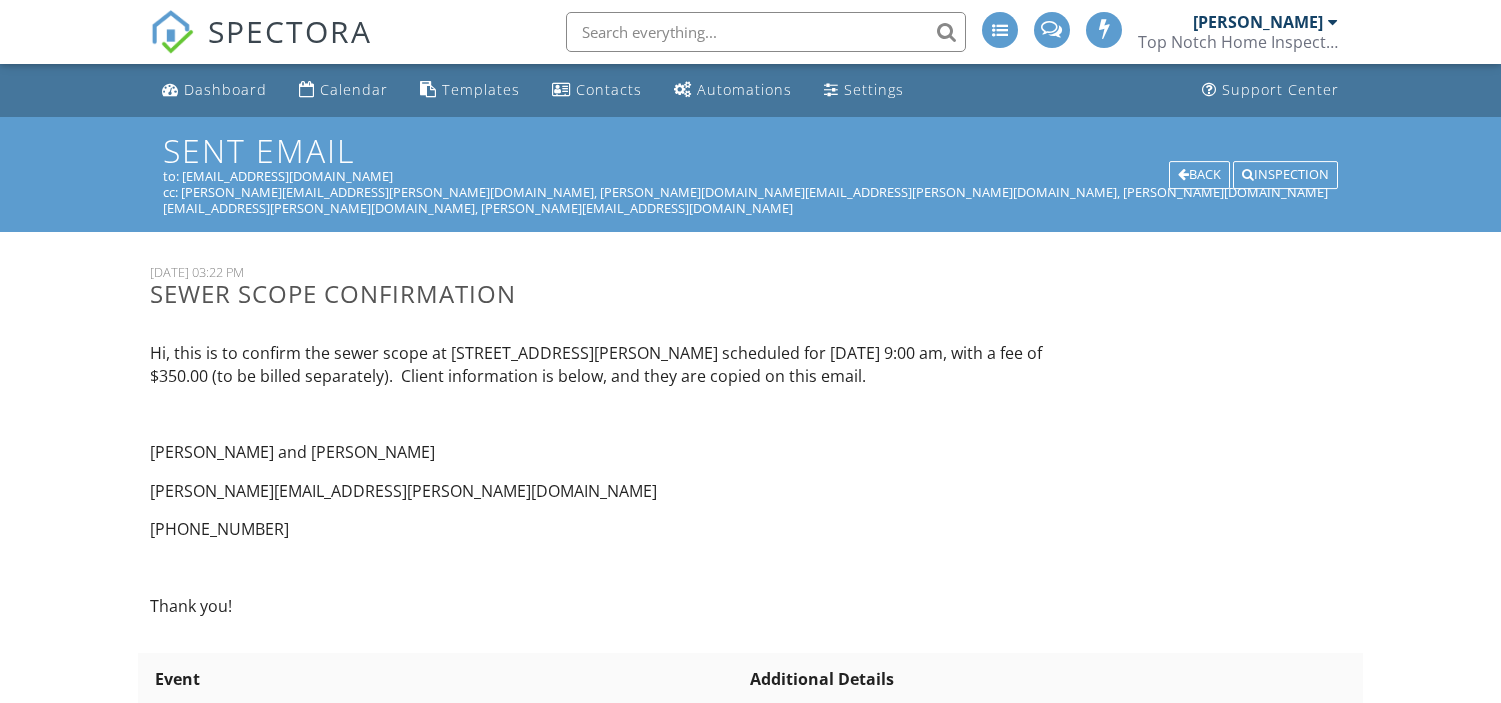 scroll, scrollTop: 730, scrollLeft: 0, axis: vertical 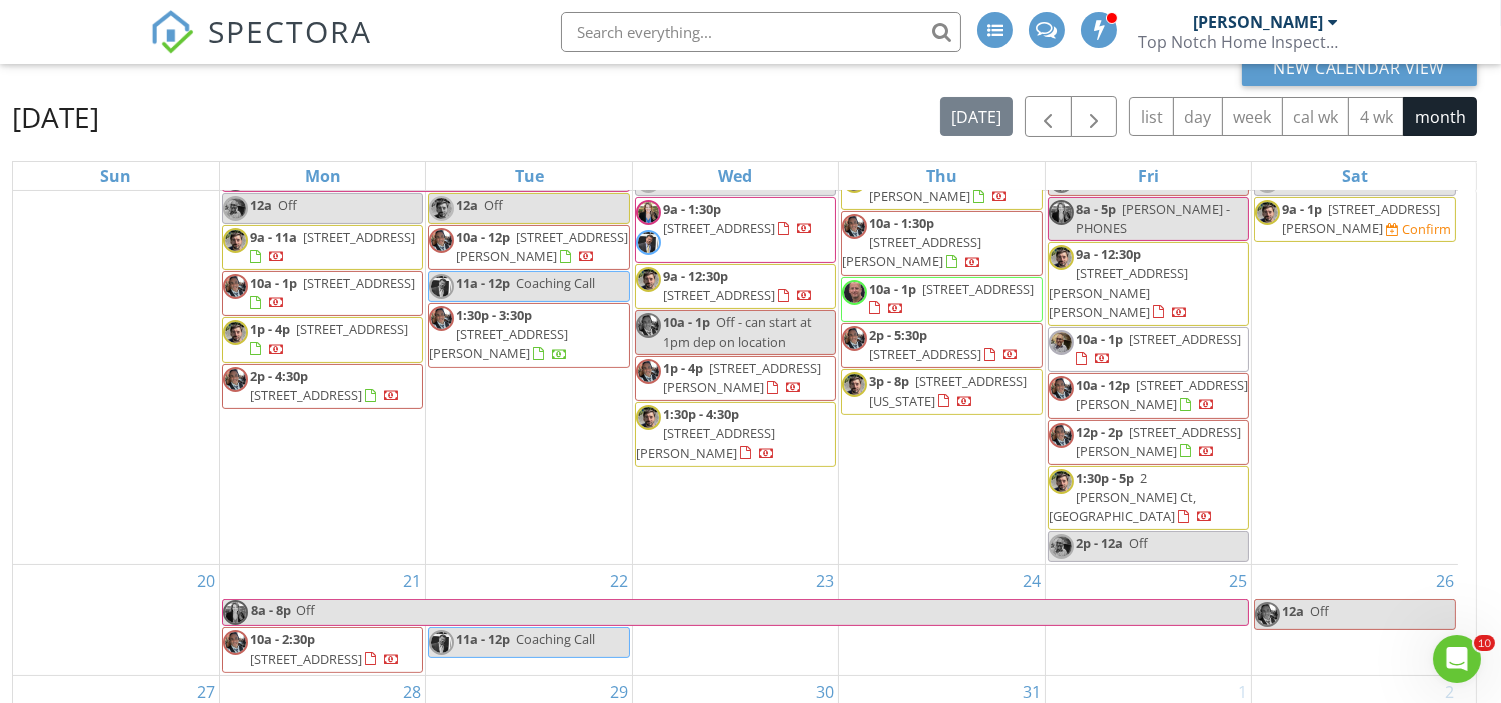 click on "1:30p - 5p
2 McLellan Ct, East Brunswick 08816" at bounding box center [1148, 498] 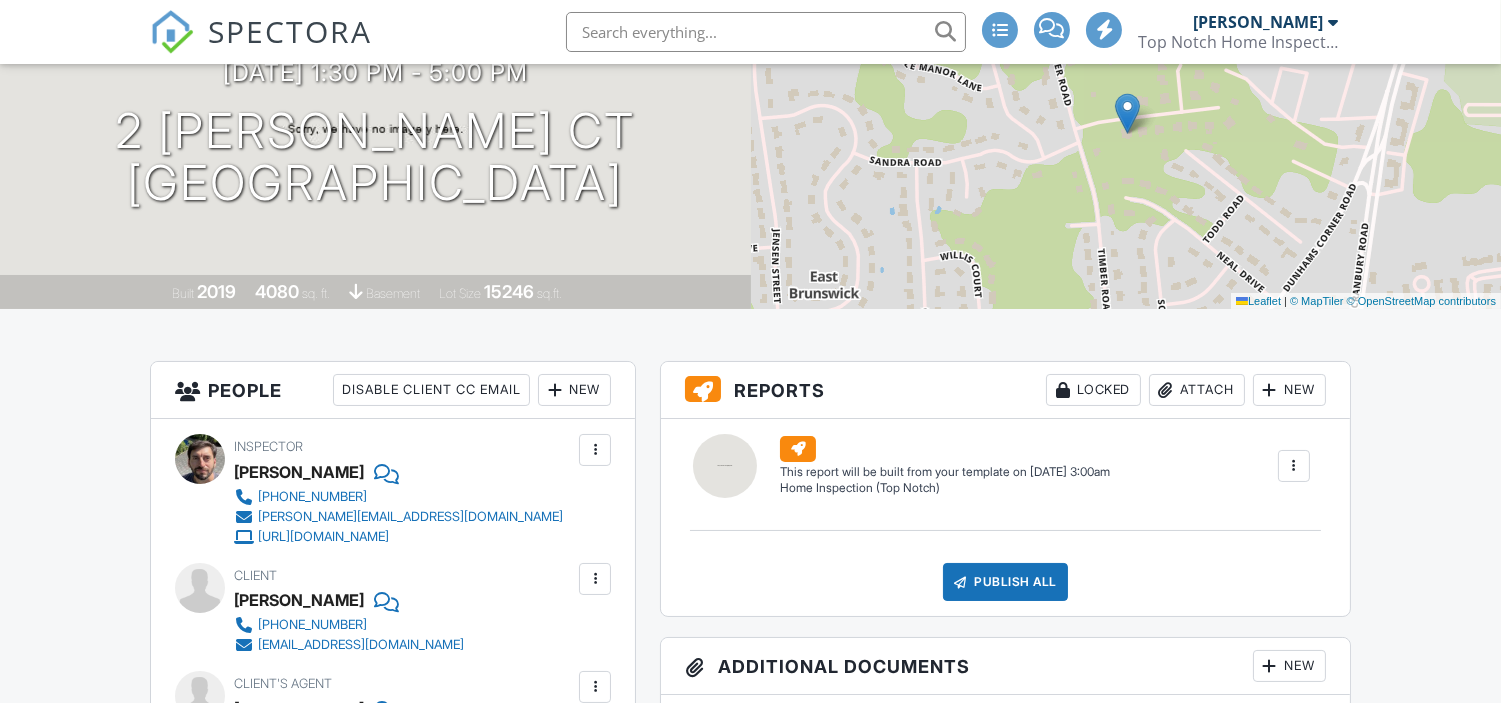 scroll, scrollTop: 394, scrollLeft: 0, axis: vertical 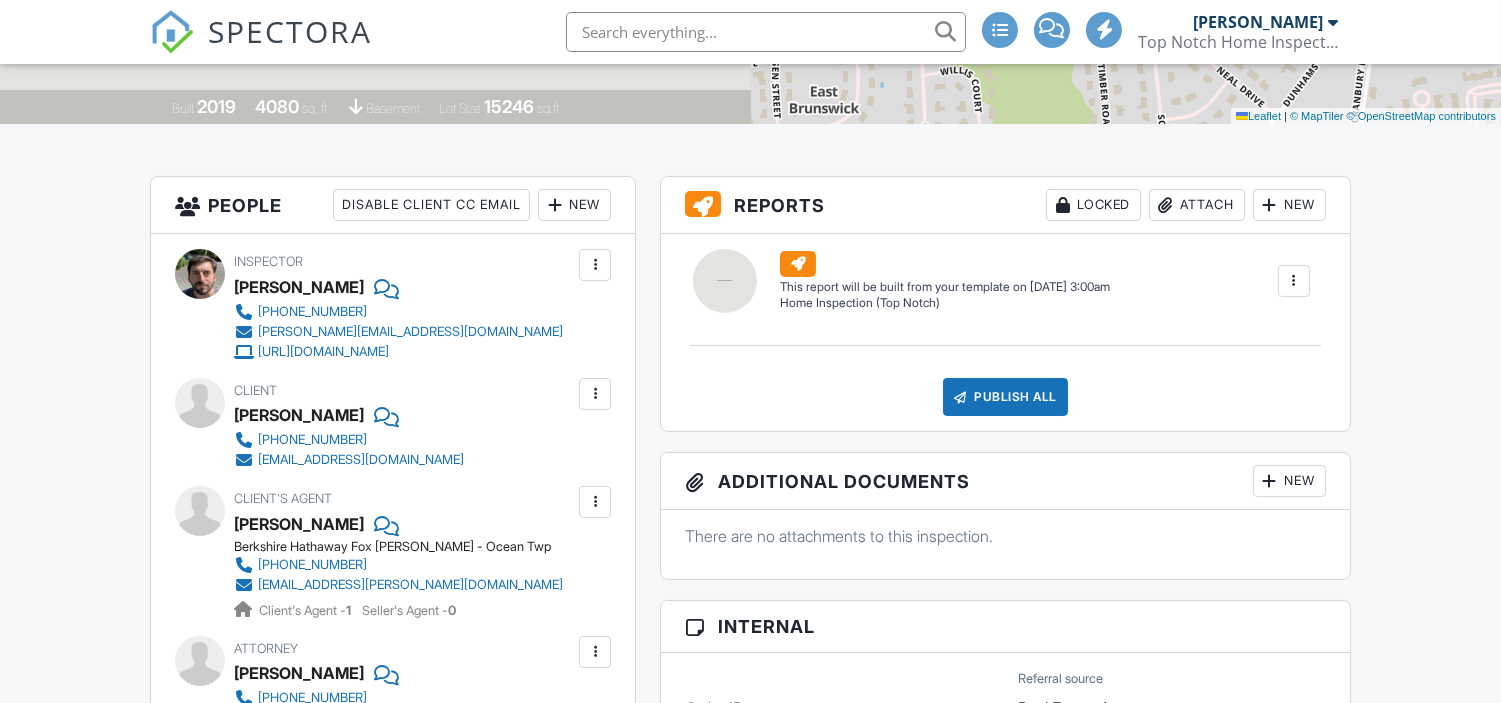 click on "New" at bounding box center (574, 205) 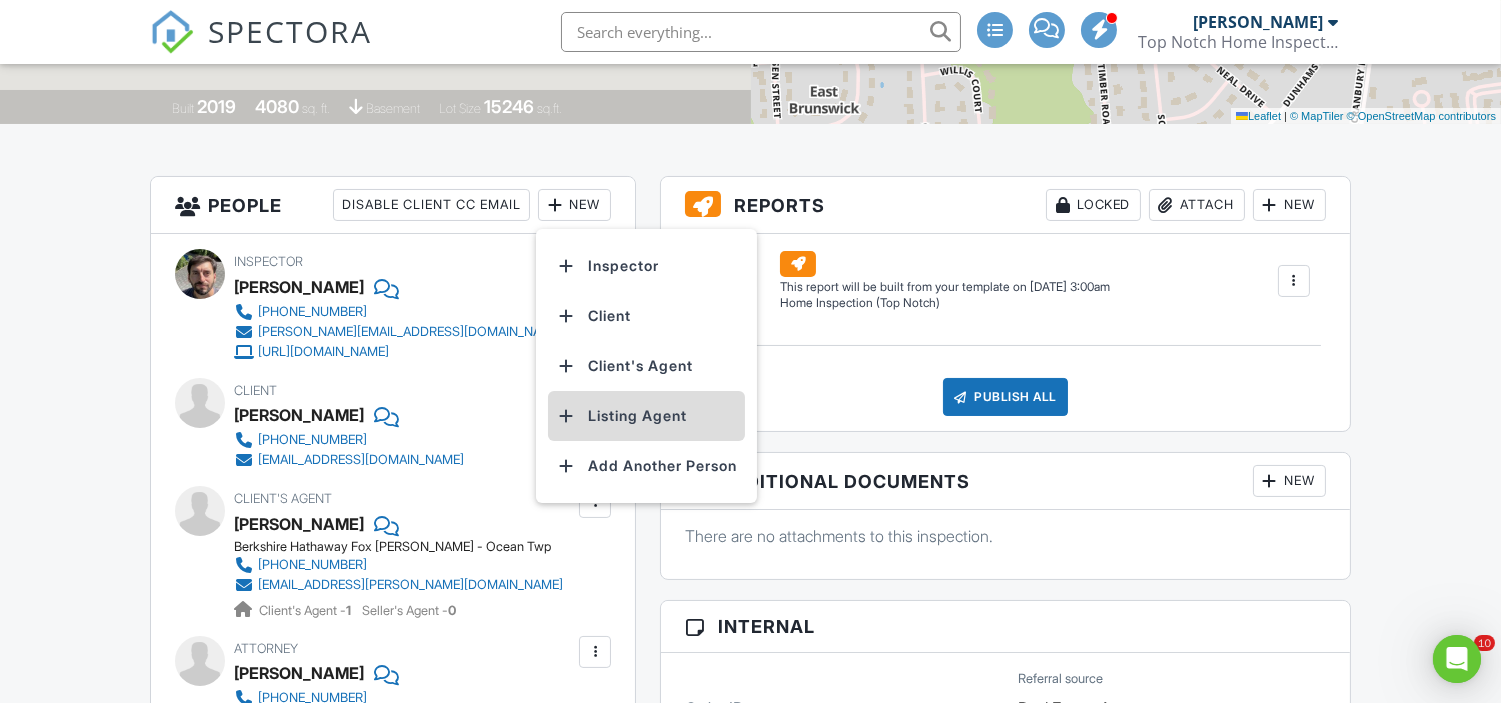 scroll, scrollTop: 0, scrollLeft: 0, axis: both 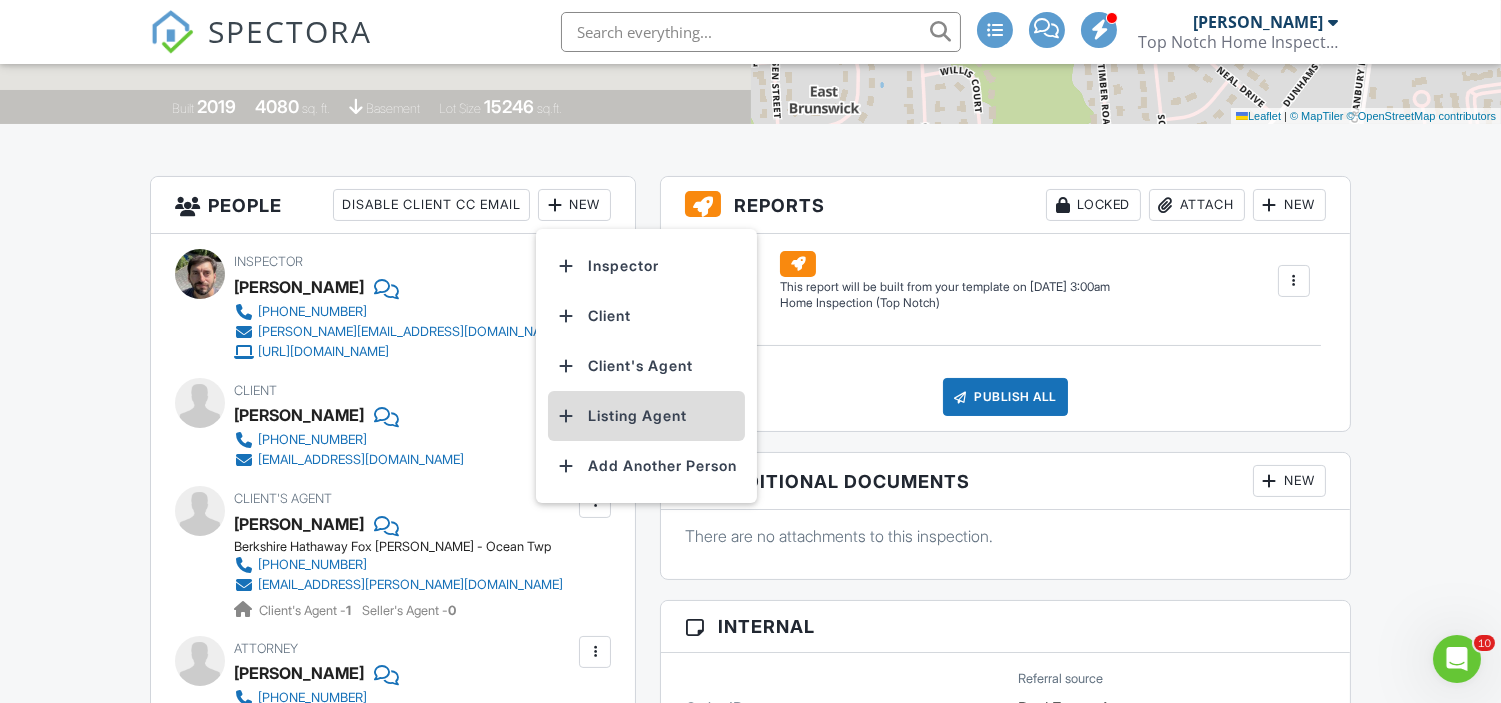 click on "Listing Agent" at bounding box center [646, 416] 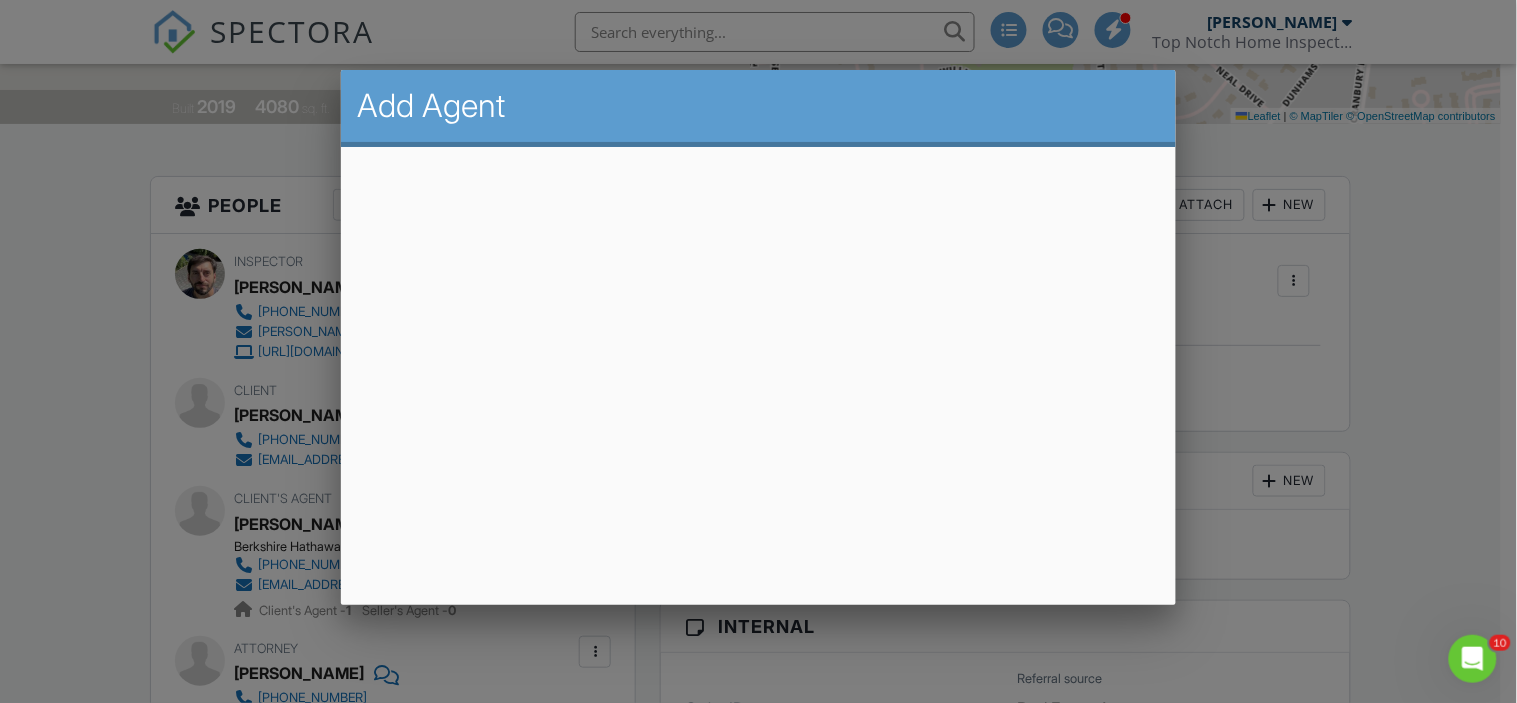 drag, startPoint x: 188, startPoint y: 222, endPoint x: 83, endPoint y: 247, distance: 107.935165 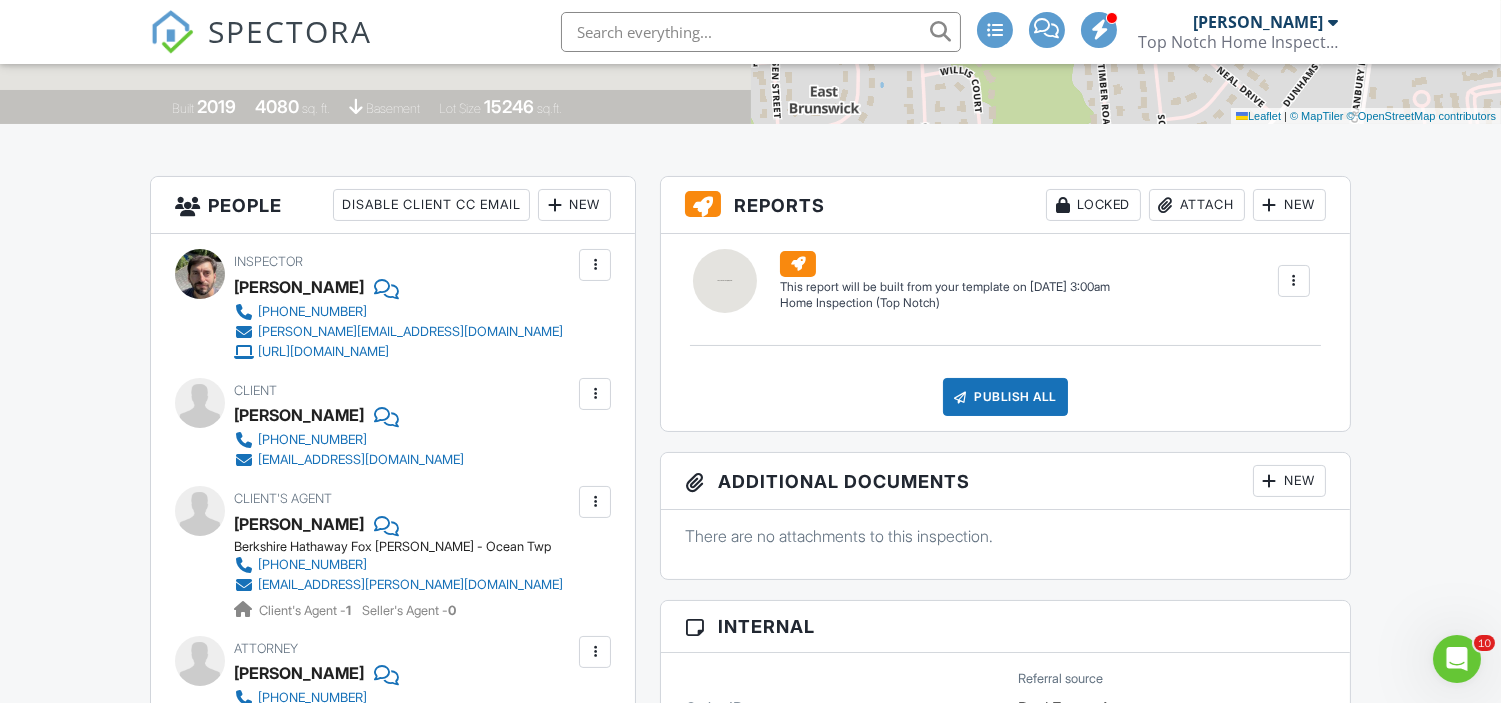 scroll, scrollTop: 0, scrollLeft: 0, axis: both 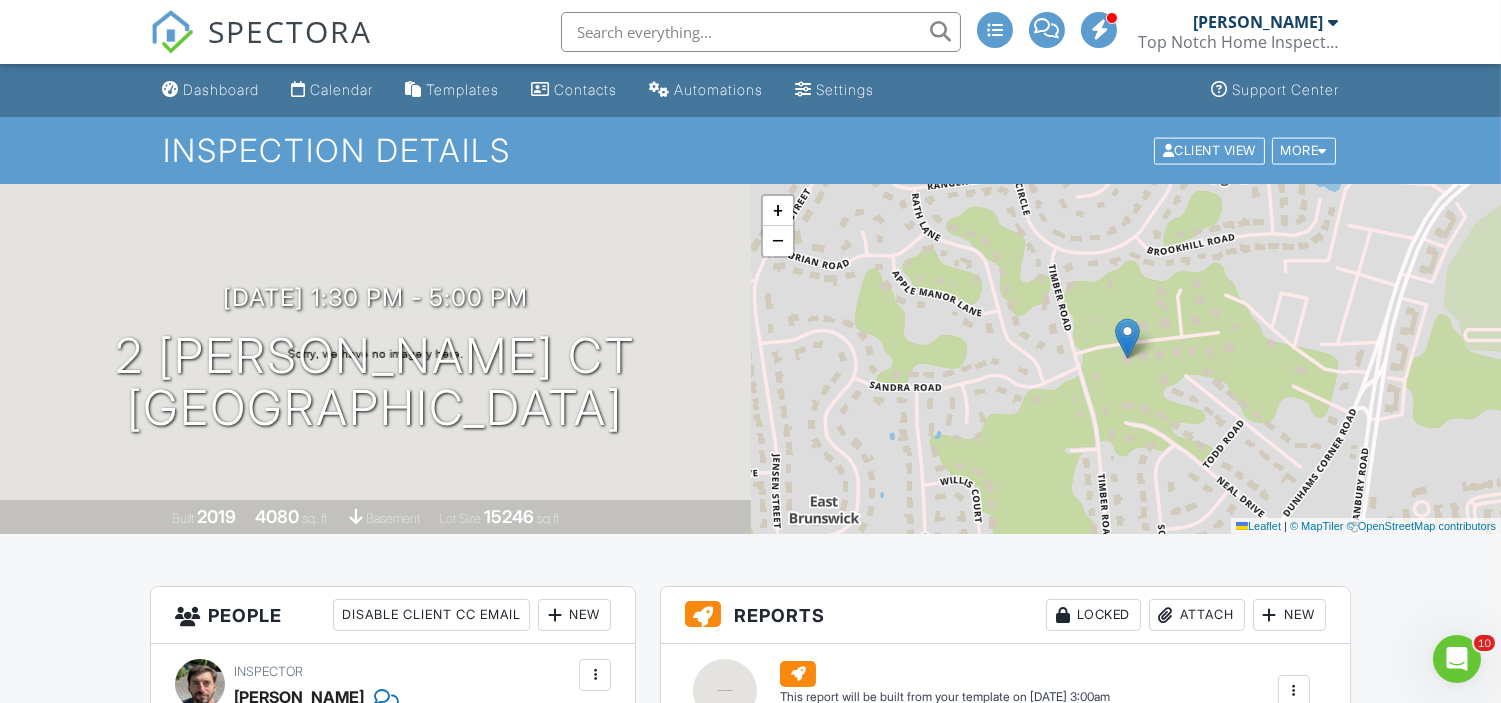 click at bounding box center (761, 32) 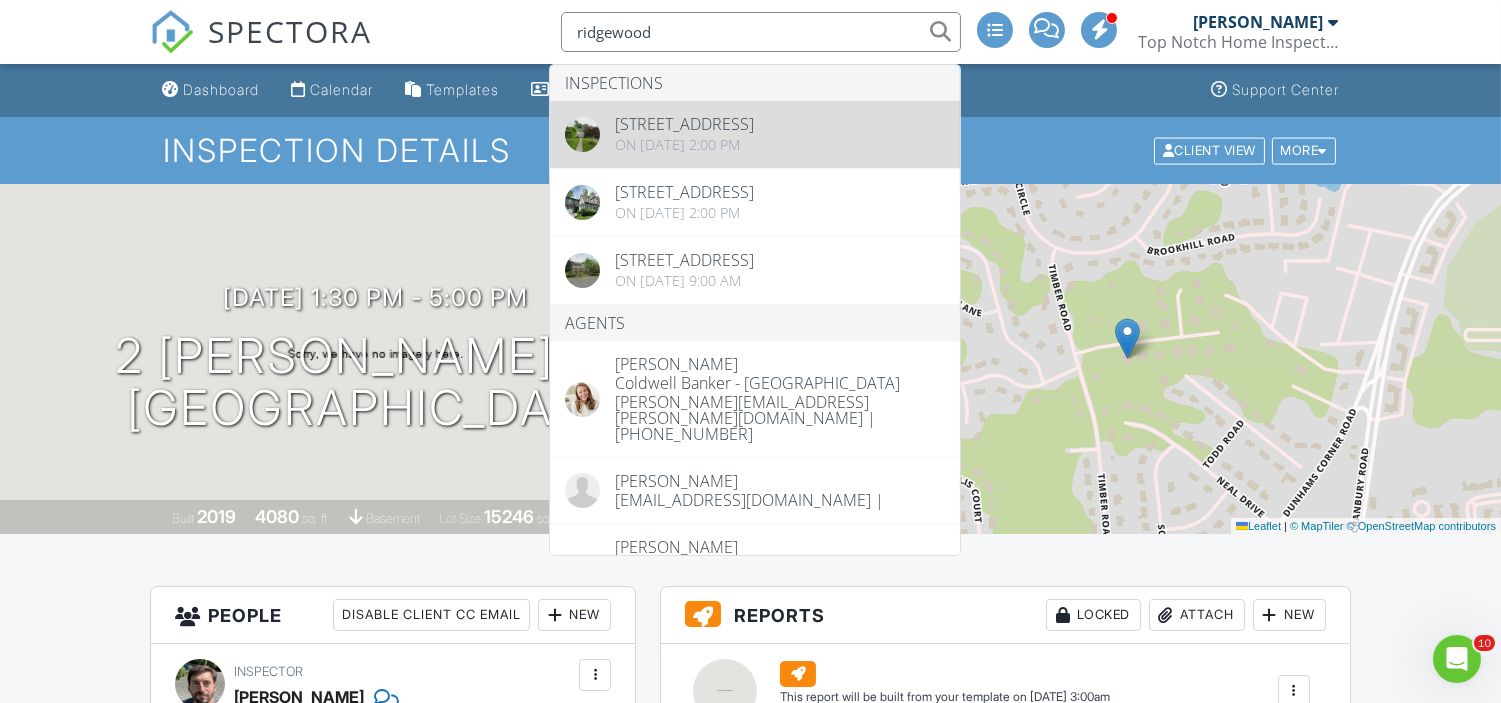 type on "ridgewood" 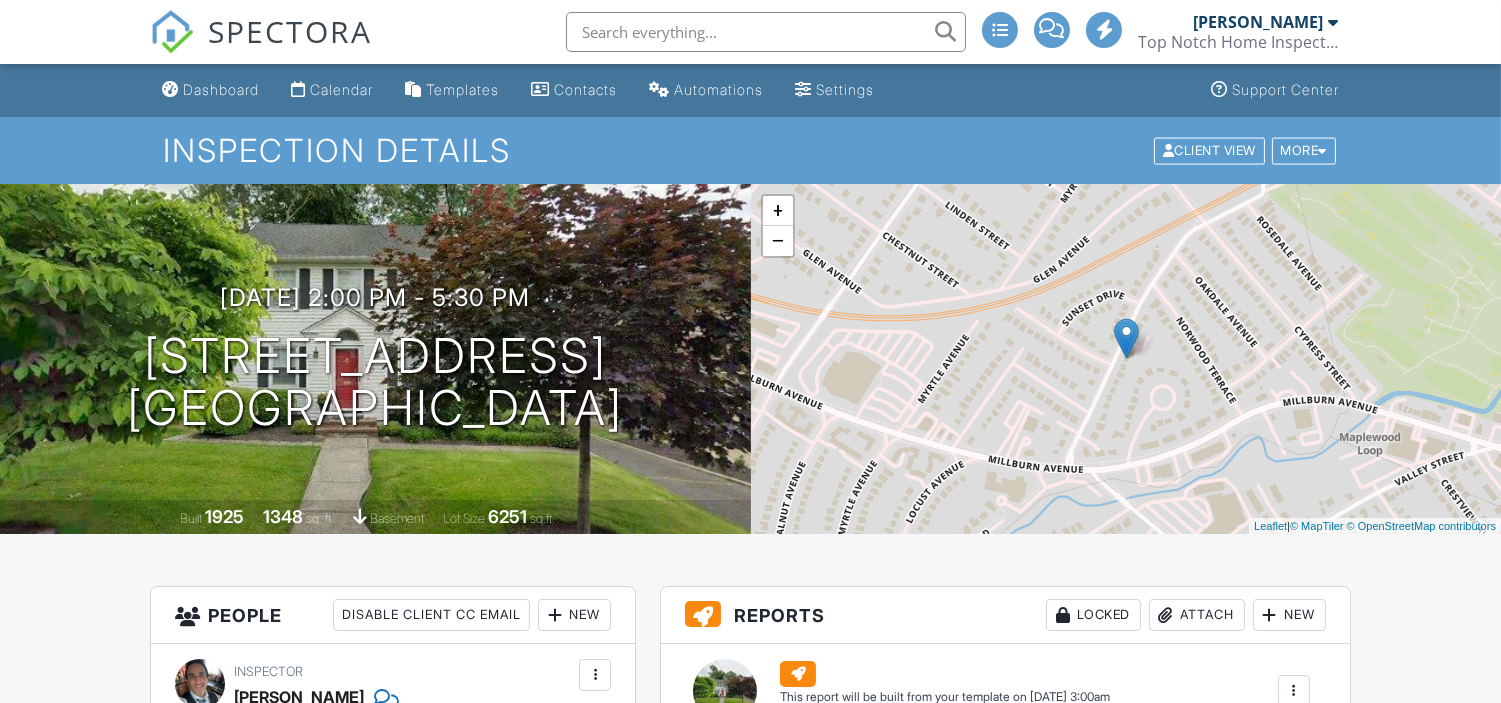 scroll, scrollTop: 356, scrollLeft: 0, axis: vertical 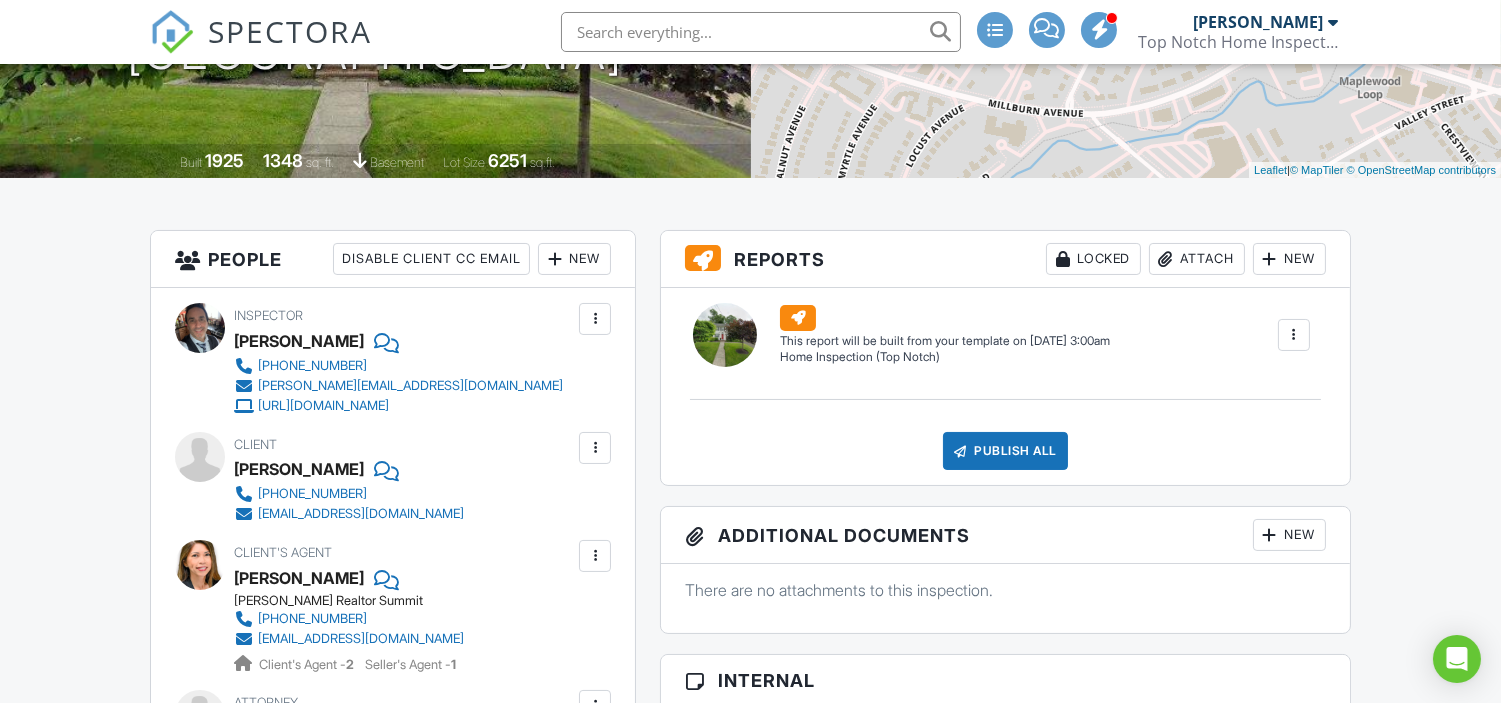 click at bounding box center [555, 259] 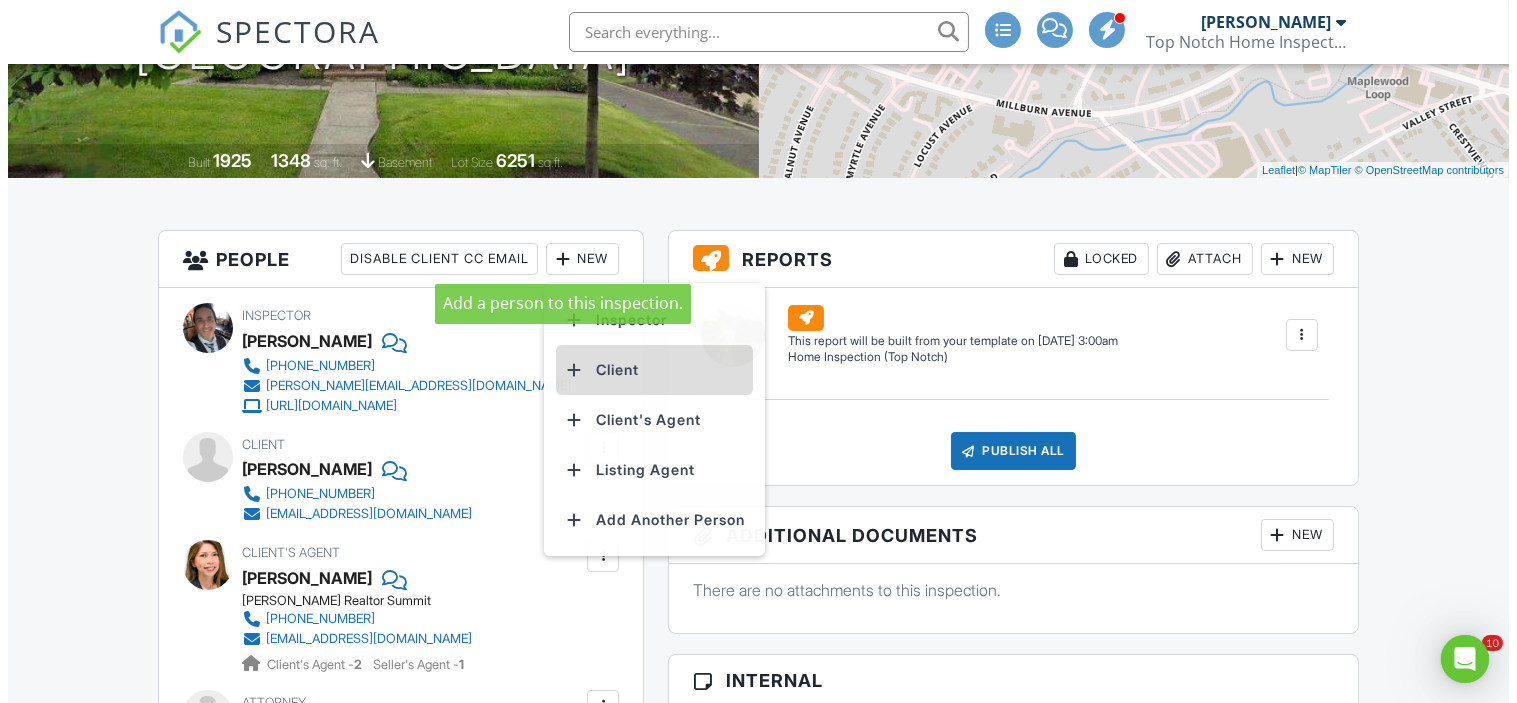scroll, scrollTop: 0, scrollLeft: 0, axis: both 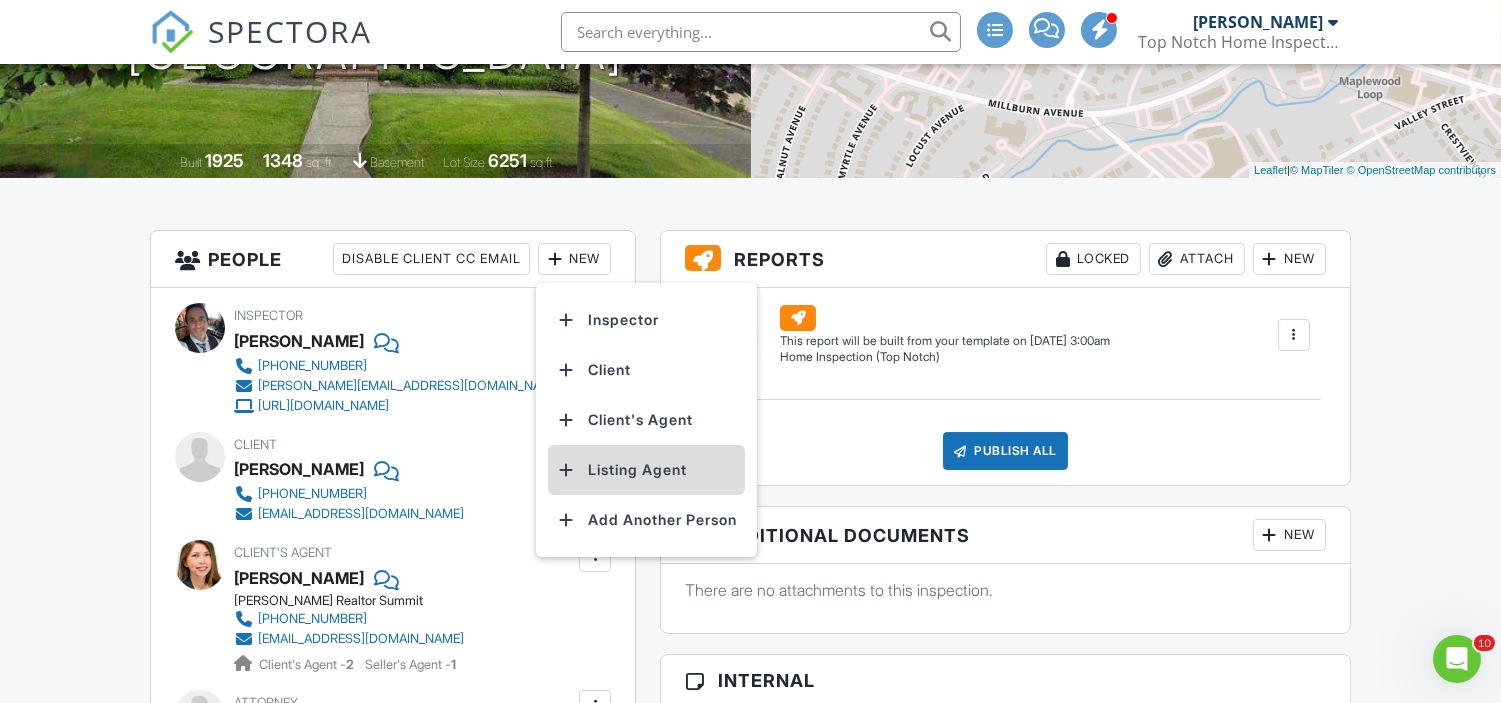 click on "Listing Agent" at bounding box center (646, 470) 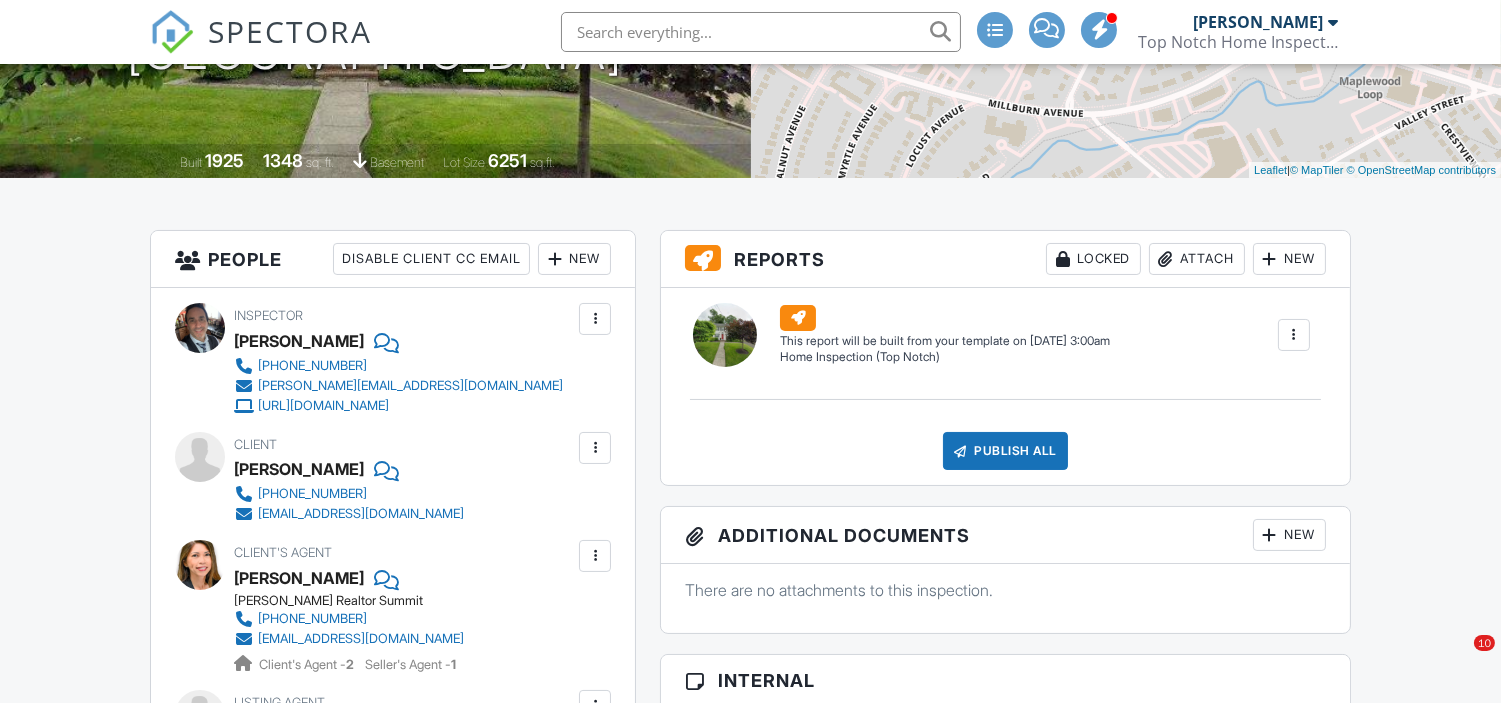 scroll, scrollTop: 356, scrollLeft: 0, axis: vertical 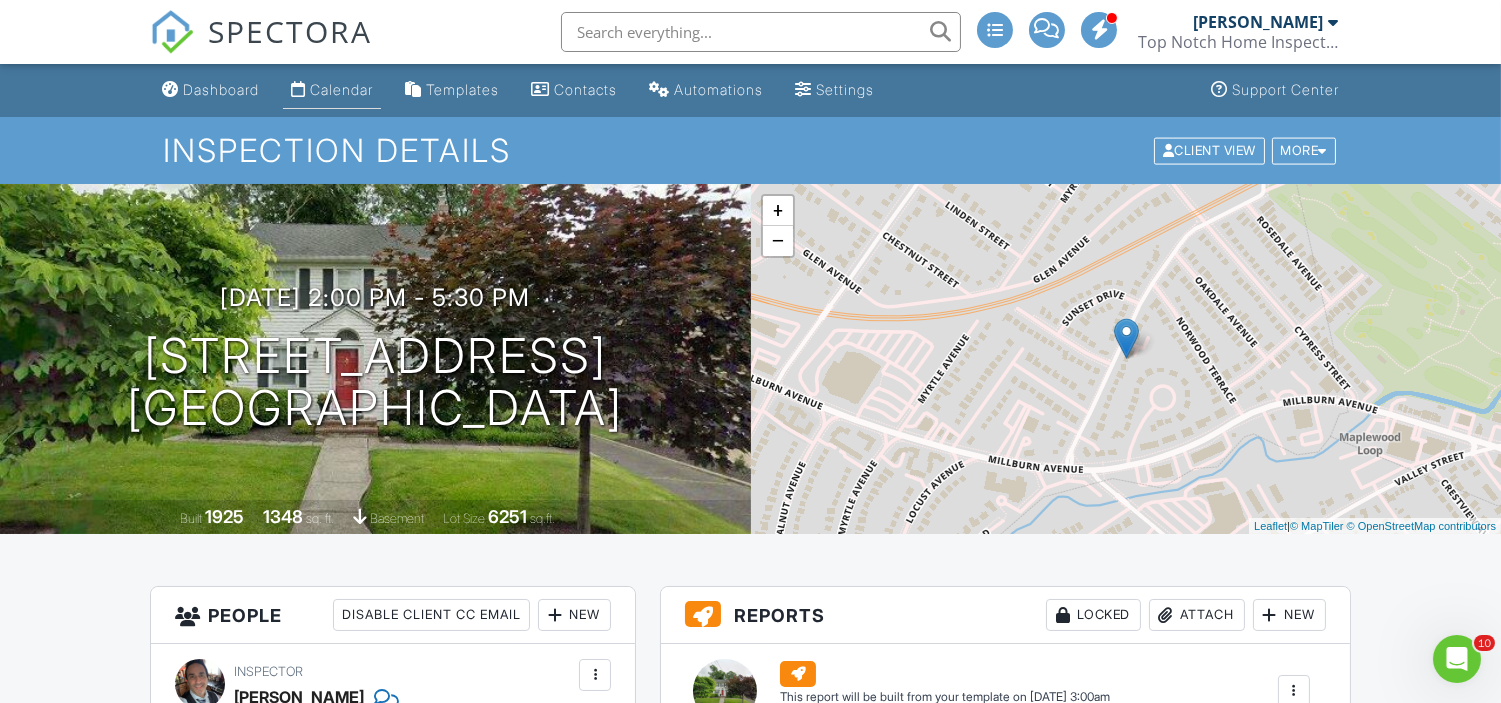 click on "Calendar" at bounding box center (341, 89) 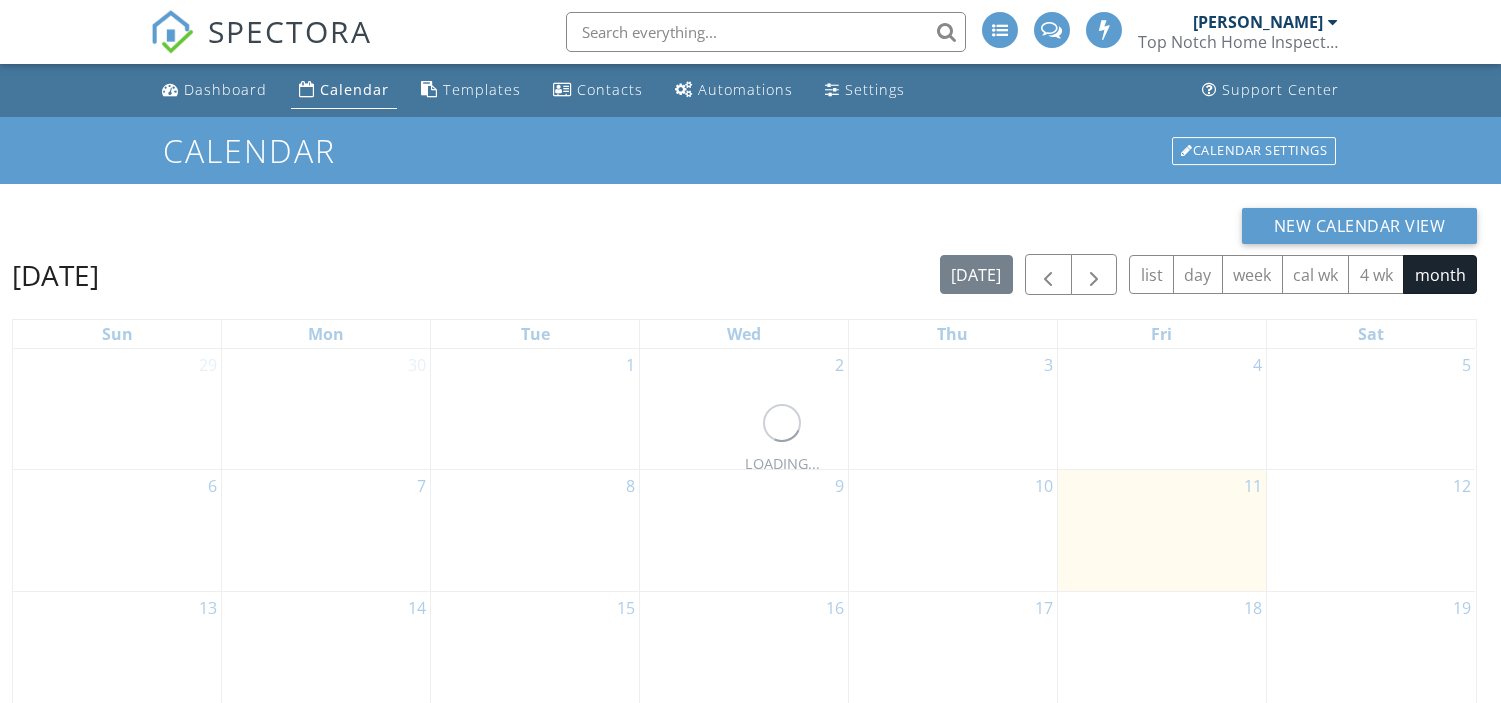 scroll, scrollTop: 0, scrollLeft: 0, axis: both 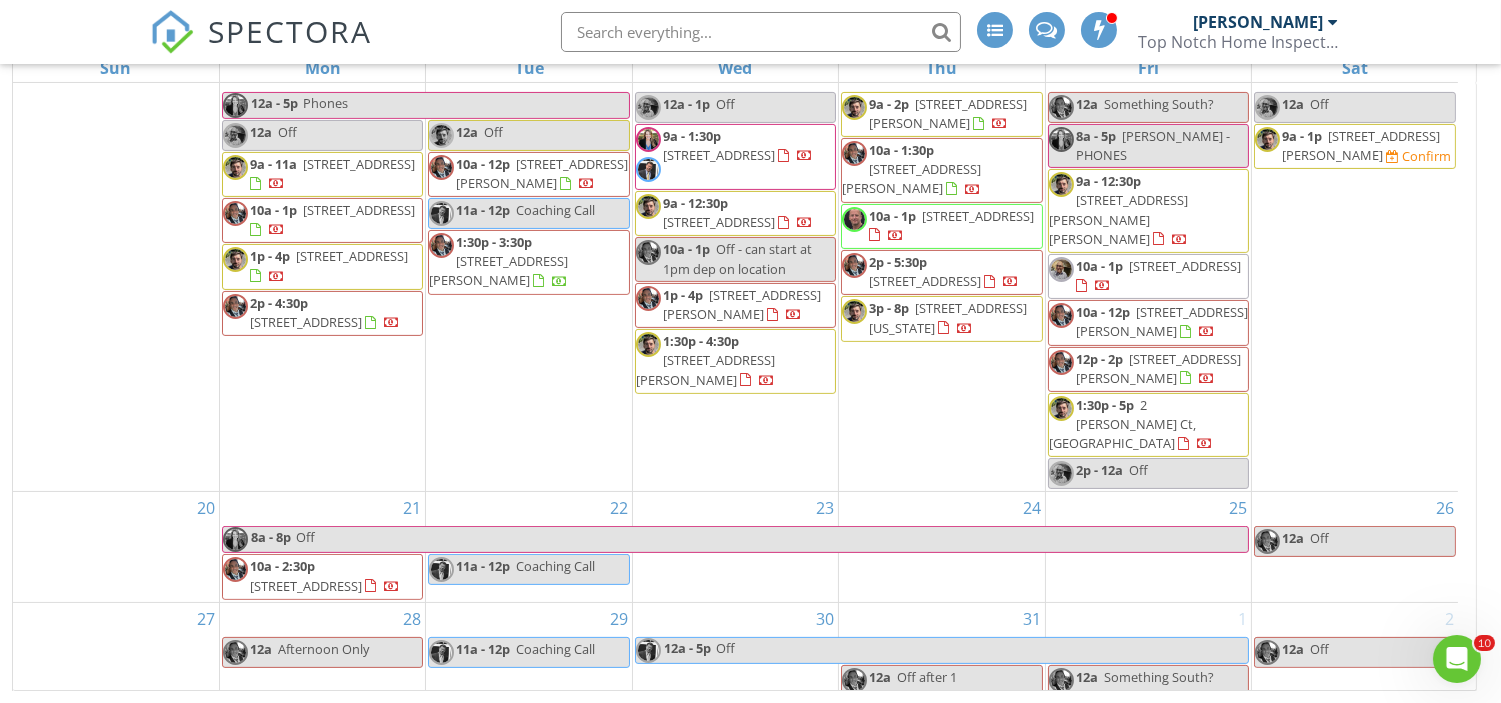click on "[STREET_ADDRESS]" at bounding box center (359, 164) 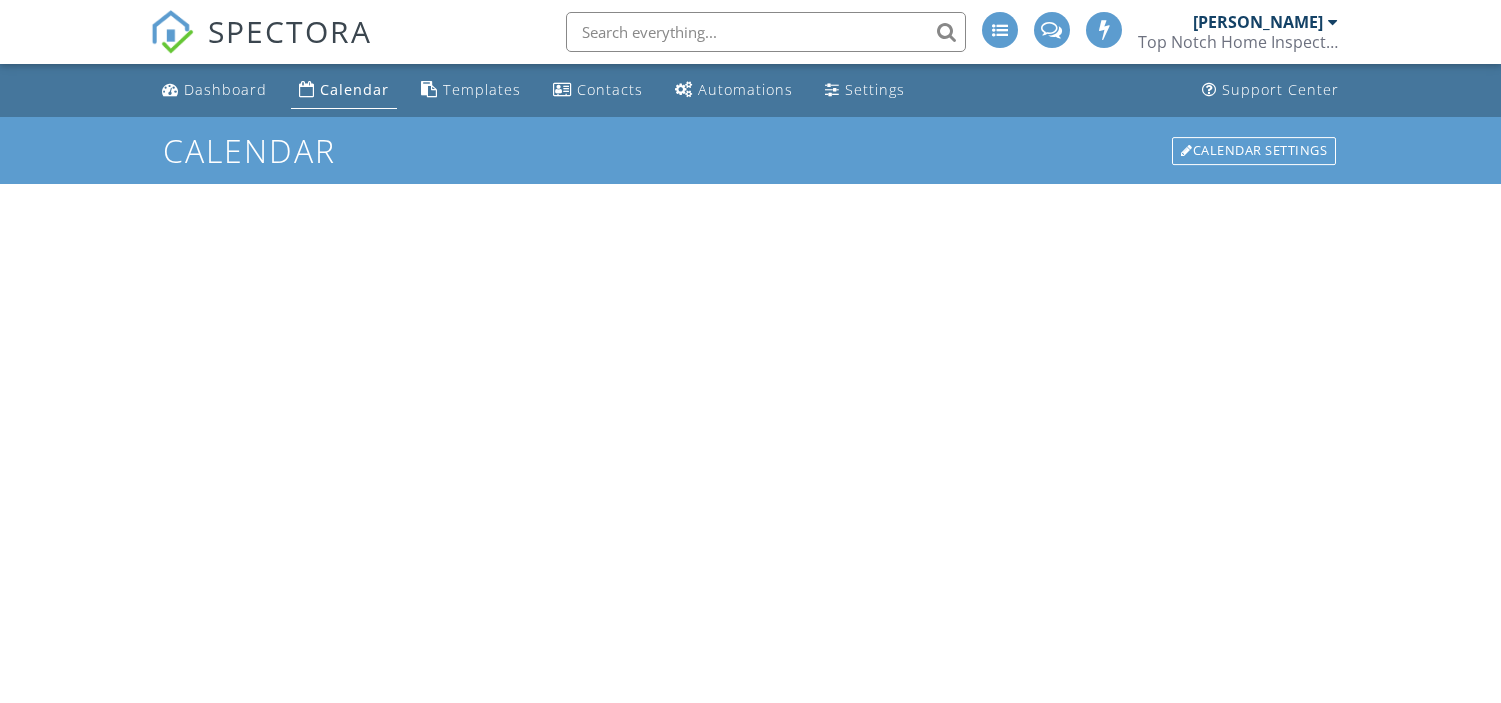 scroll, scrollTop: 0, scrollLeft: 0, axis: both 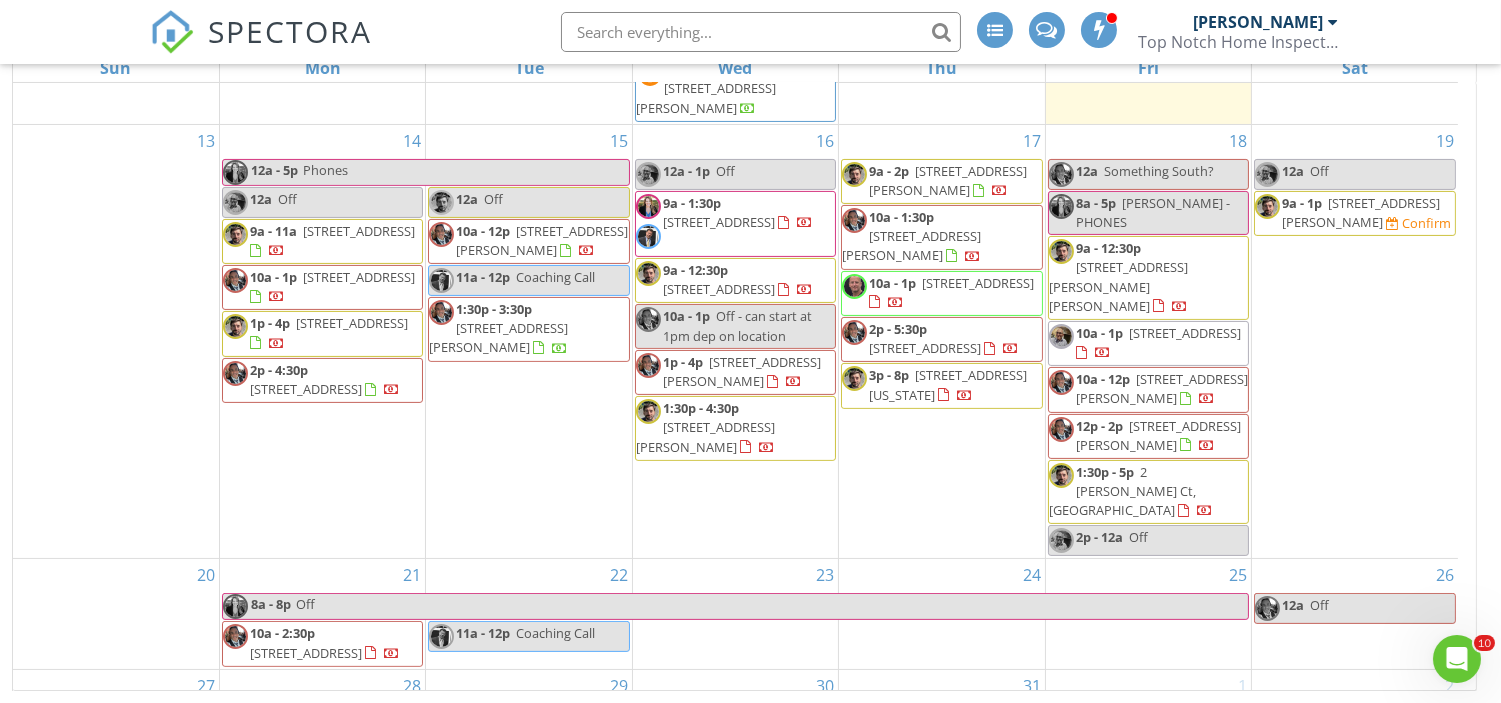 click on "22 Wardell Ave, Rumson 07760" at bounding box center [1361, 212] 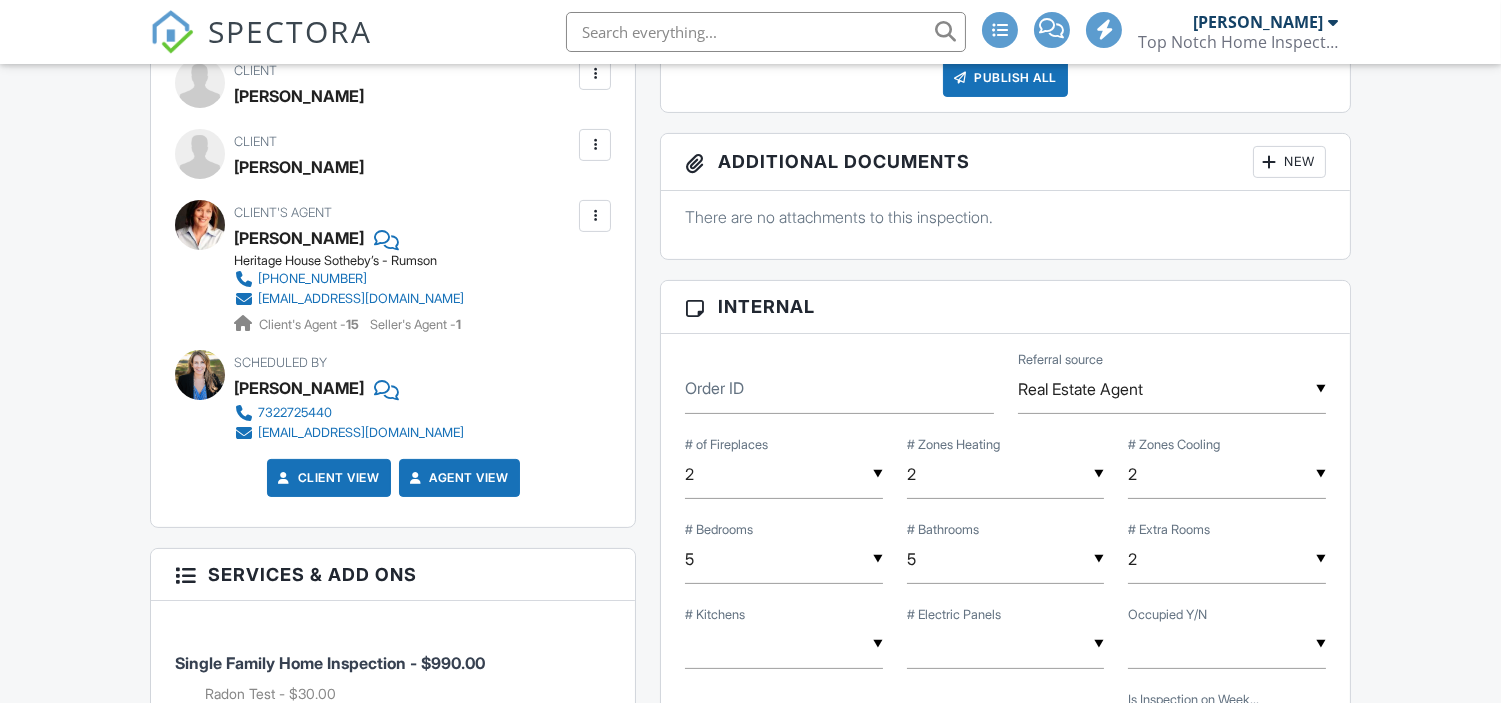 scroll, scrollTop: 1135, scrollLeft: 0, axis: vertical 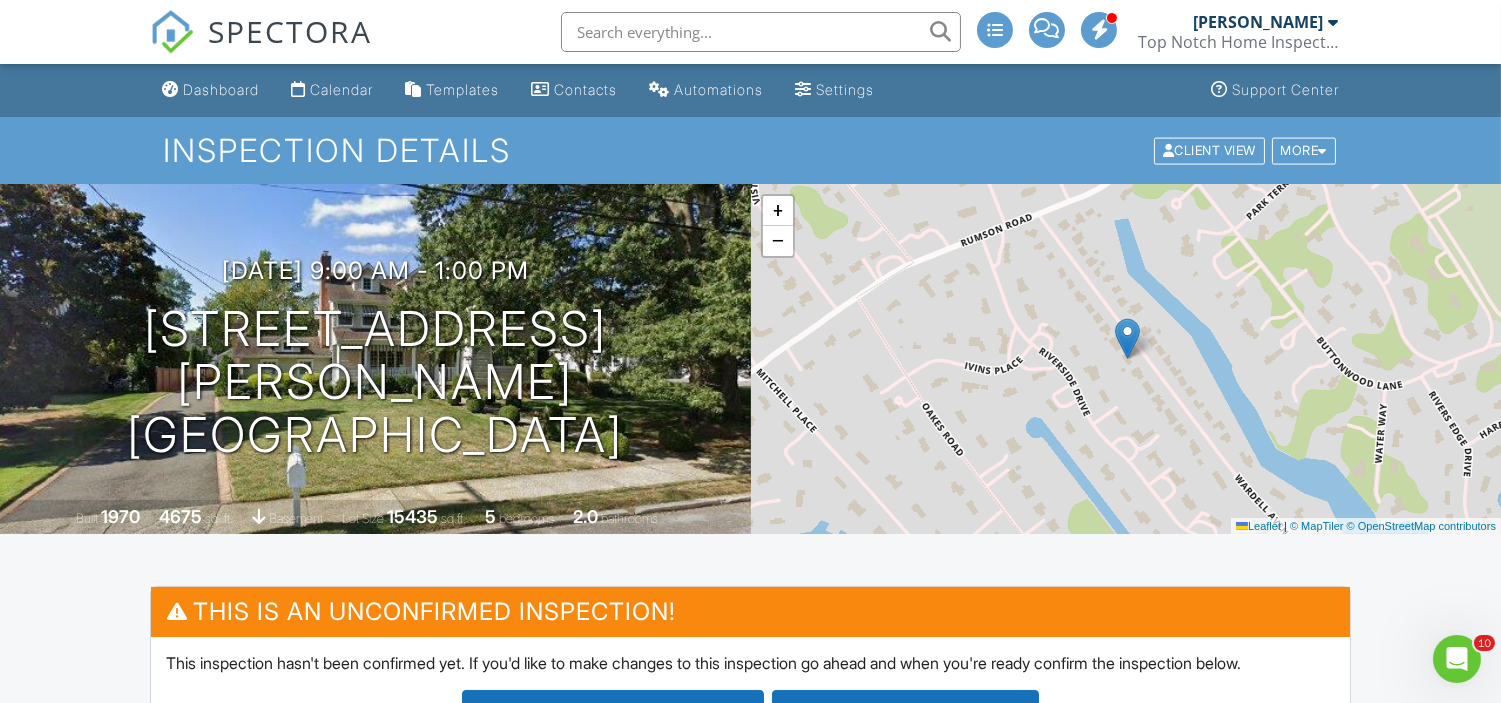 click at bounding box center [761, 32] 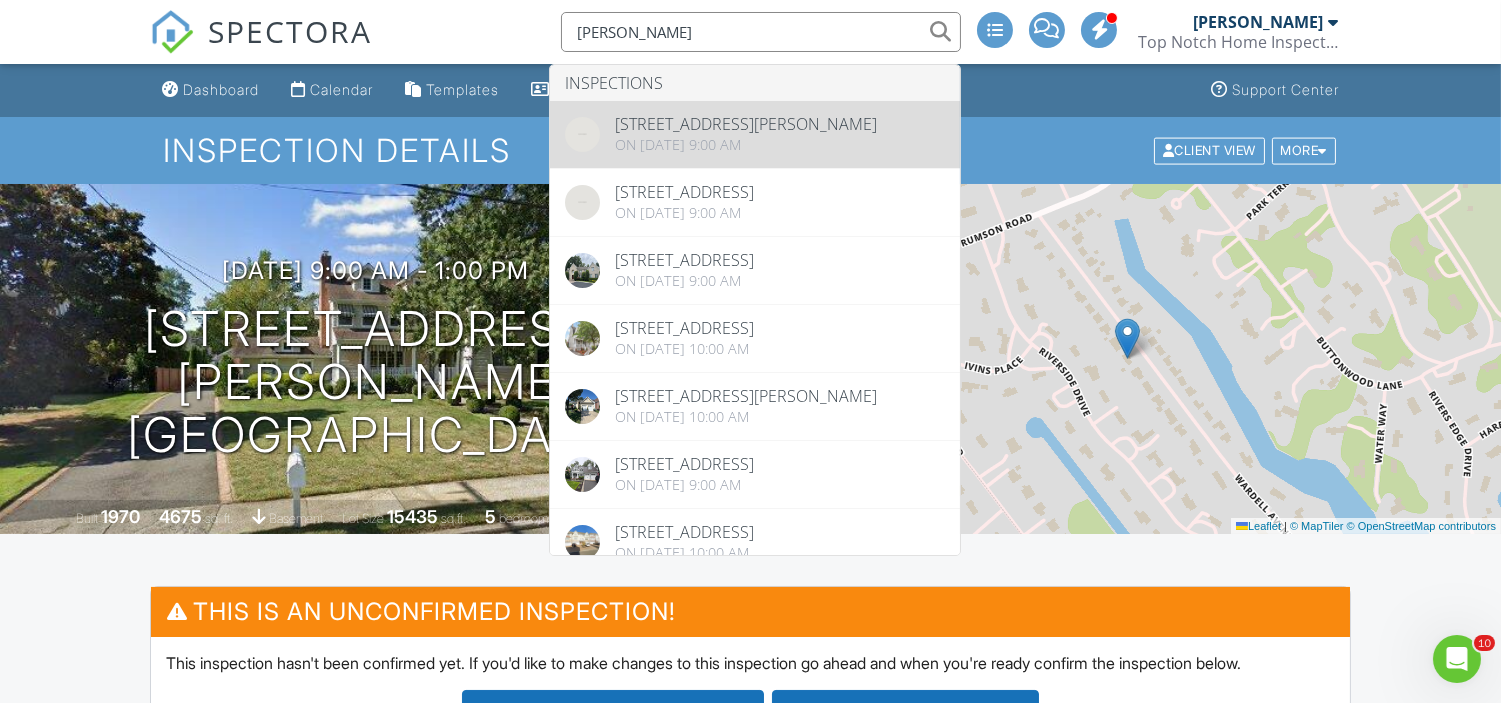 type on "oakes" 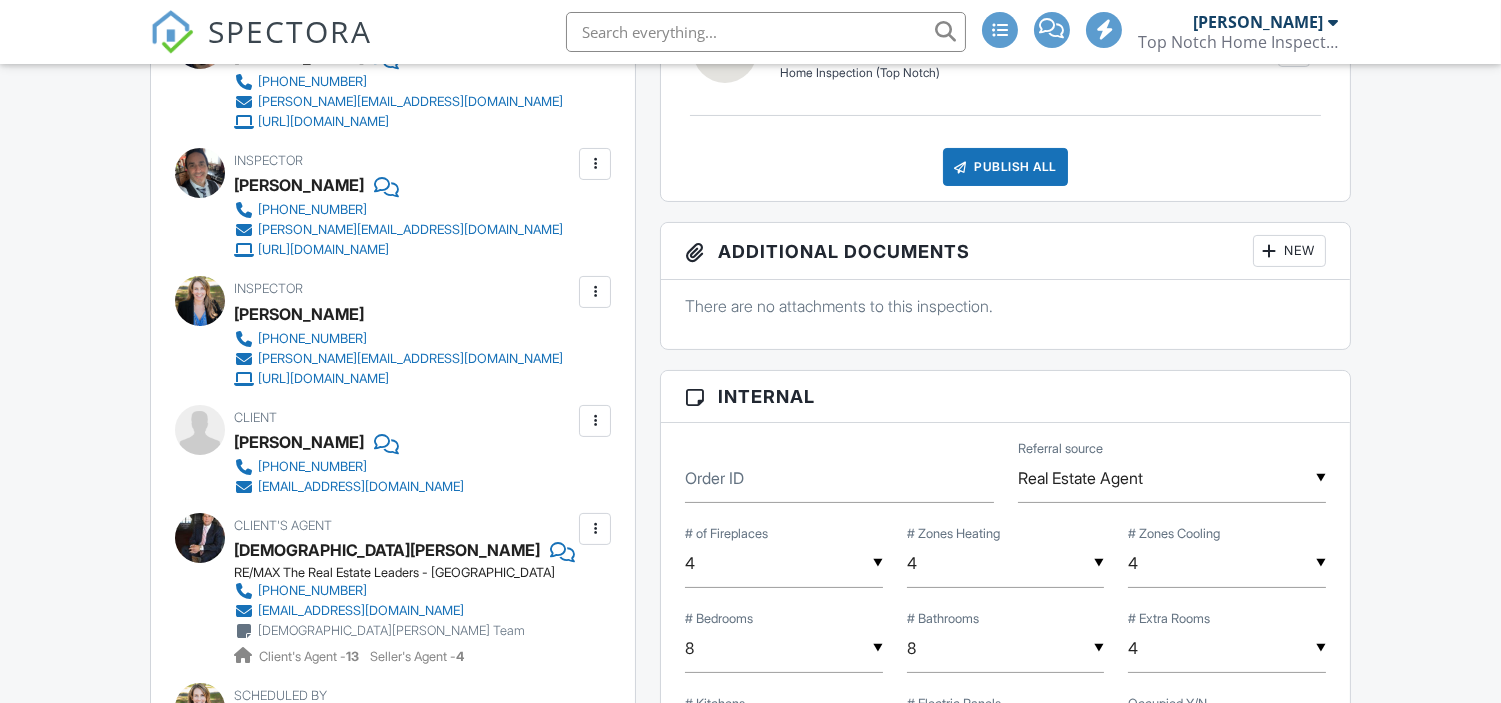 scroll, scrollTop: 640, scrollLeft: 0, axis: vertical 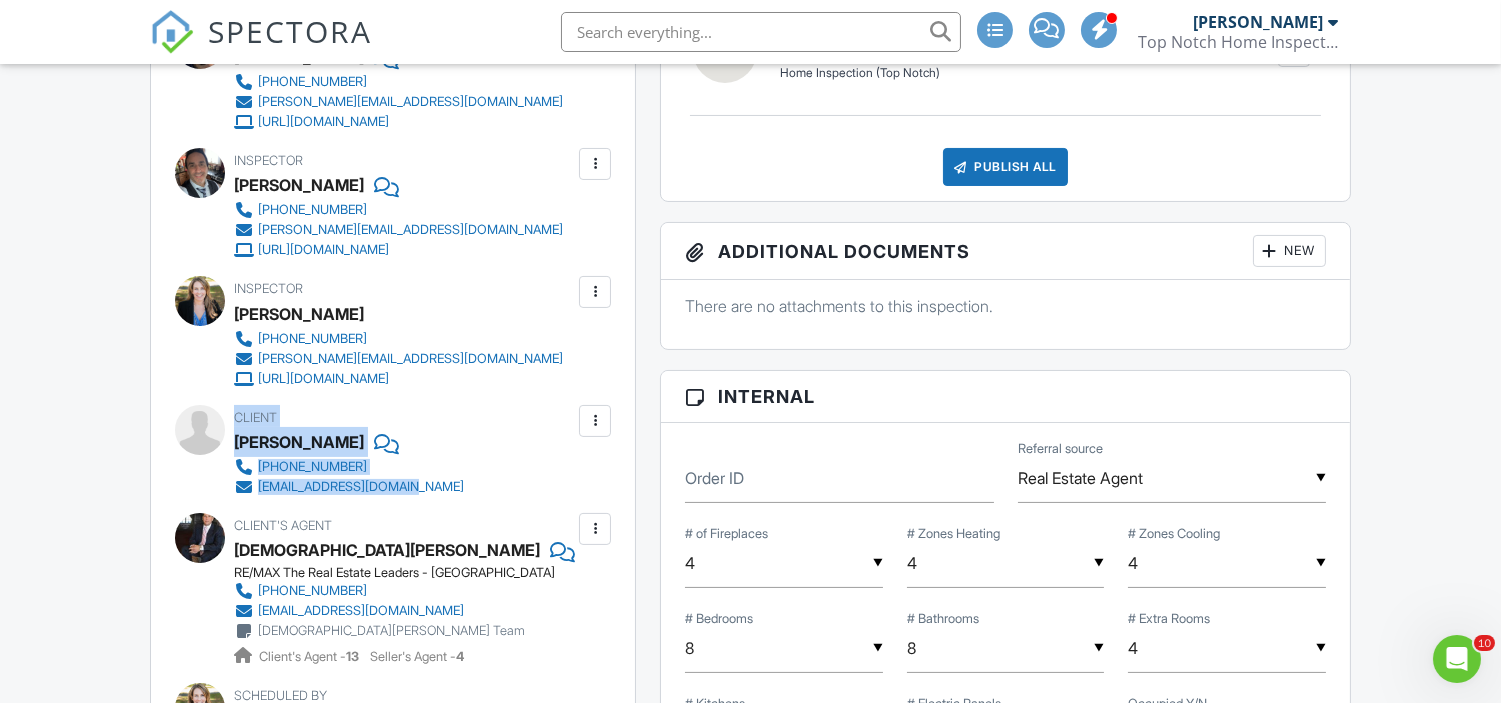 drag, startPoint x: 233, startPoint y: 418, endPoint x: 500, endPoint y: 486, distance: 275.52313 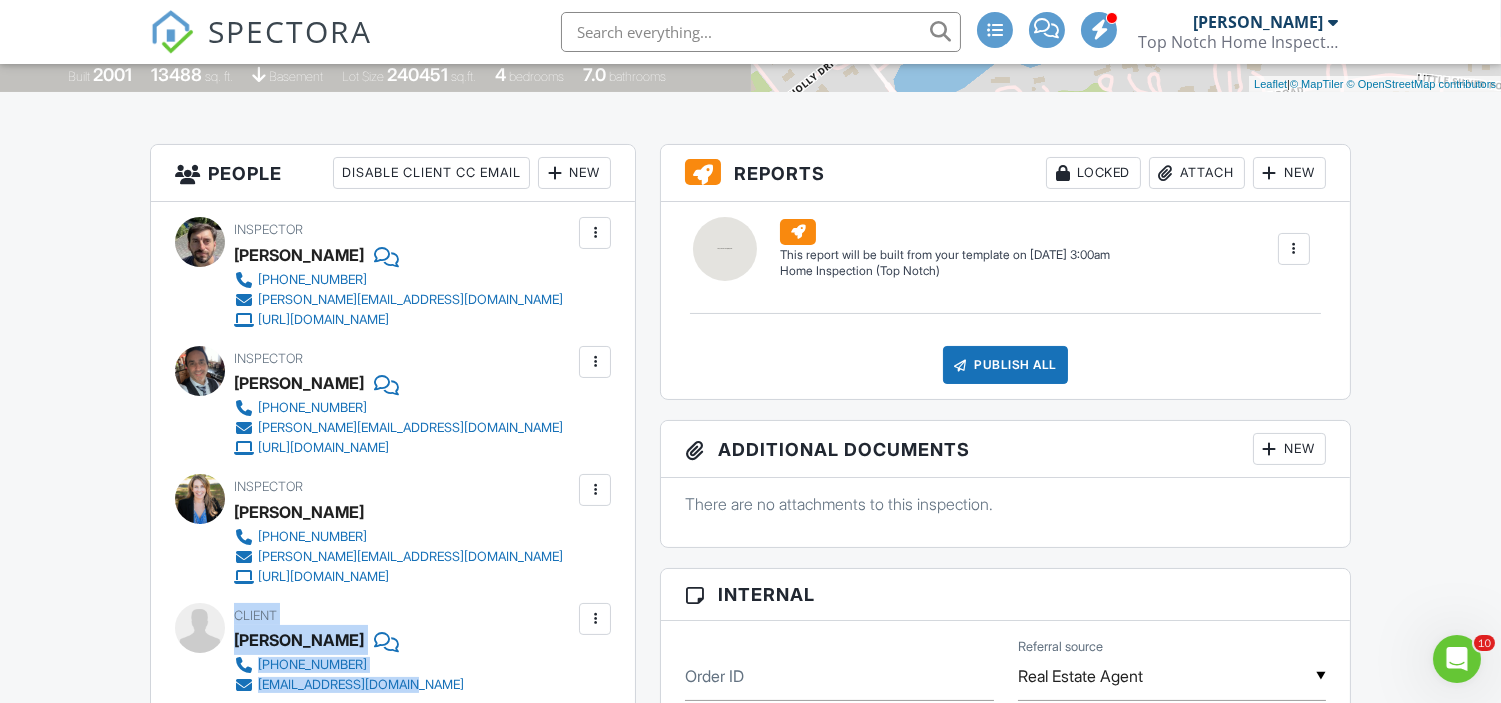 scroll, scrollTop: 0, scrollLeft: 0, axis: both 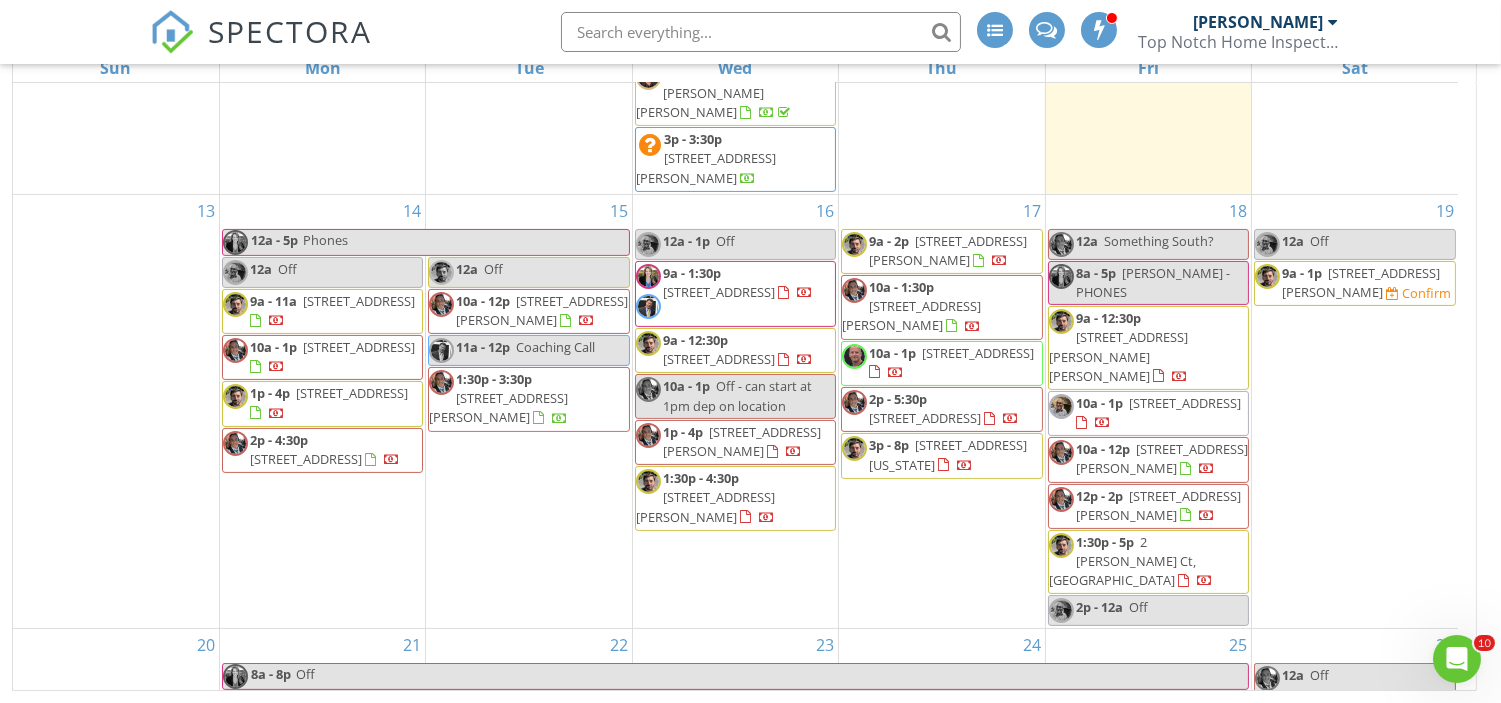 click on "6 Buttonwood Dr, Shrewsbury 07702" at bounding box center (359, 347) 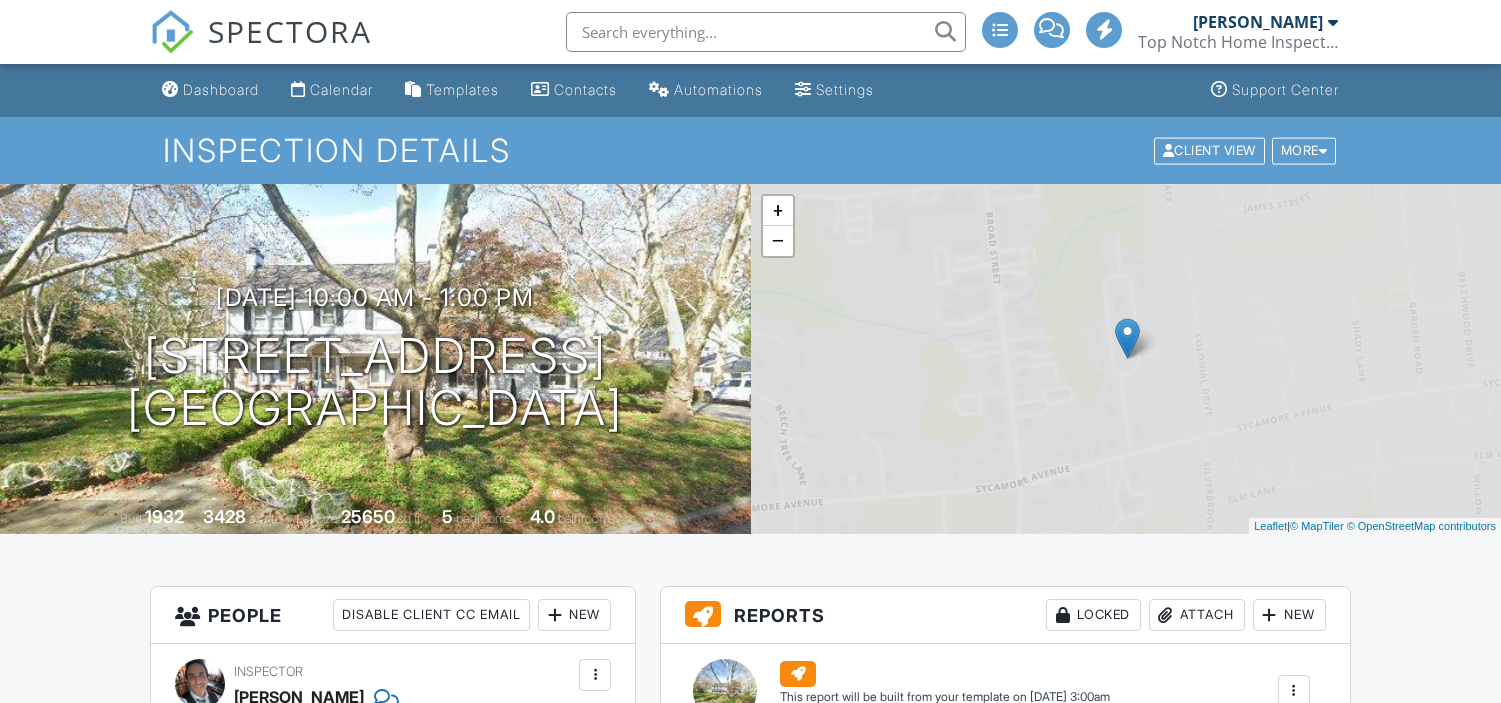 scroll, scrollTop: 0, scrollLeft: 0, axis: both 